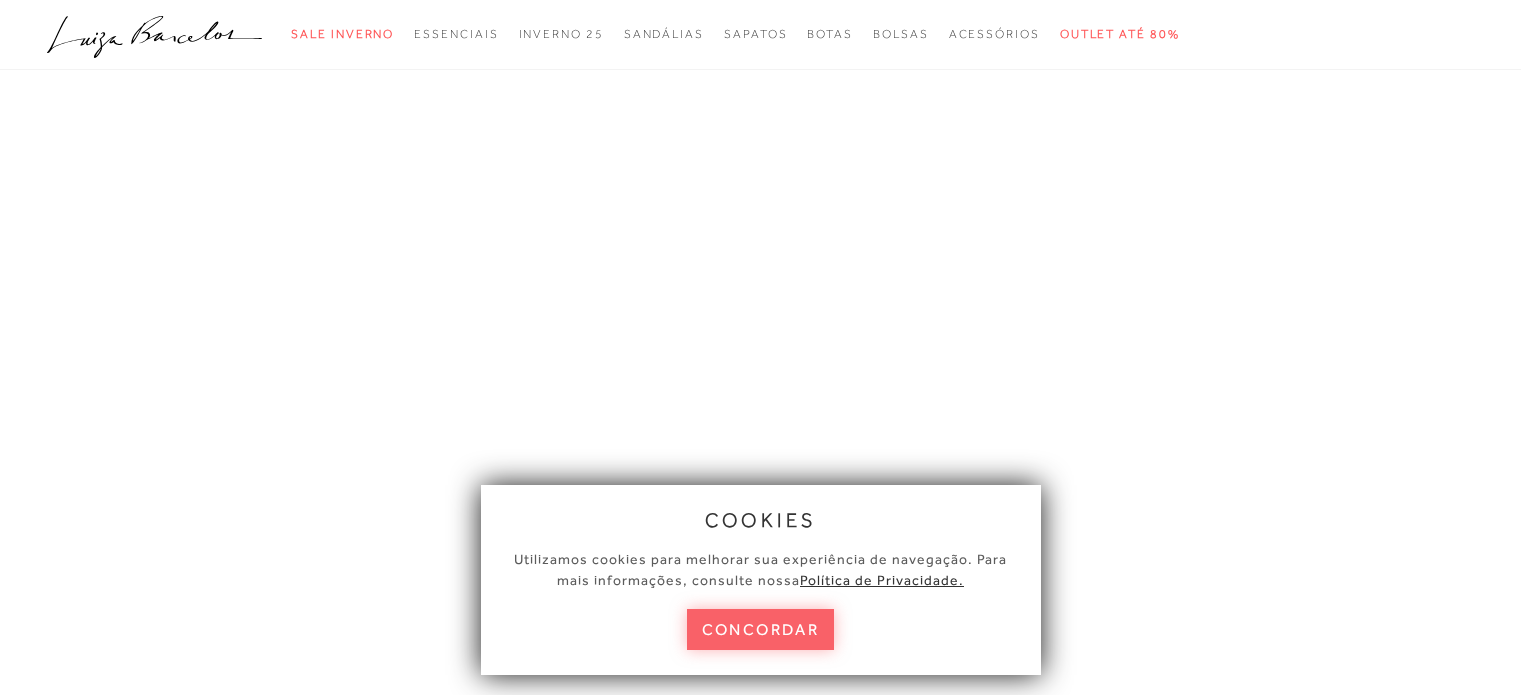 scroll, scrollTop: 0, scrollLeft: 0, axis: both 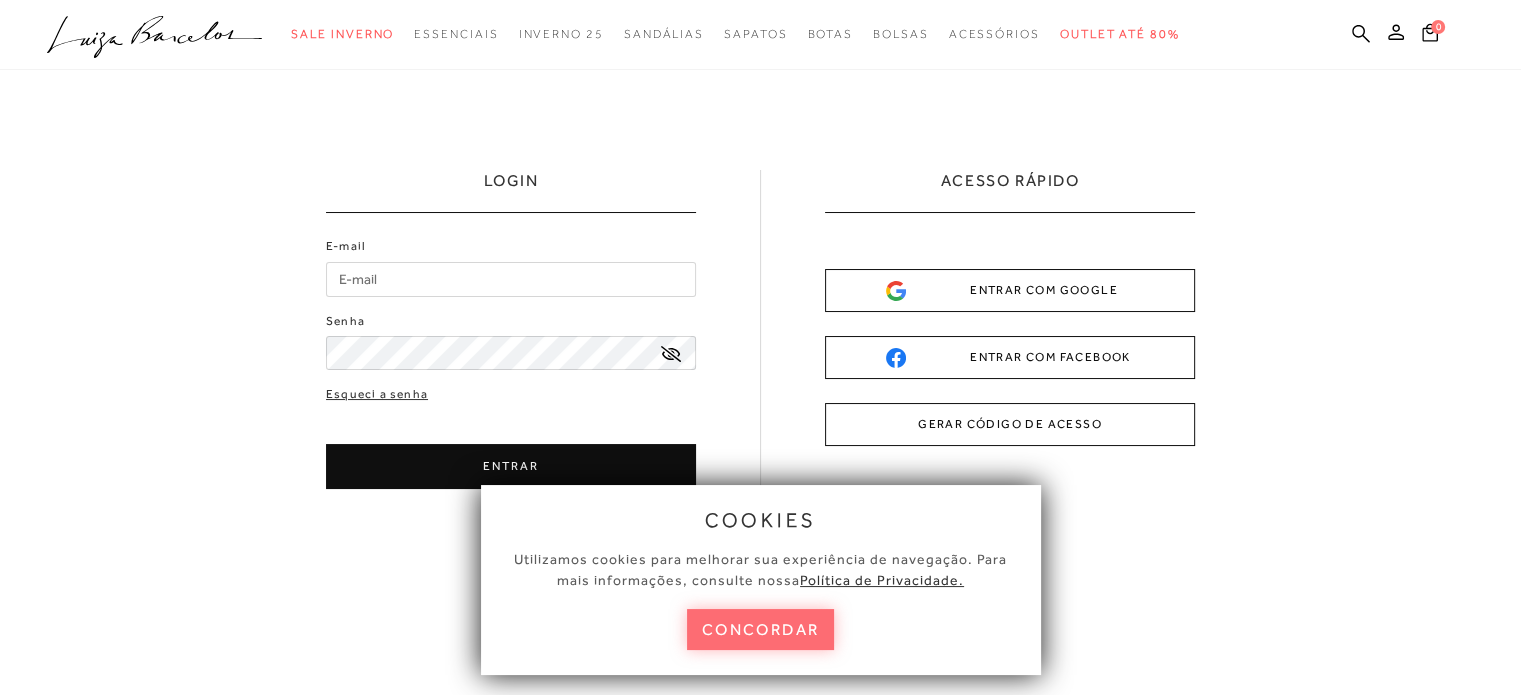 click on "concordar" at bounding box center [761, 629] 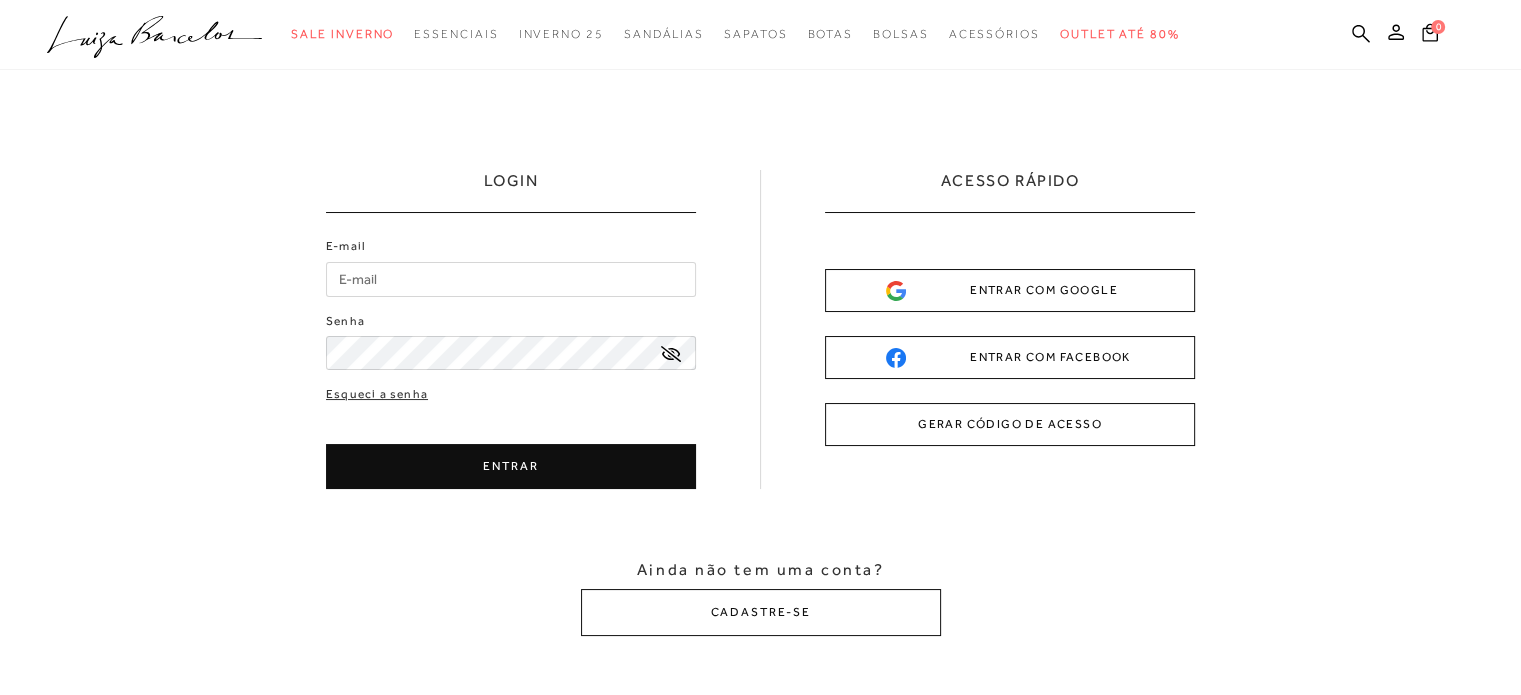 scroll, scrollTop: 0, scrollLeft: 0, axis: both 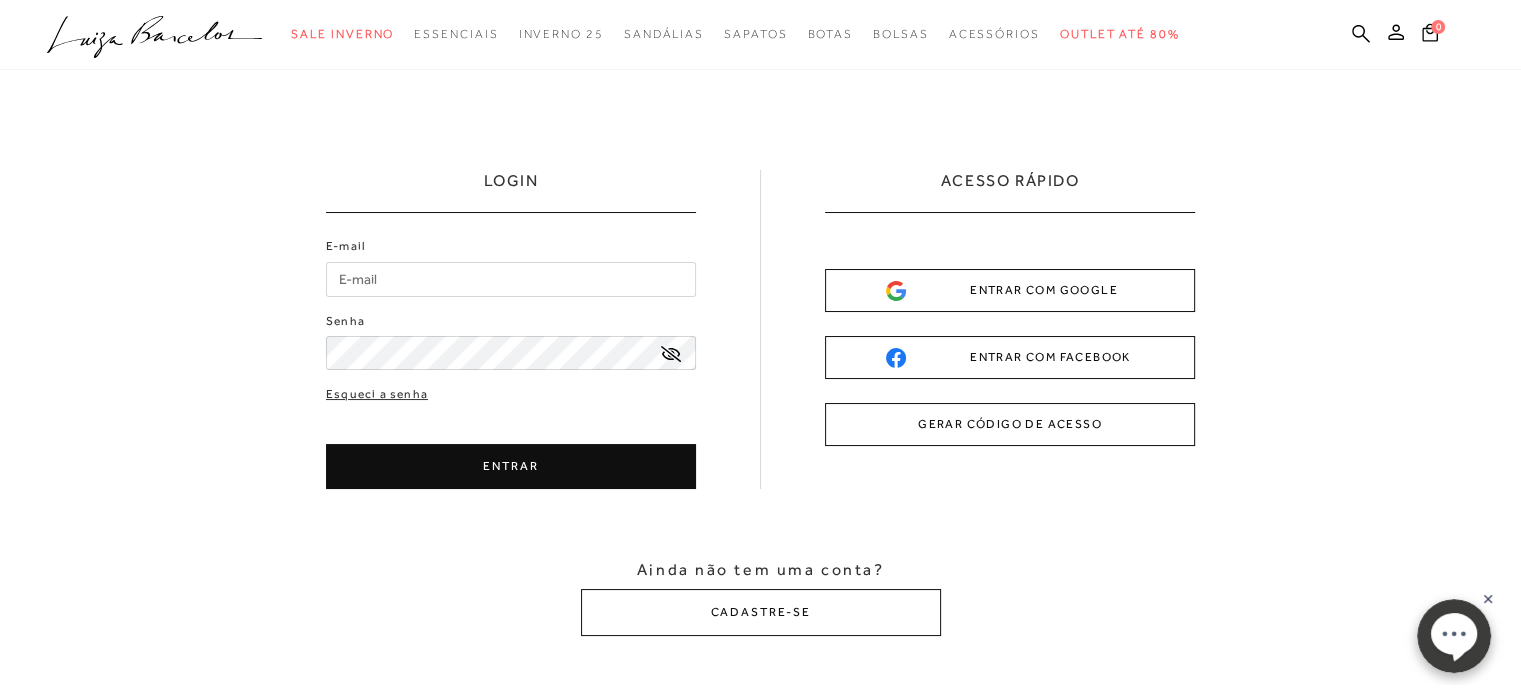 click on "E-mail" at bounding box center [511, 279] 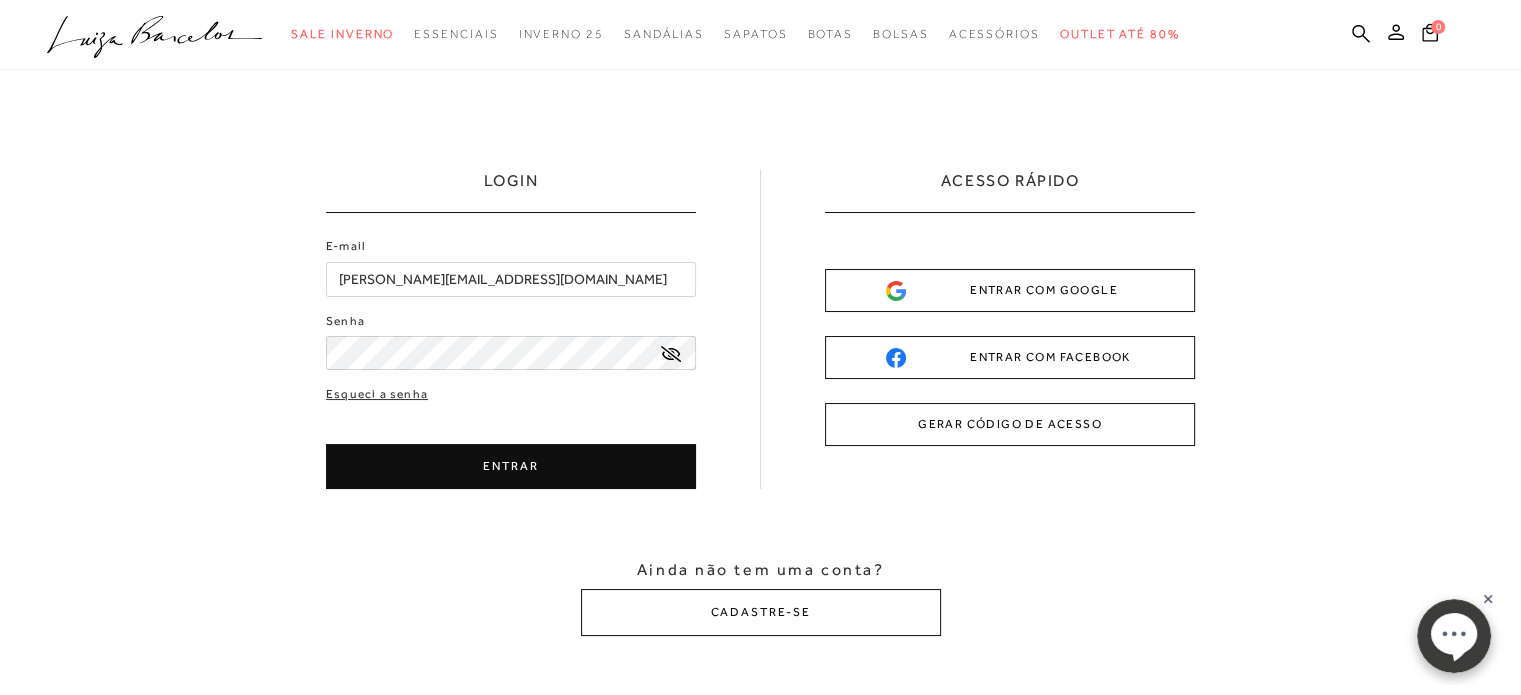 type on "[PERSON_NAME][EMAIL_ADDRESS][DOMAIN_NAME]" 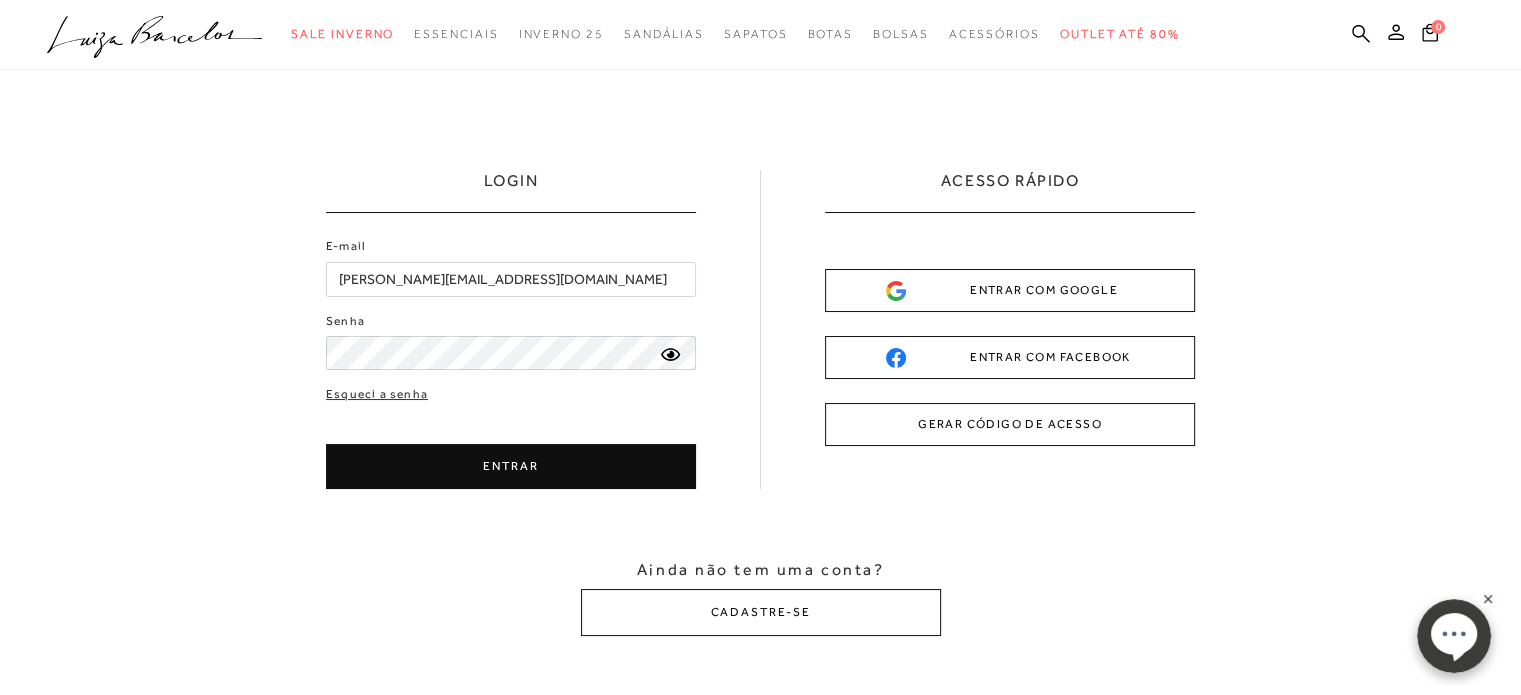 click on "ENTRAR" at bounding box center (511, 466) 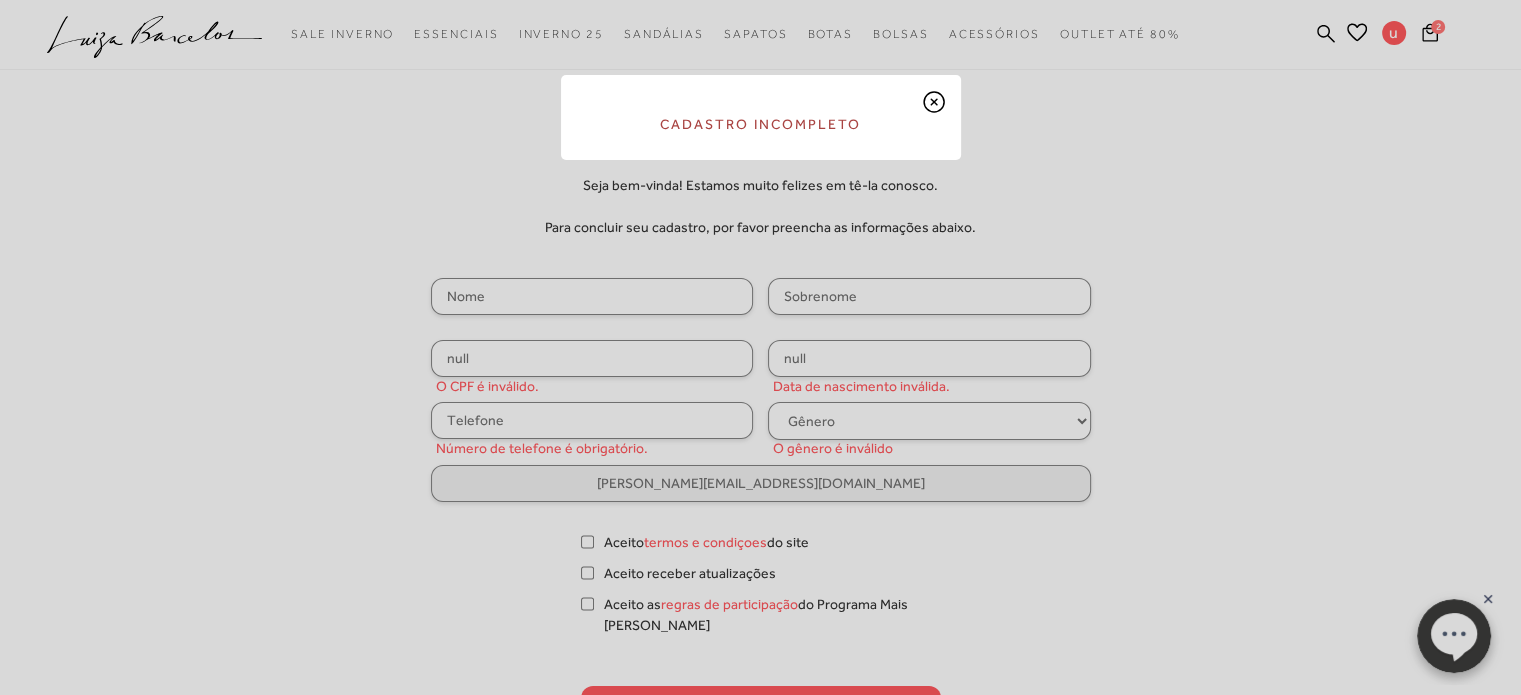 select 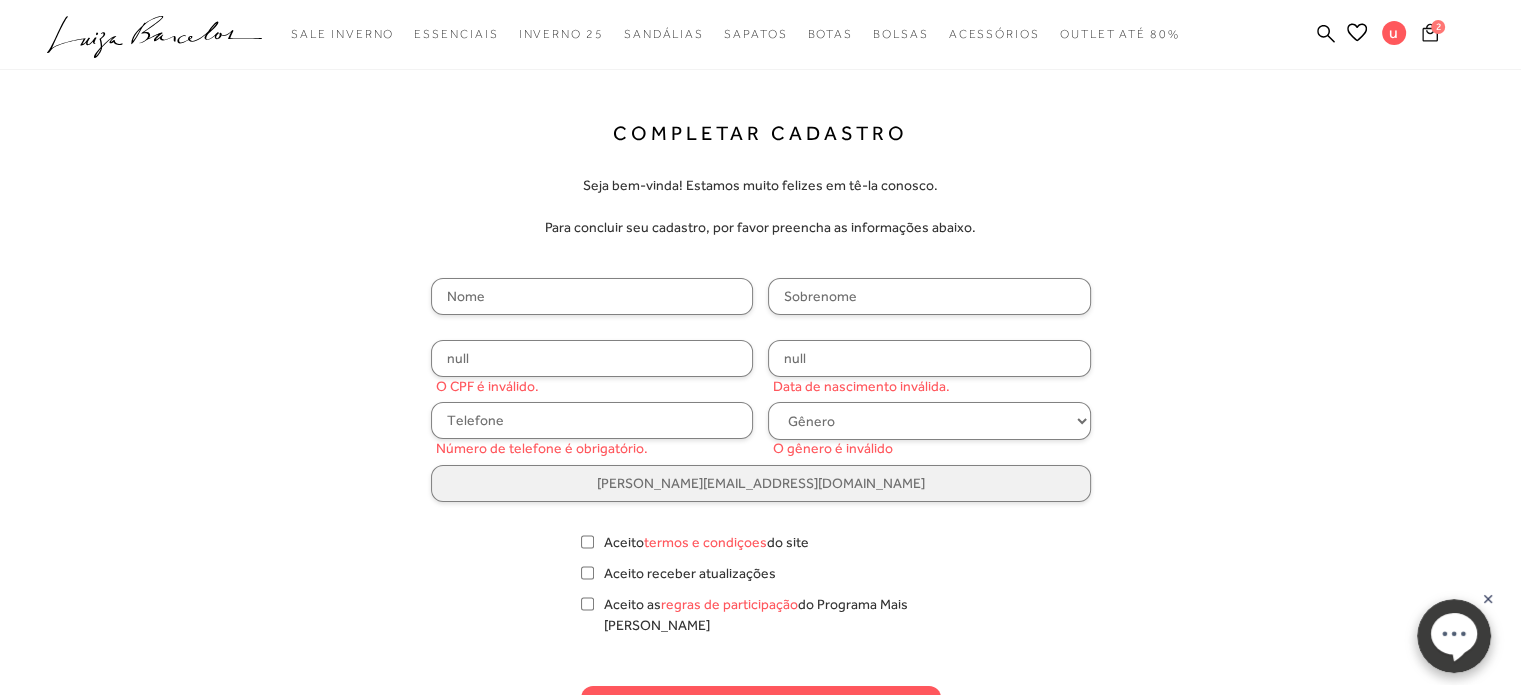 click on "2" at bounding box center [1438, 27] 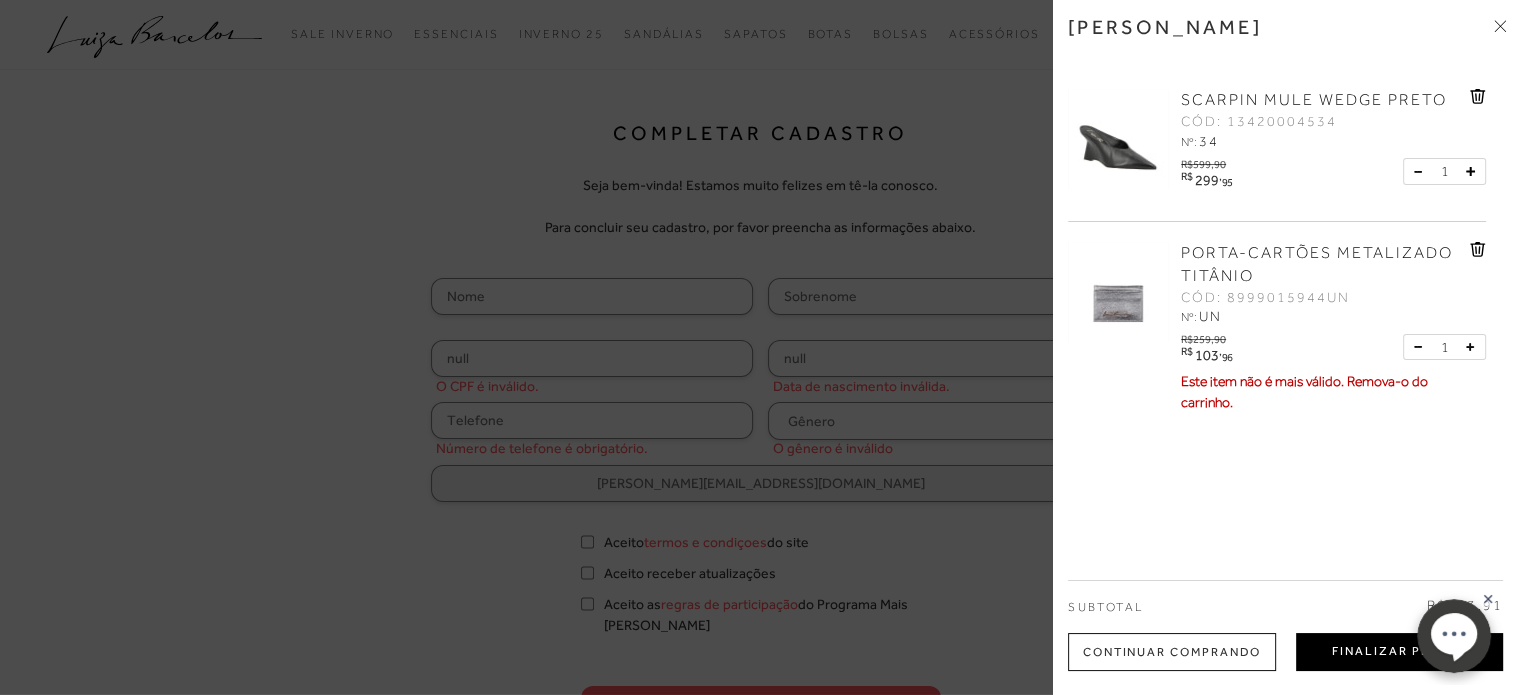 click on "Finalizar Pedido" at bounding box center (1399, 652) 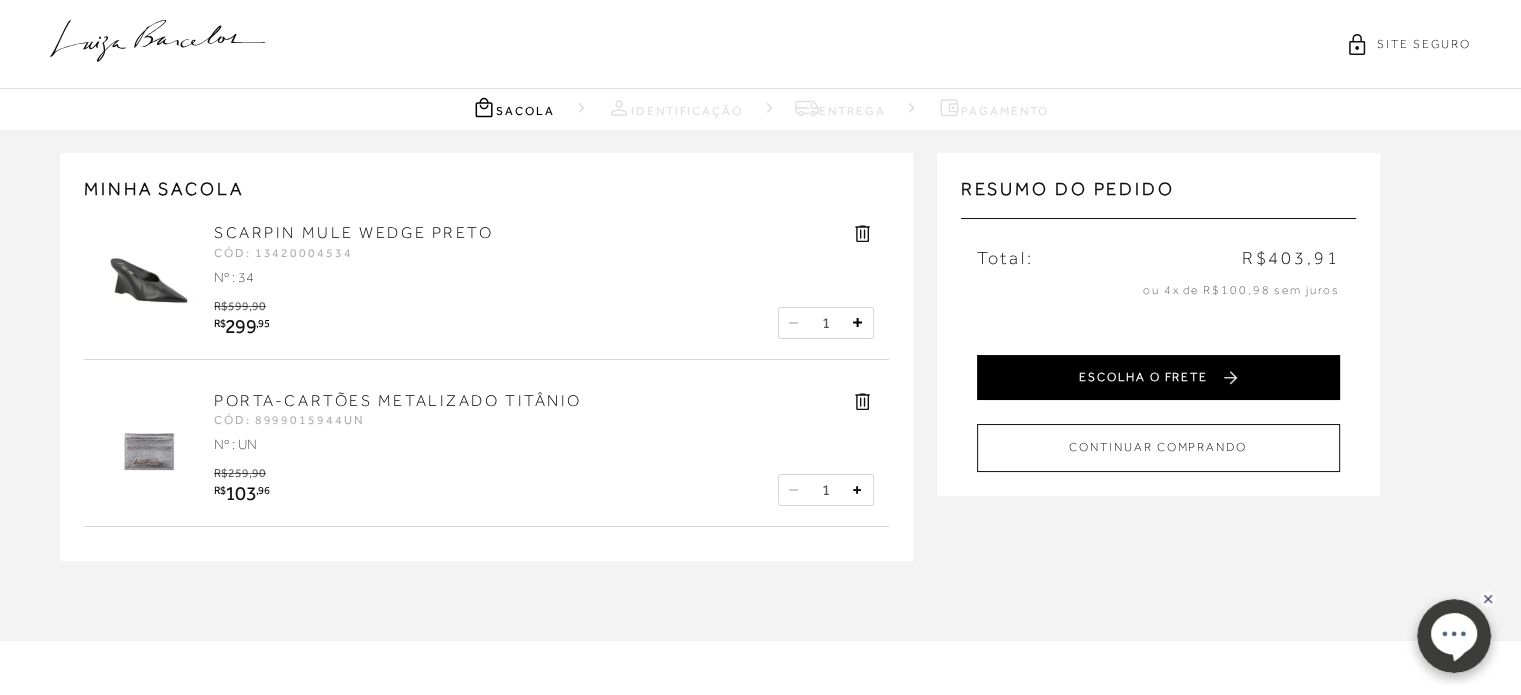 click on "ESCOLHA O FRETE" at bounding box center [1158, 377] 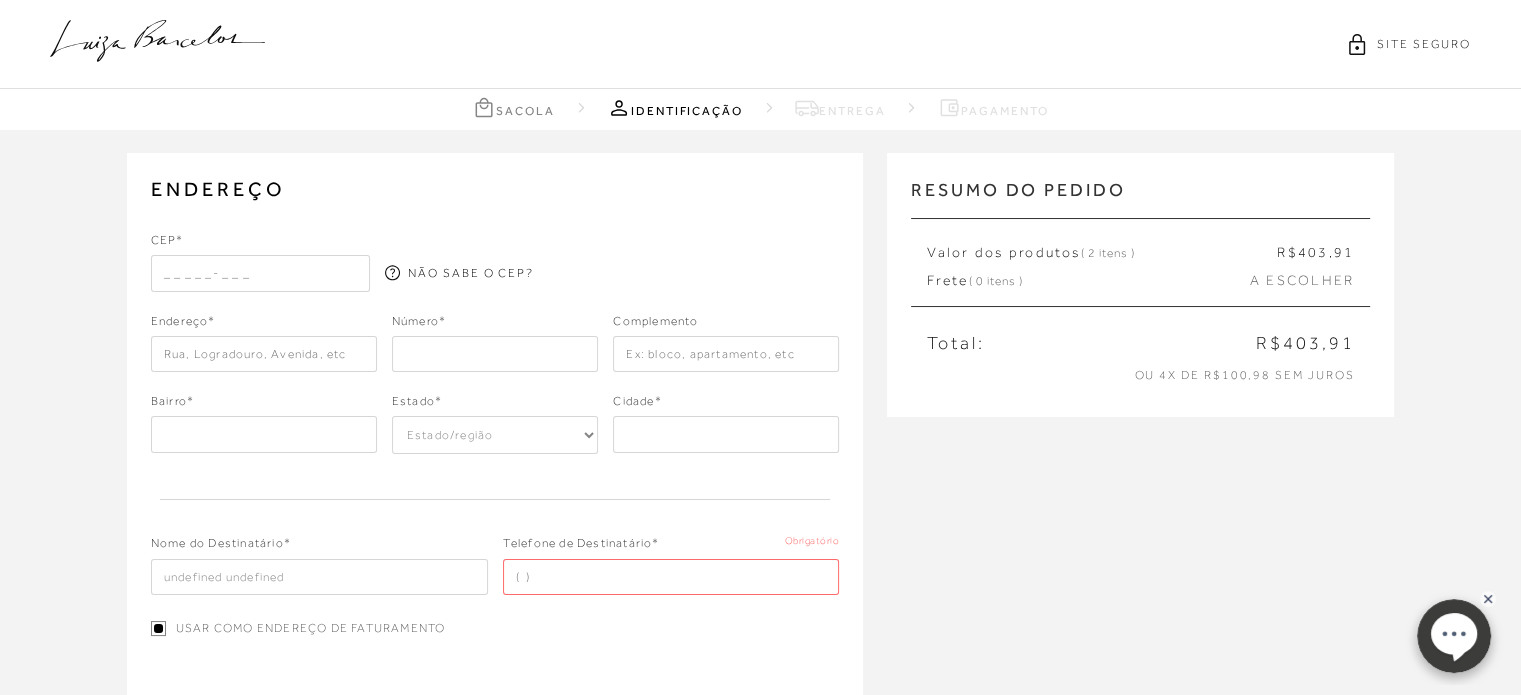 click at bounding box center [261, 273] 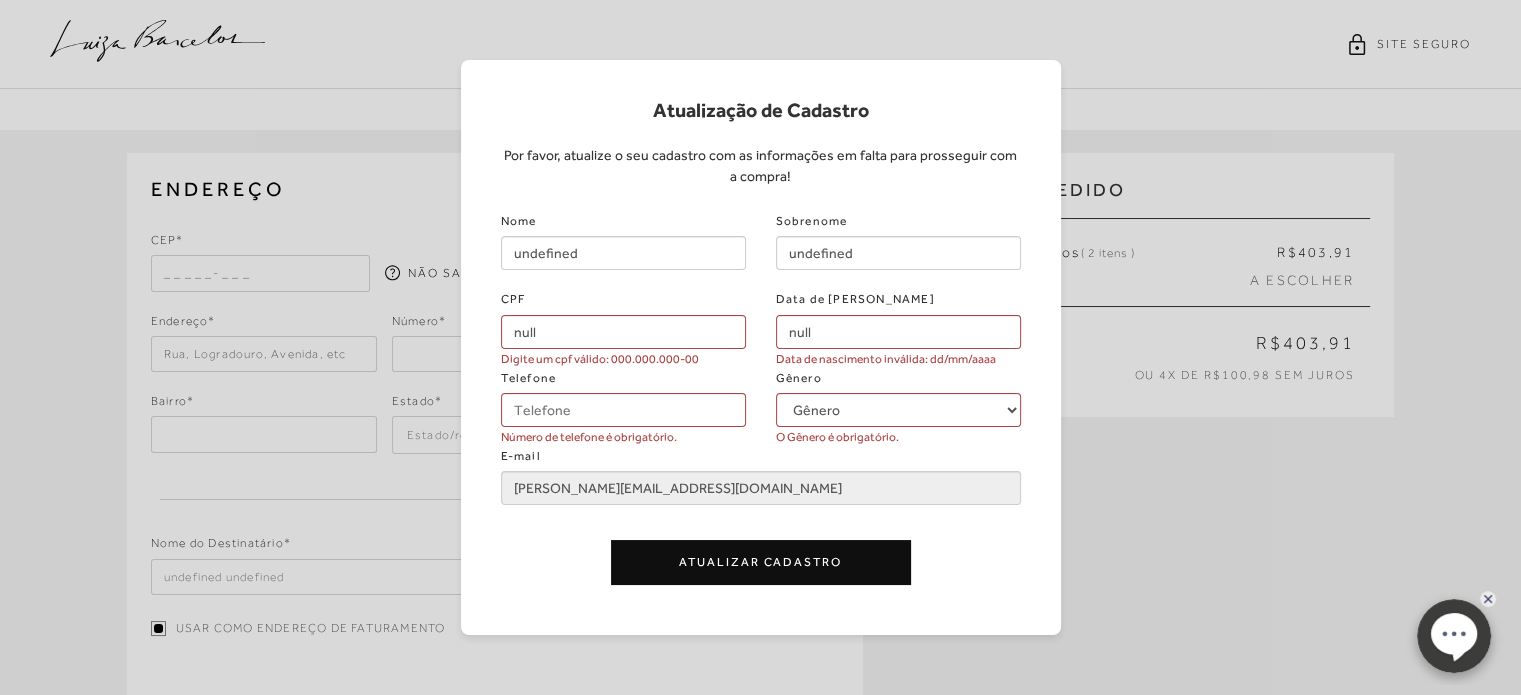 type on "24220-041" 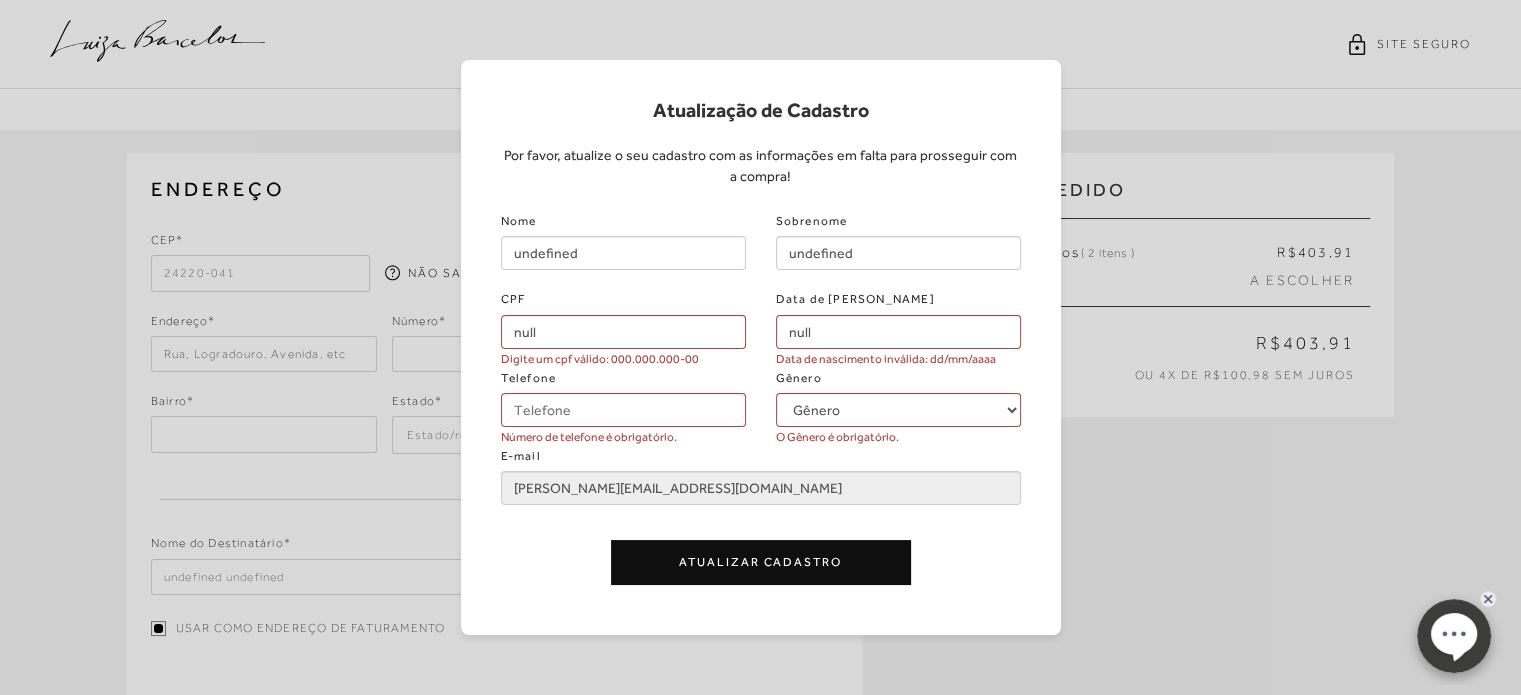 type on "Rua Presidente Backe" 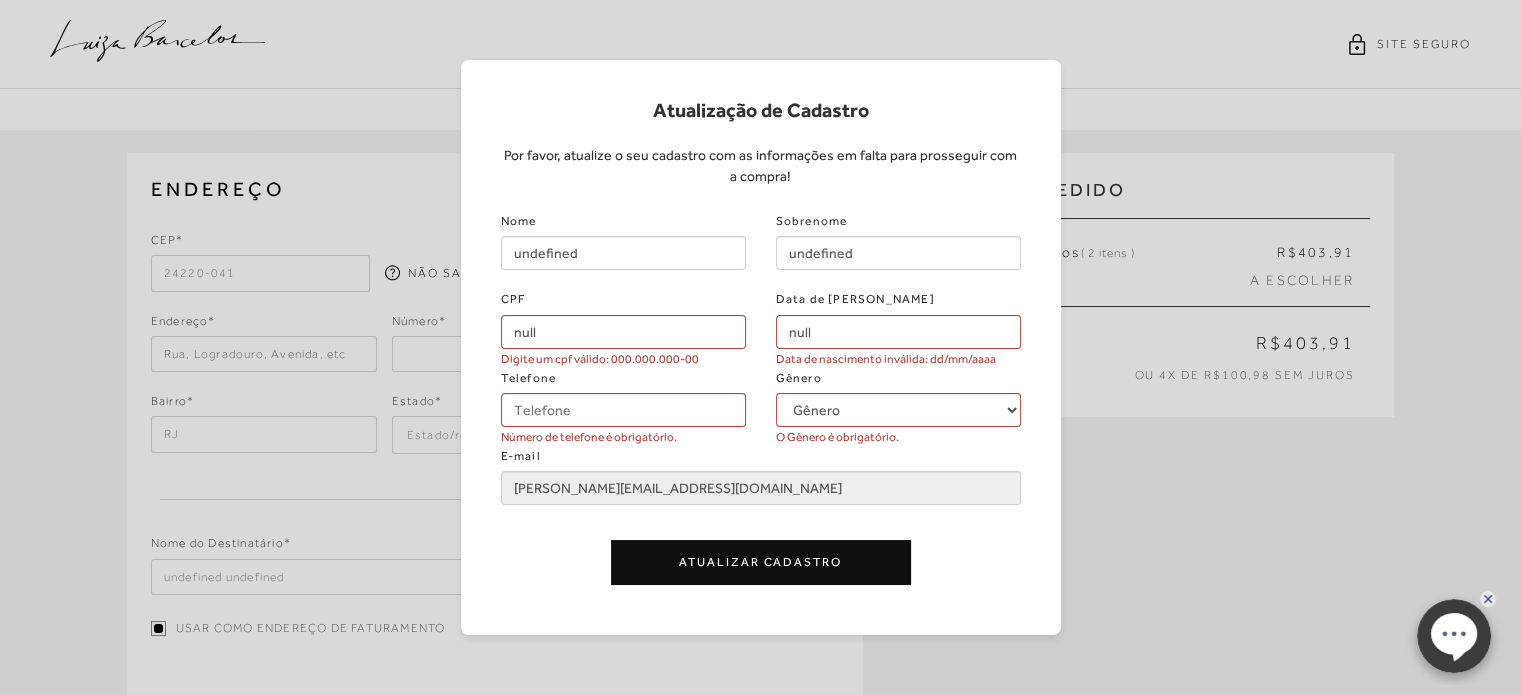 select on "RJ" 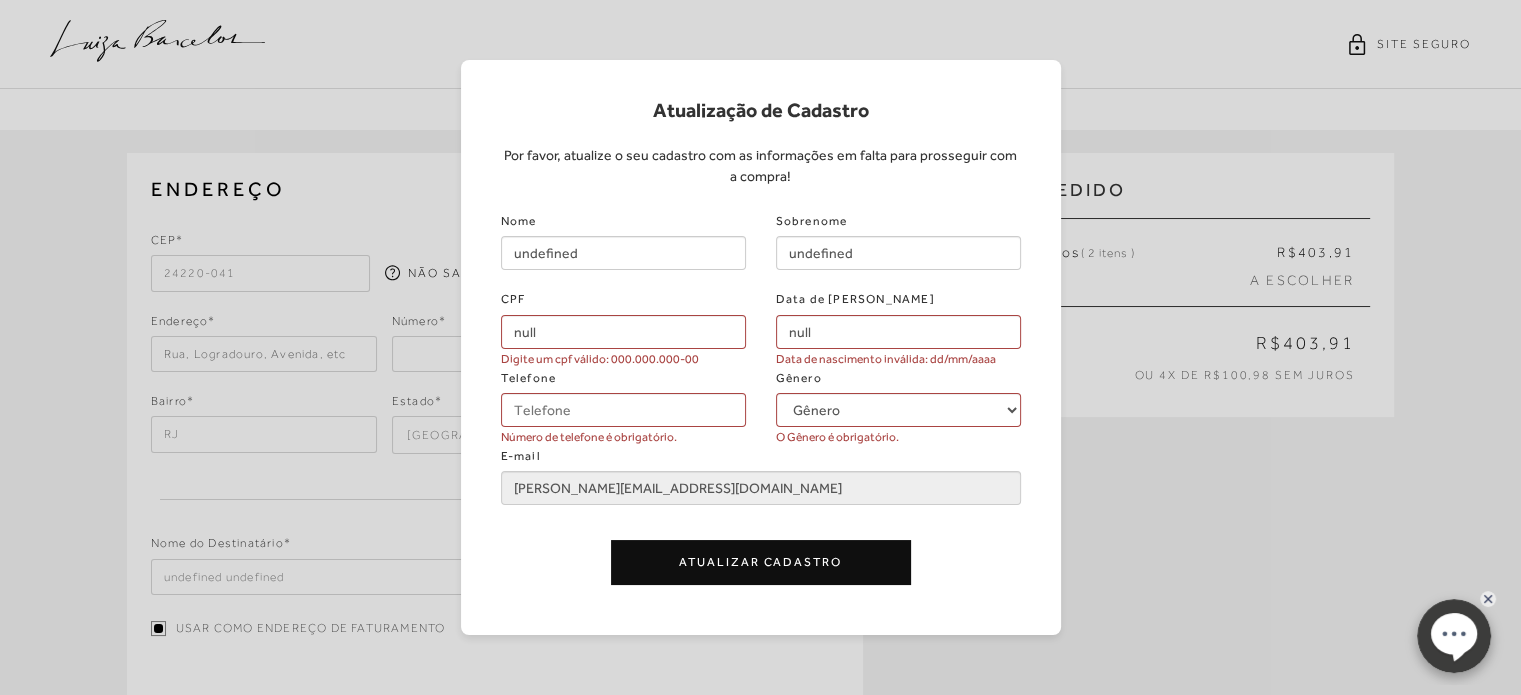 type on "NITERÓI" 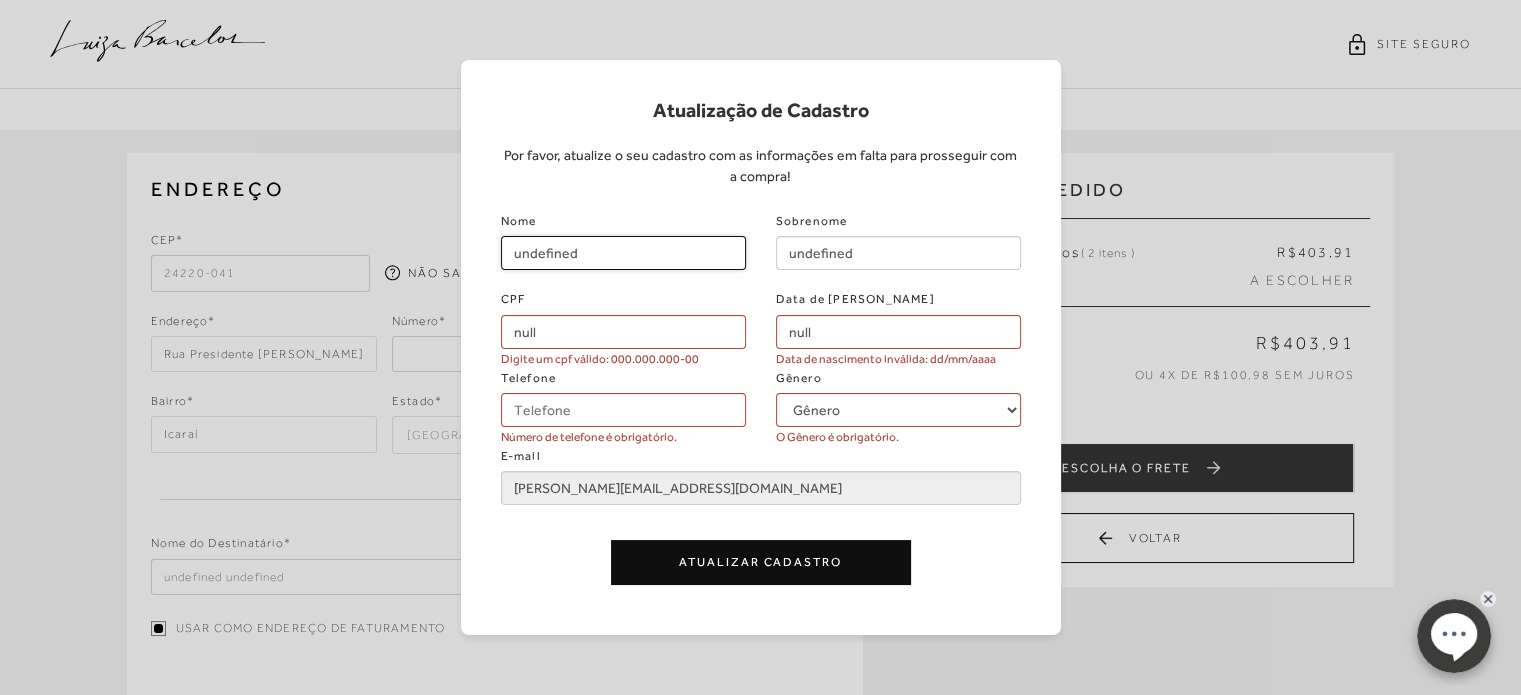 click on "undefined" at bounding box center [623, 253] 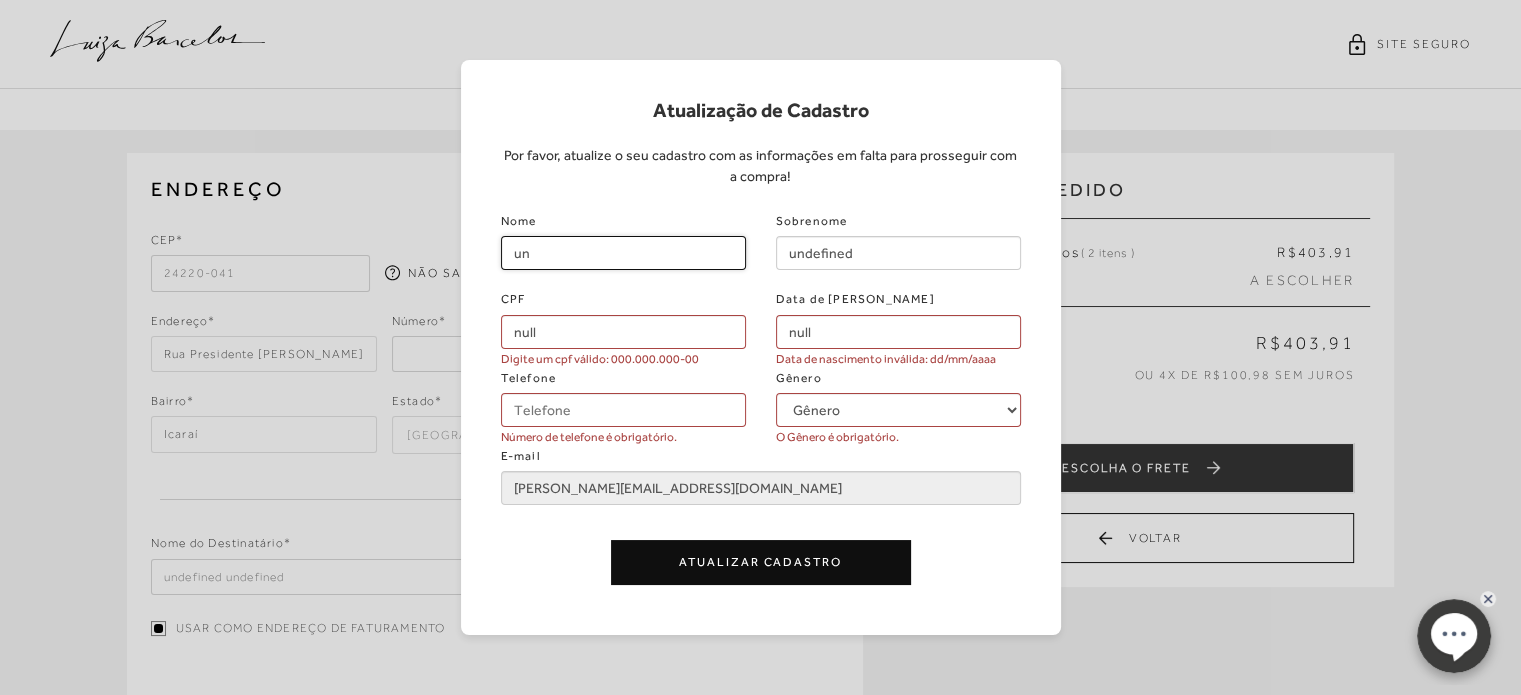 type on "u" 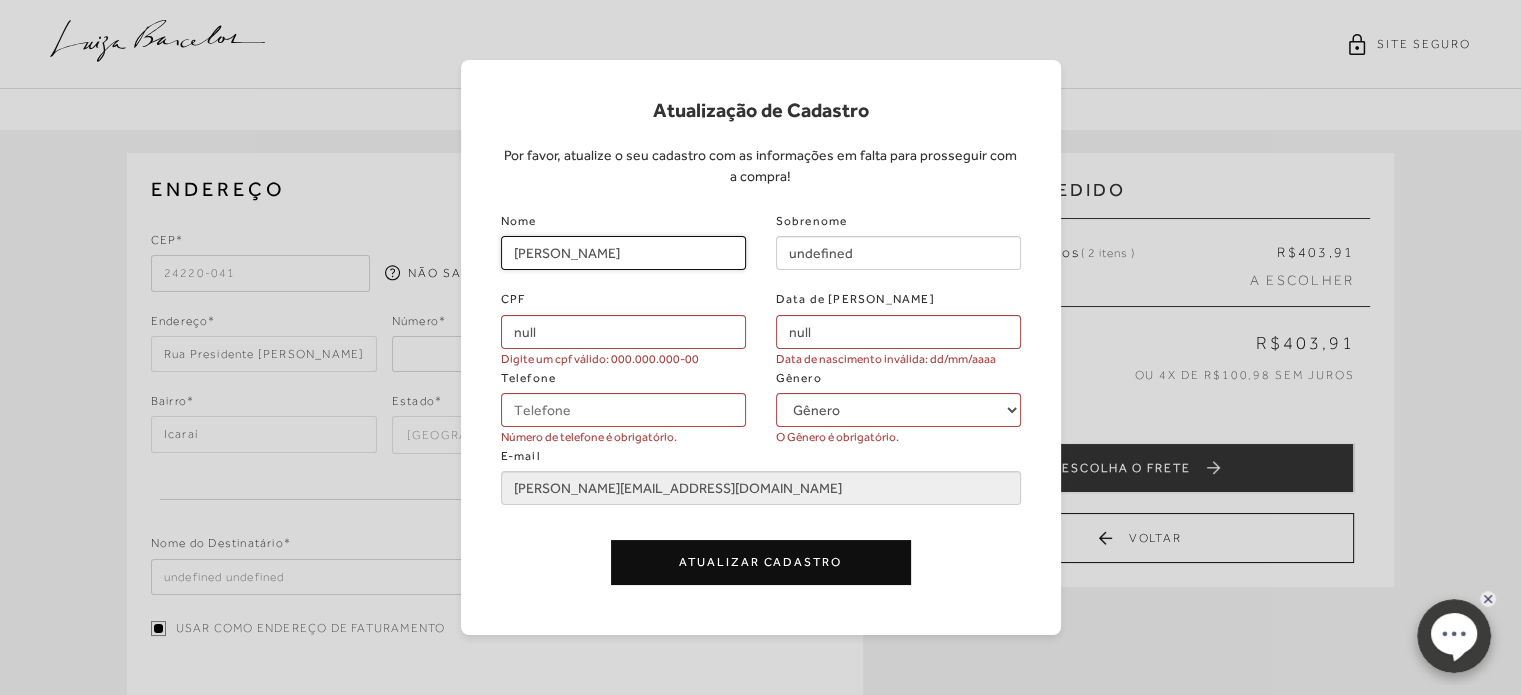 type on "[PERSON_NAME]" 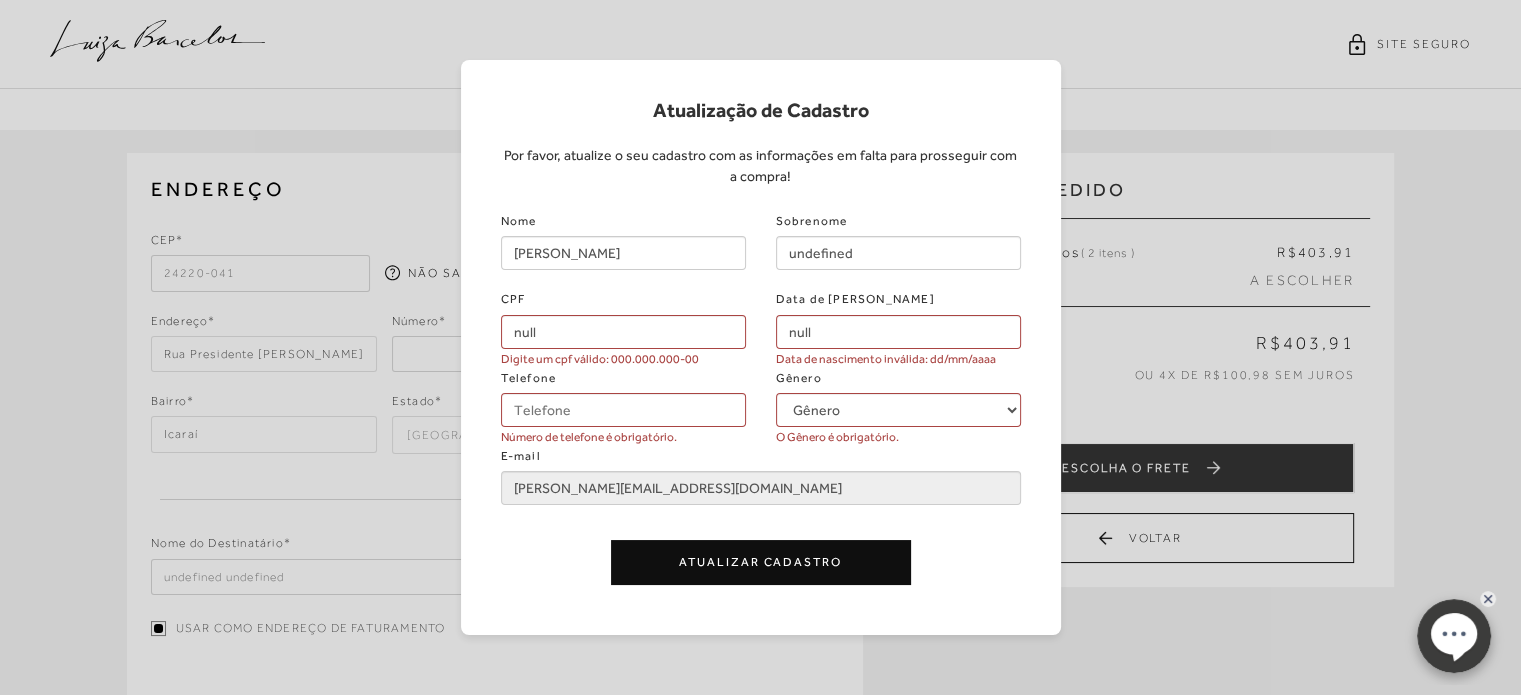 click on "Nome
Renata" at bounding box center [623, 238] 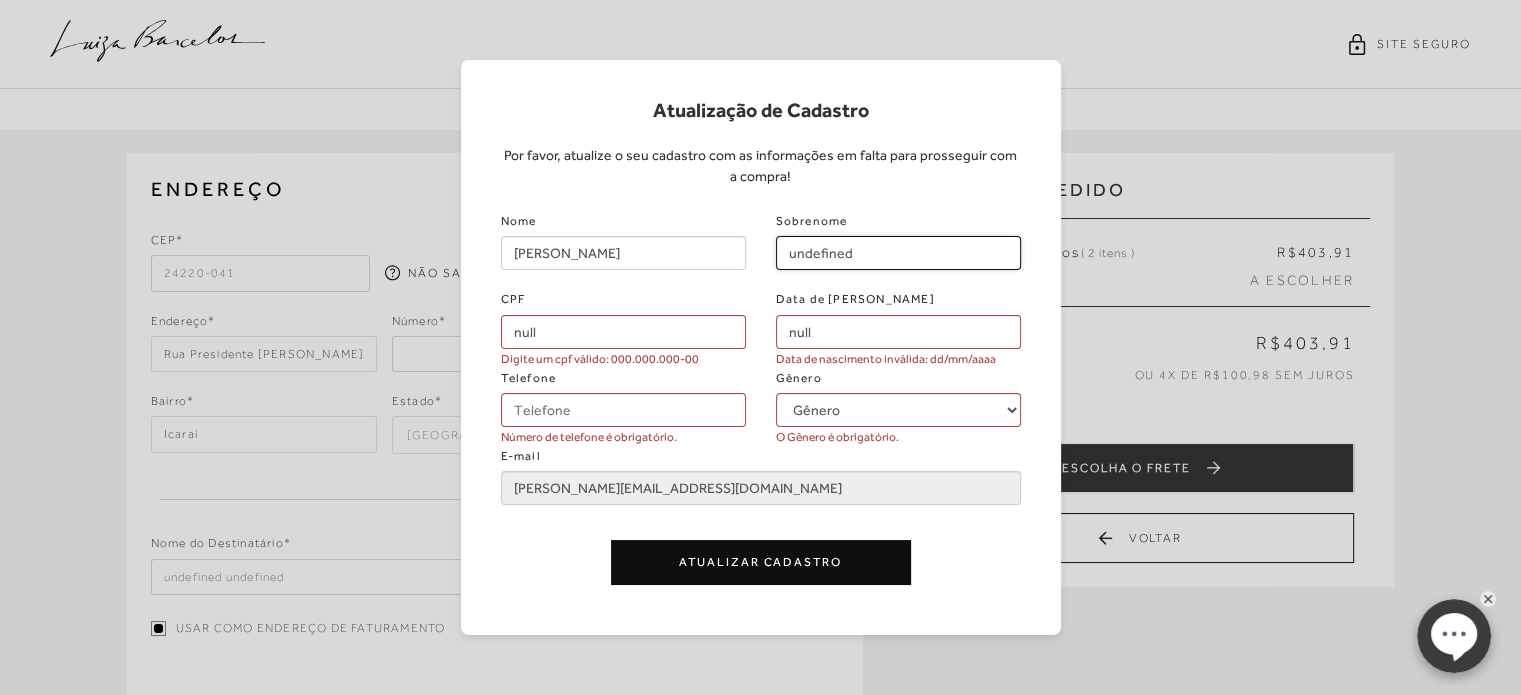 click on "undefined" at bounding box center [898, 253] 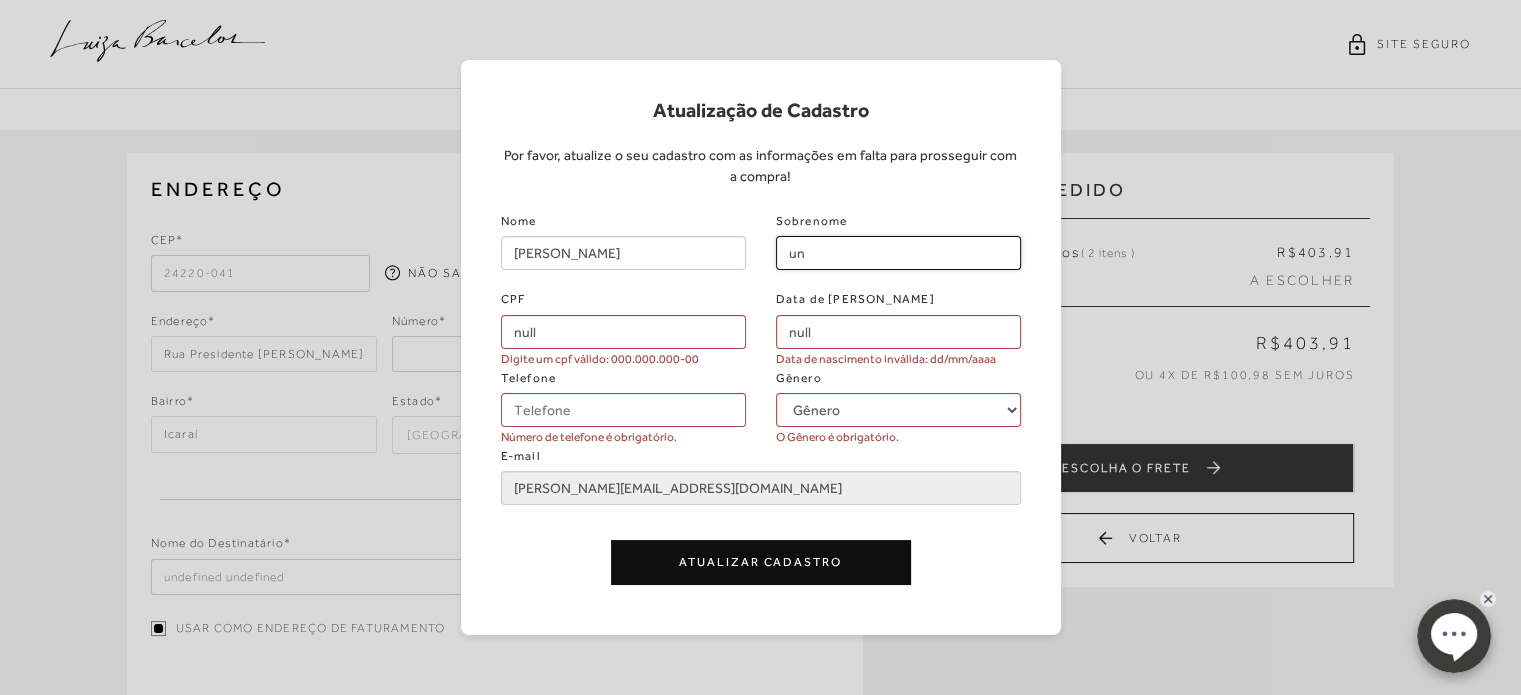 type on "u" 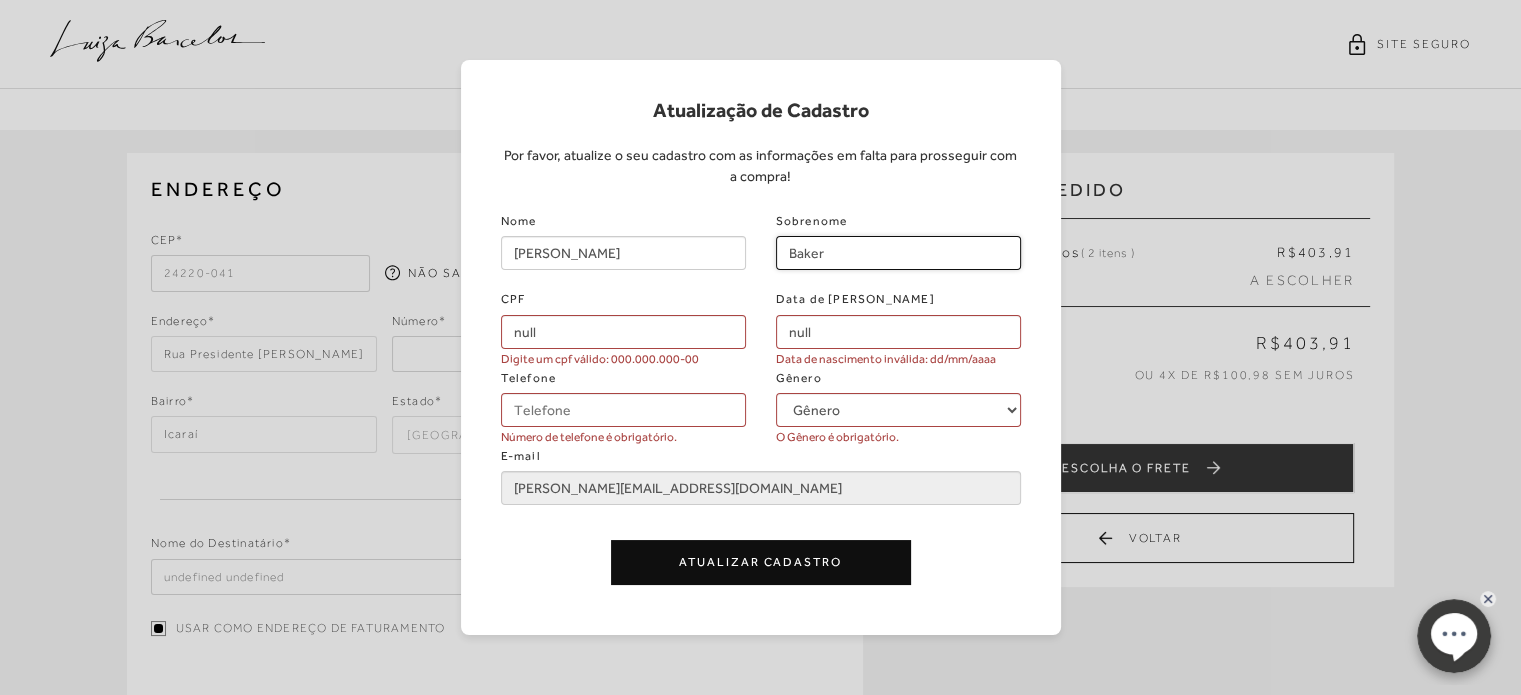 type on "Baker" 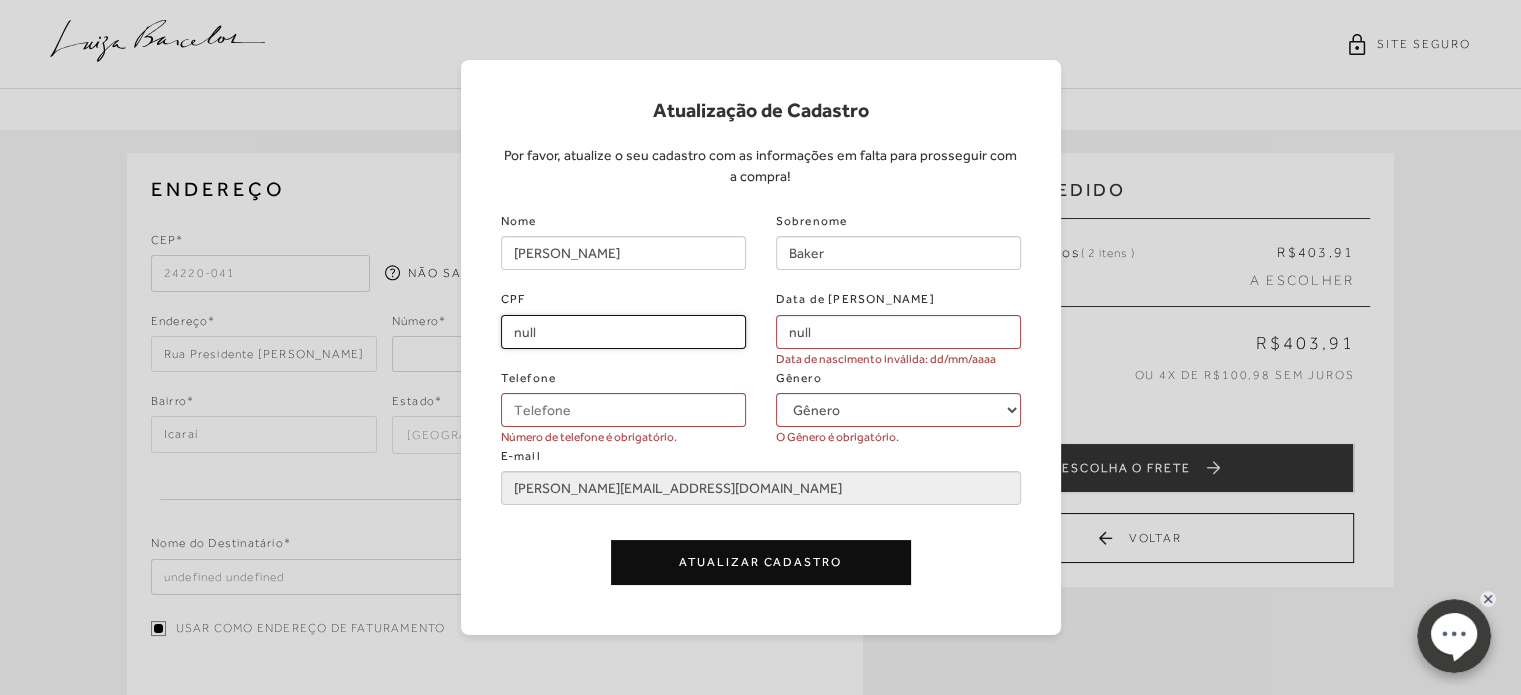 click on "null" at bounding box center (623, 332) 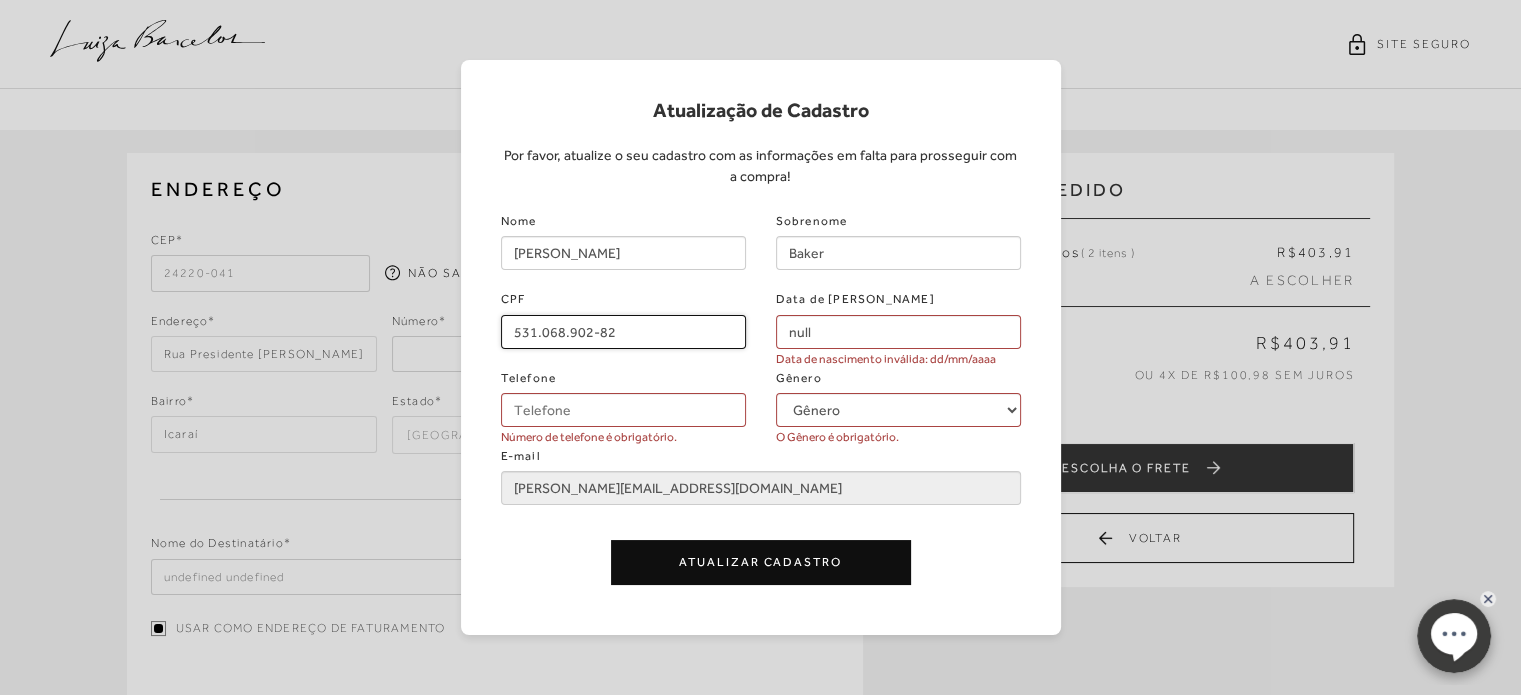 type on "531.068.902-82" 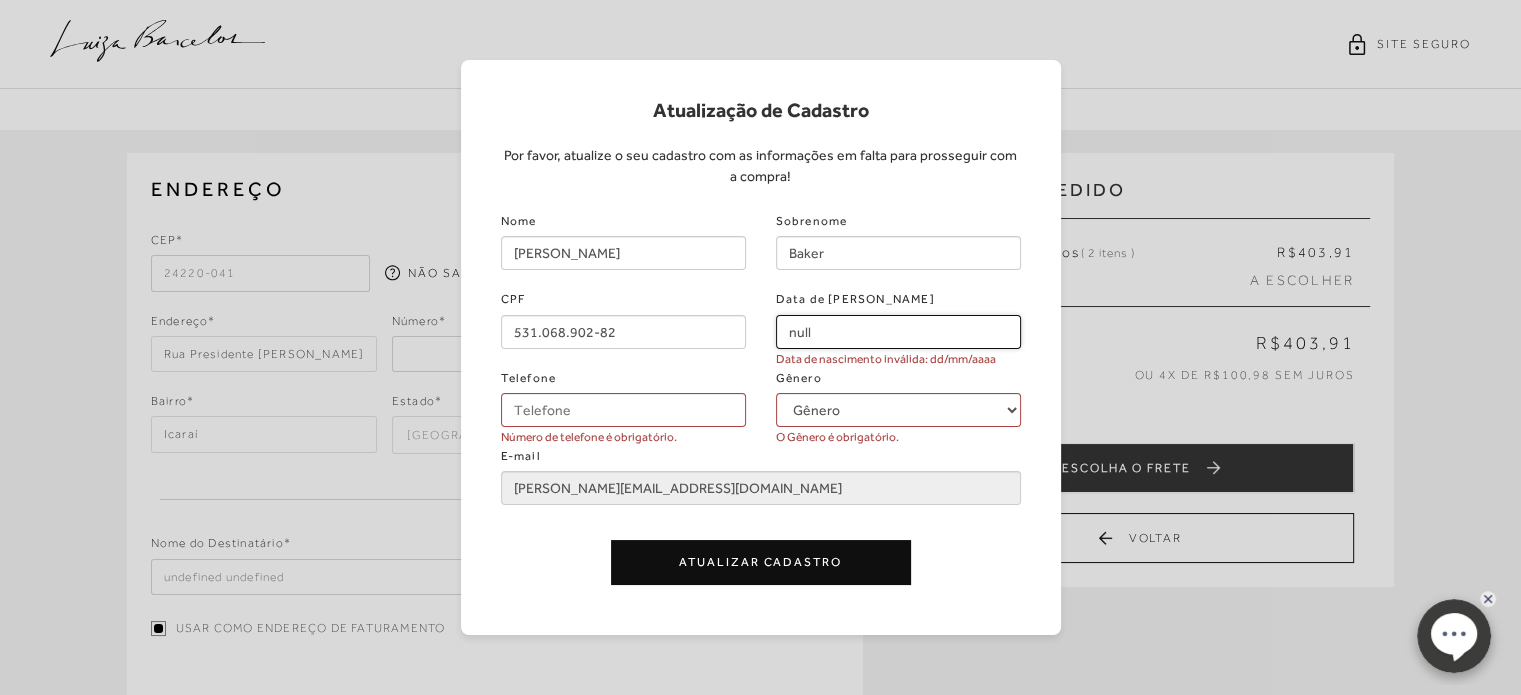 click on "null" at bounding box center (898, 332) 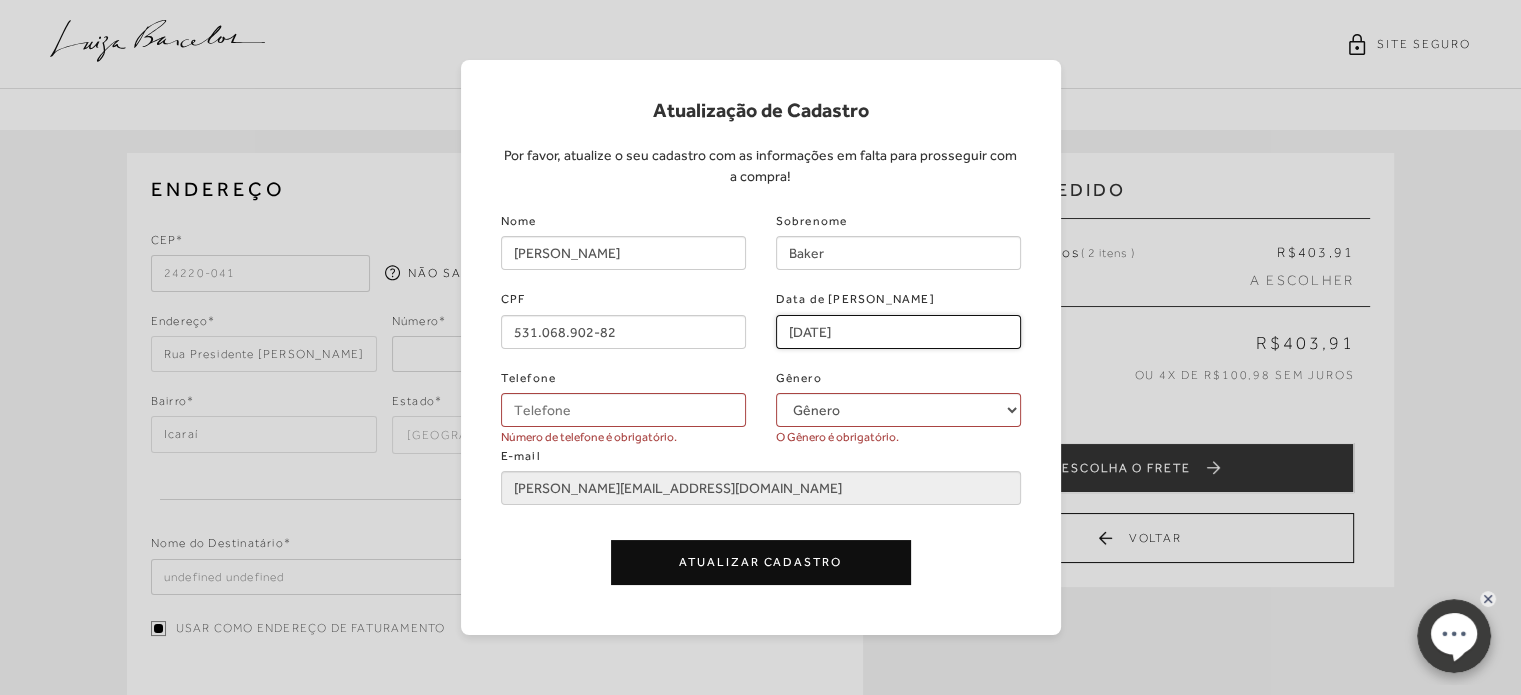 type on "14/06/1988" 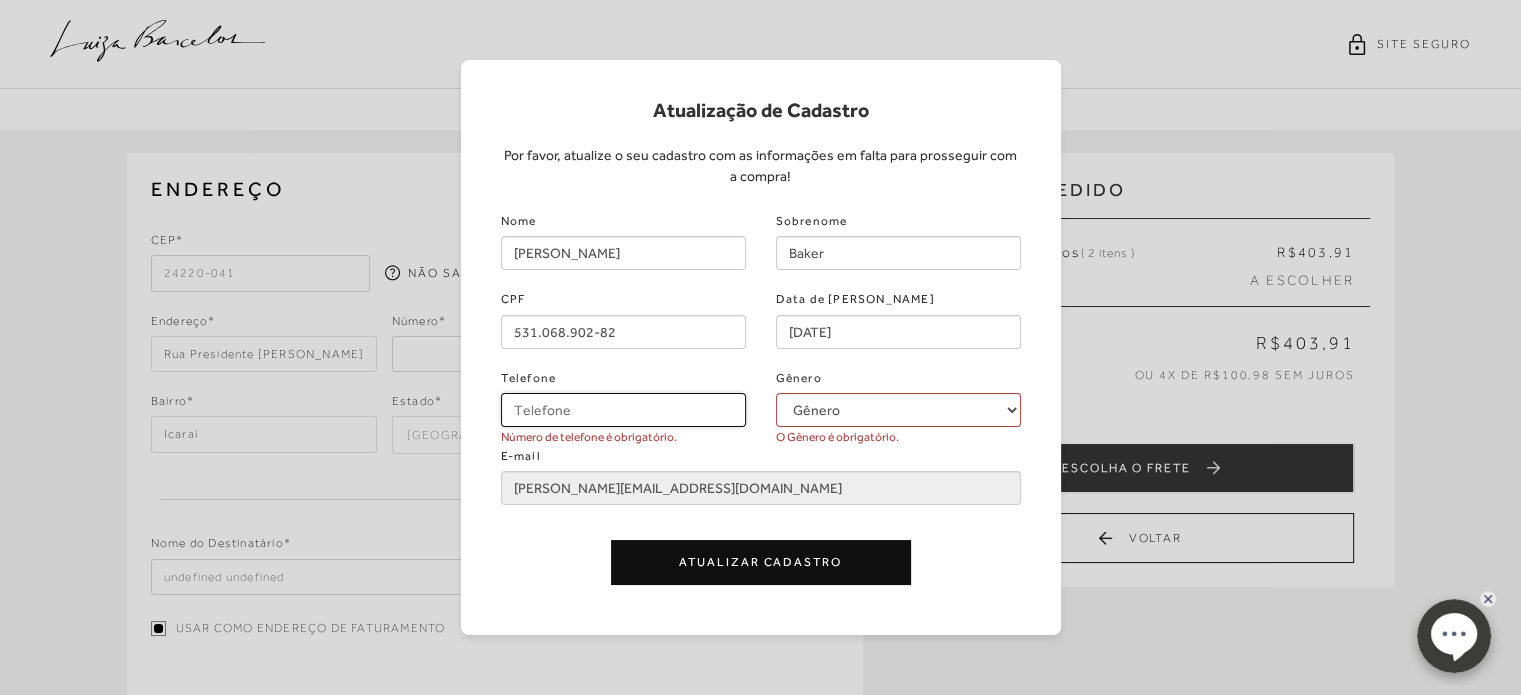click on "Telefone" at bounding box center (623, 410) 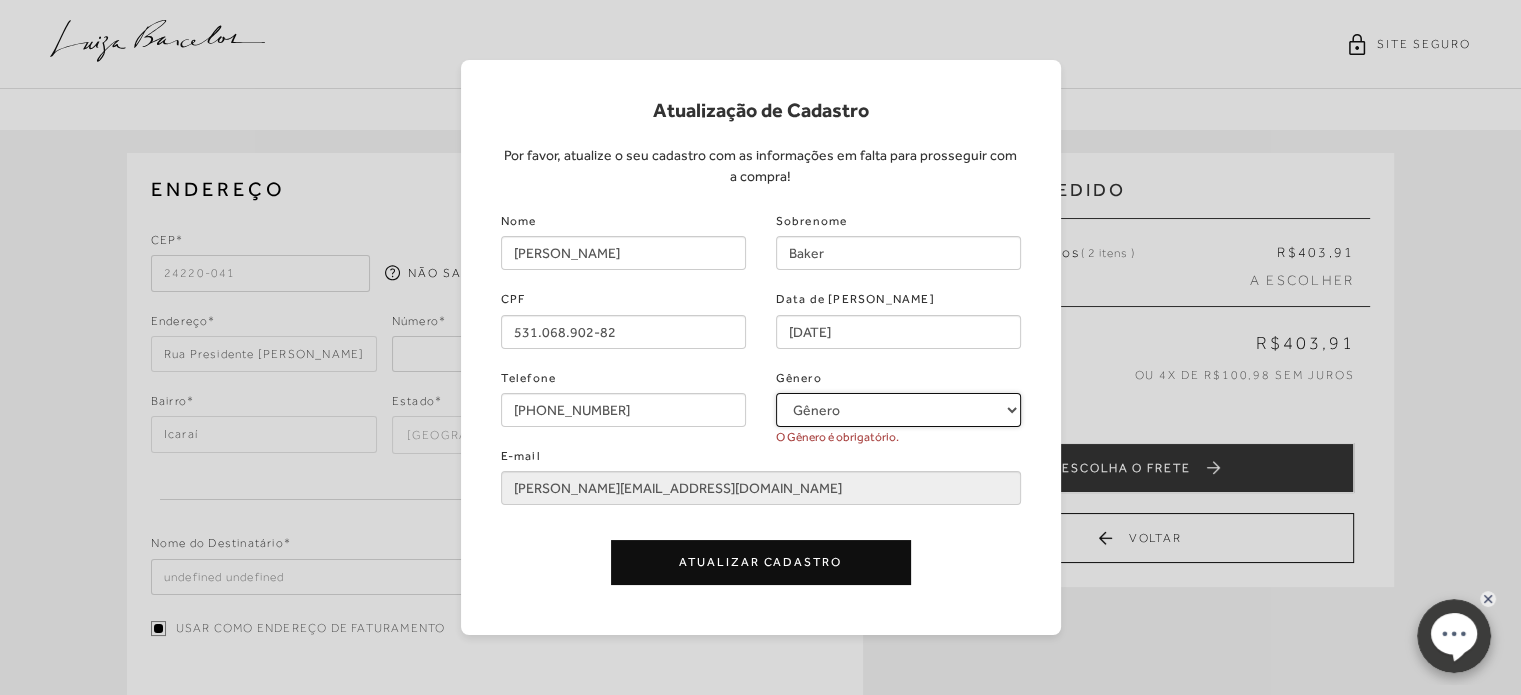 click on "Gênero Feminino Masculino" at bounding box center [898, 410] 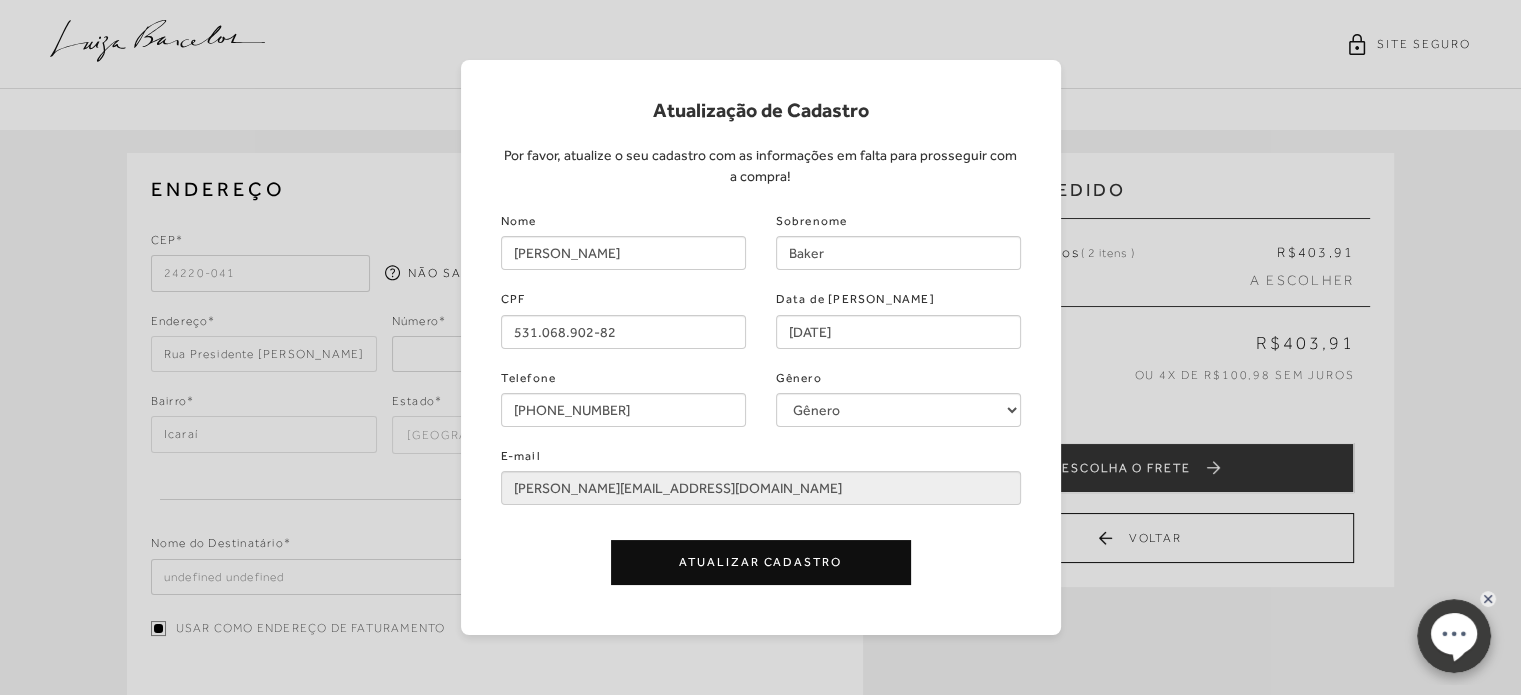click on "Atualizar Cadastro" at bounding box center (761, 562) 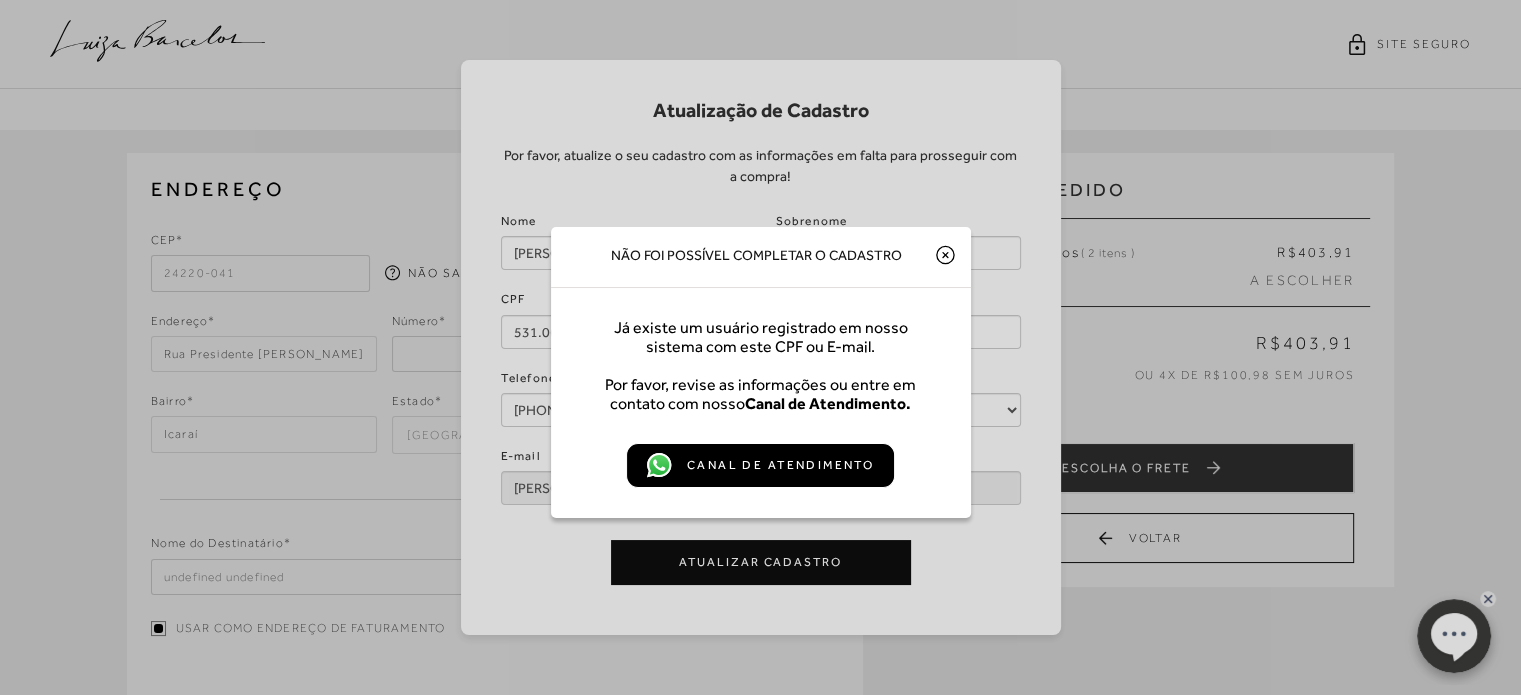 click 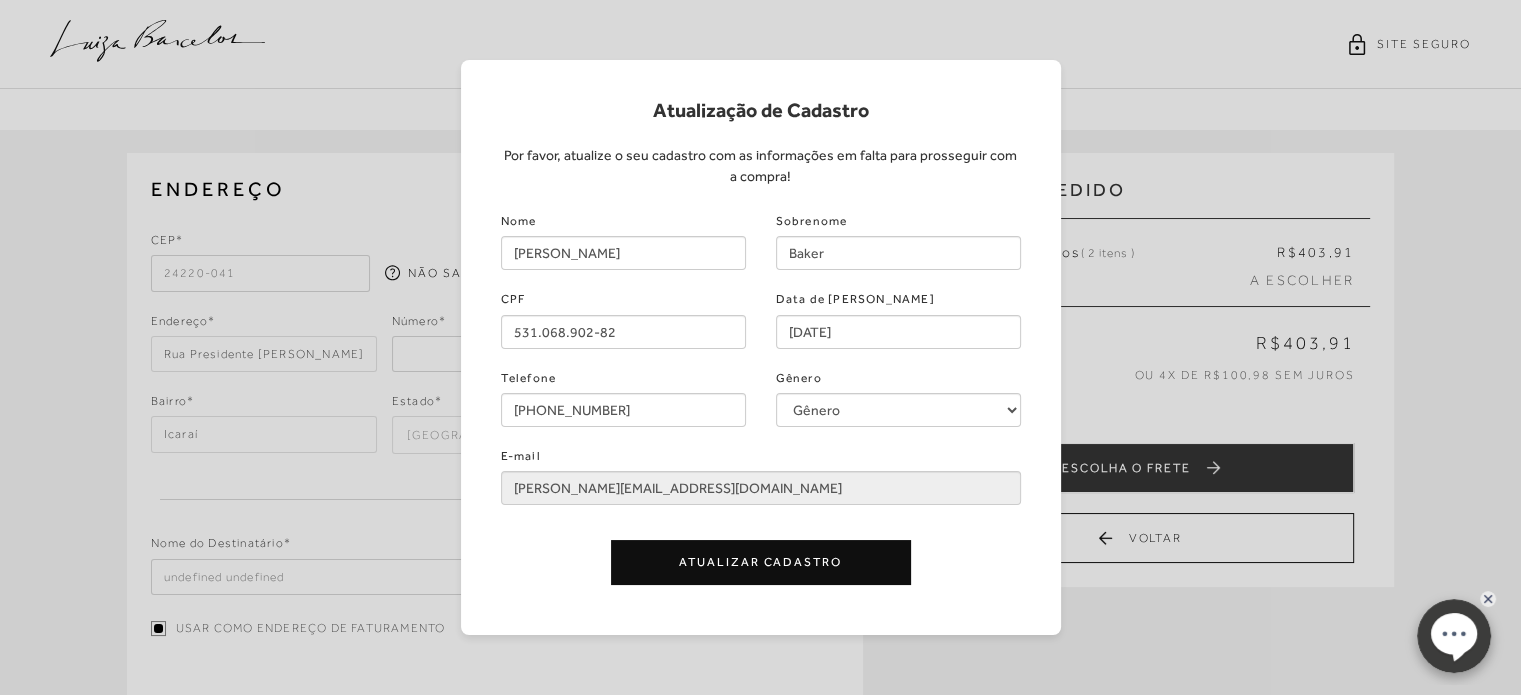 click on "Atualização de Cadastro
Por favor, atualize o seu cadastro com as informações em falta para prosseguir com a compra!
Nome
Renata
Sobrenome
Baker
CPF
531.068.902-82
Data de Nascimento
14/06/1988
Telefone
(21) 98036-5003
Gênero
Gênero Feminino Masculino
E-mail
renata_baker@hotmail.com
Atualizar Cadastro" at bounding box center [760, 347] 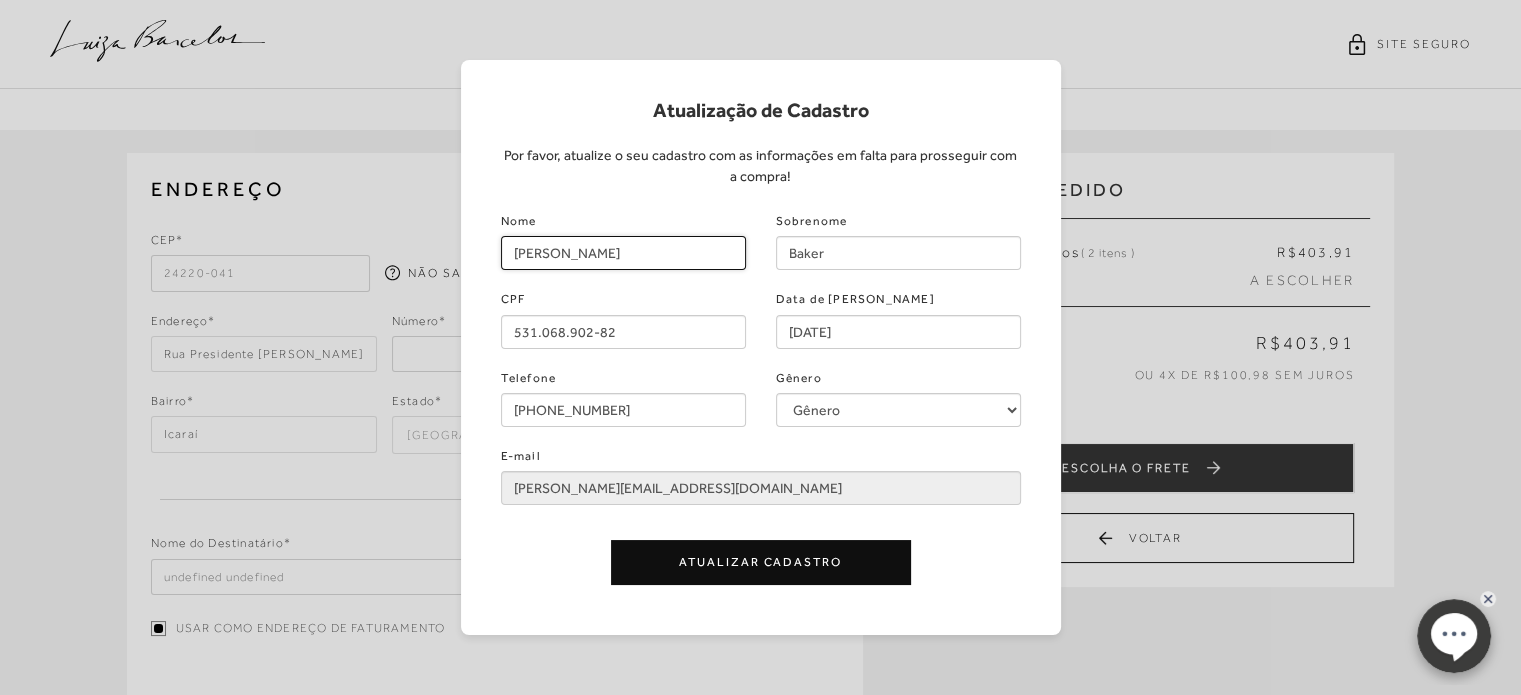click on "Atualização de Cadastro
Por favor, atualize o seu cadastro com as informações em falta para prosseguir com a compra!
Nome
Renata
Sobrenome
Baker
CPF
531.068.902-82
Data de Nascimento
14/06/1988
Telefone
(21) 98036-5003
Gênero
Gênero Feminino Masculino
E-mail
renata_baker@hotmail.com
Atualizar Cadastro" at bounding box center (760, 1468) 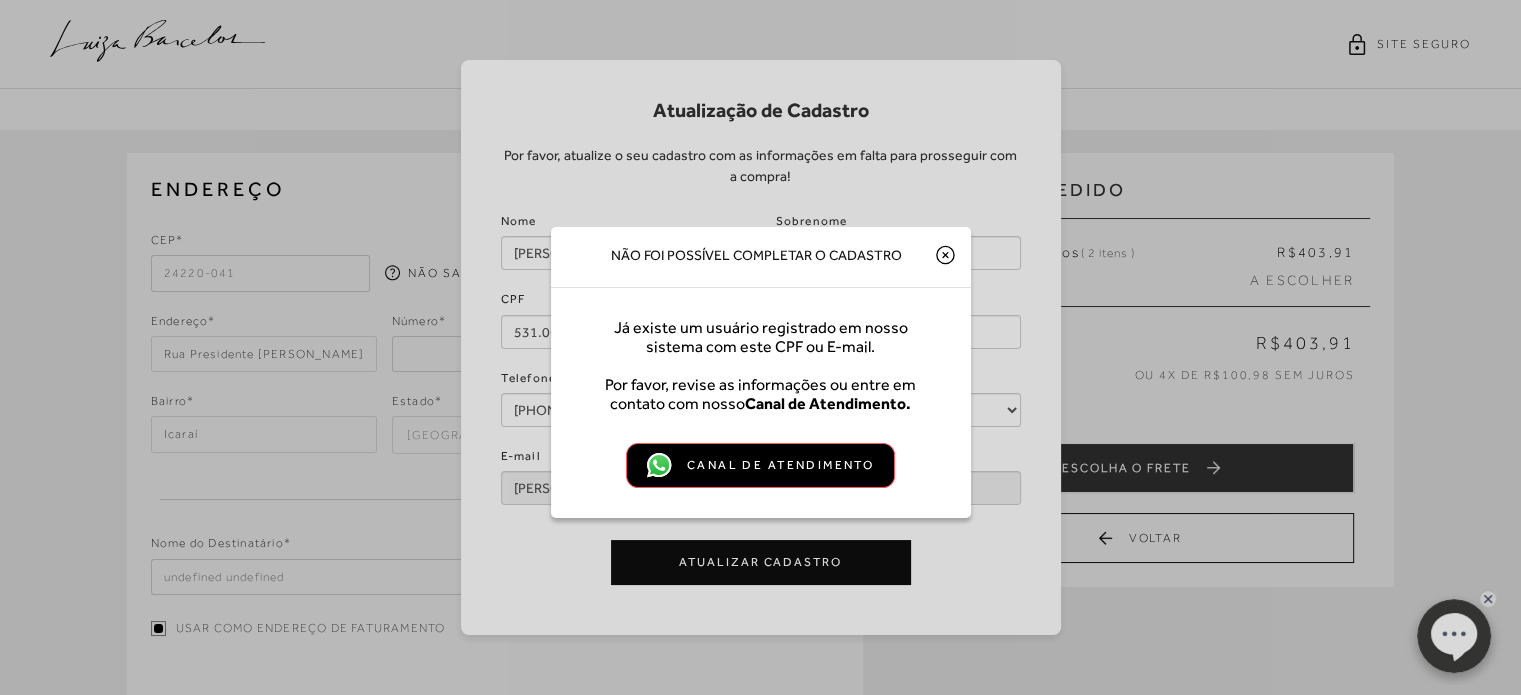 click on "Canal de Atendimento" at bounding box center [760, 465] 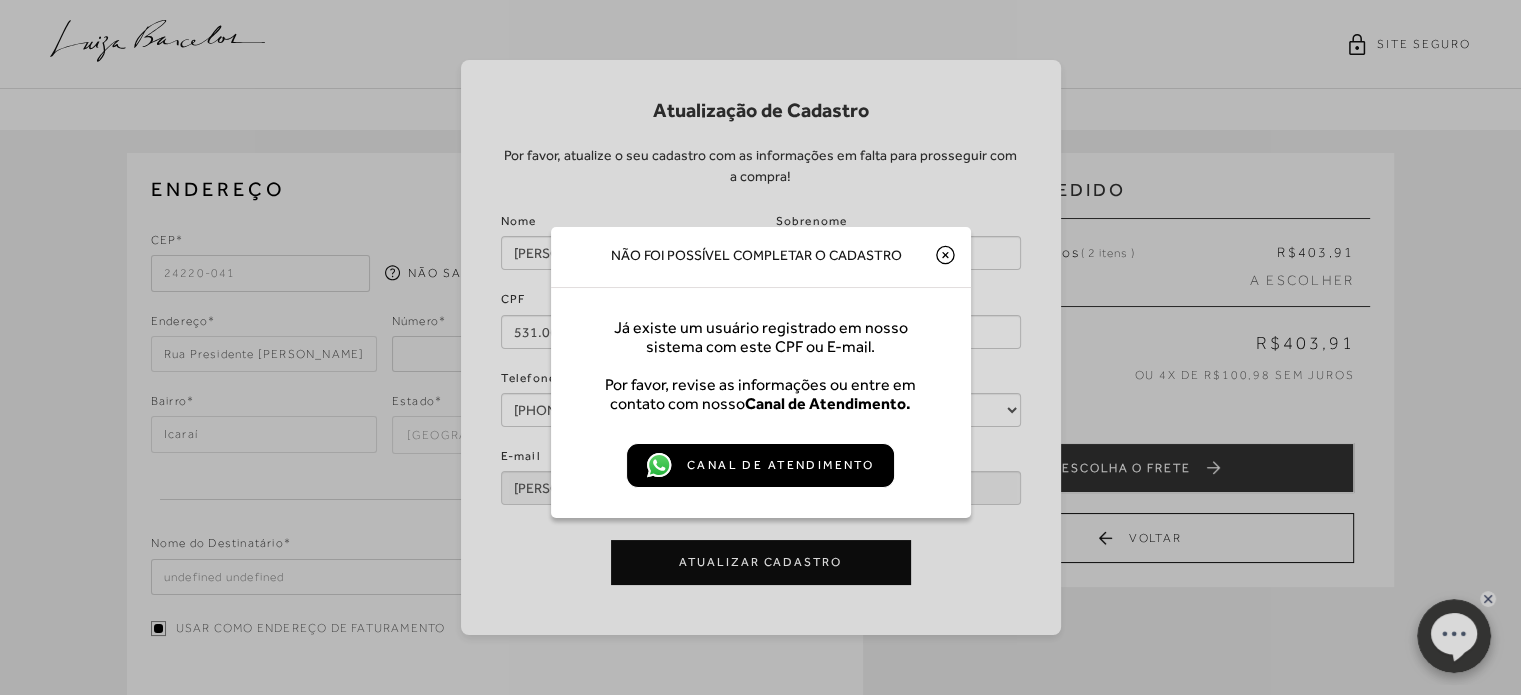 click on "Não foi possível completar o cadastro
Já existe um usuário registrado em nosso sistema com este CPF ou E-mail. Por favor, revise as informações ou entre em contato com nosso  Canal de Atendimento.
Canal de Atendimento" at bounding box center (760, 347) 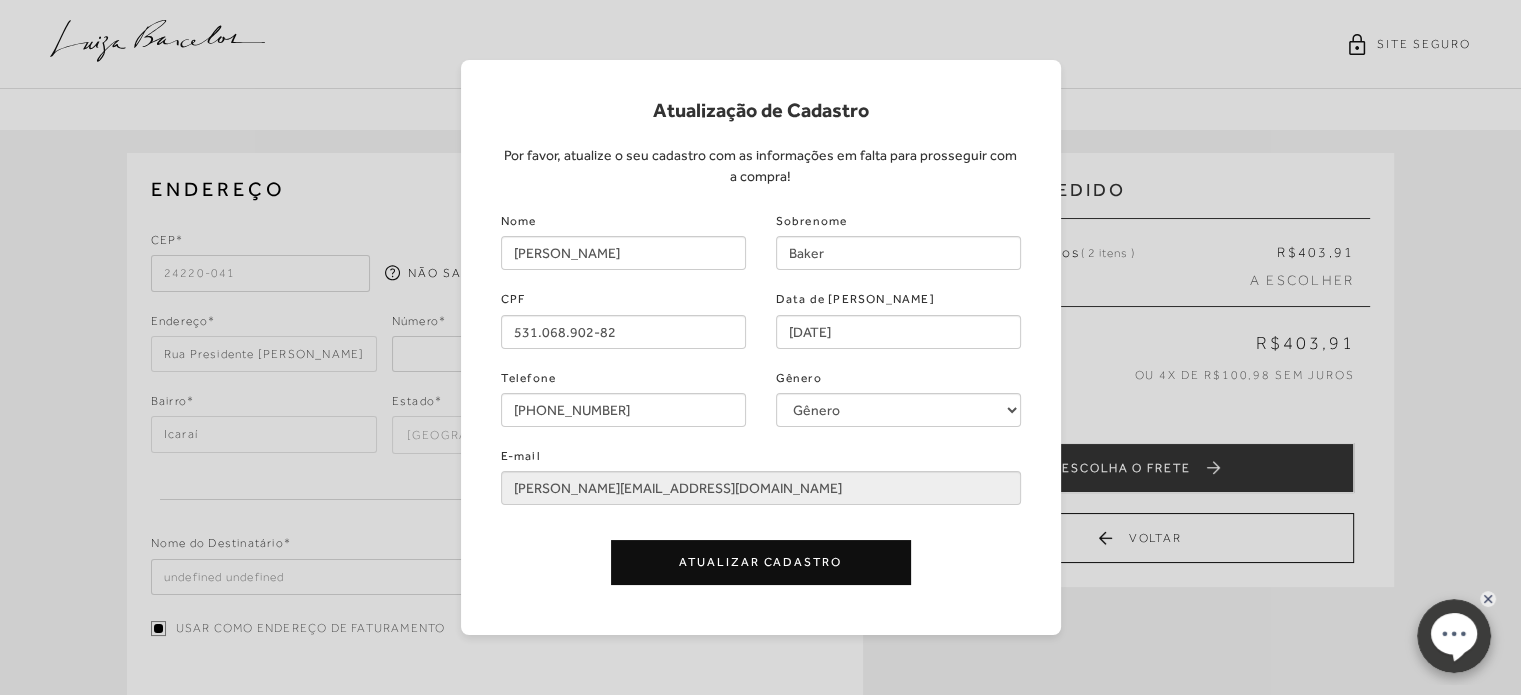 click on "Atualização de Cadastro
Por favor, atualize o seu cadastro com as informações em falta para prosseguir com a compra!
Nome
Renata
Sobrenome
Baker
CPF
531.068.902-82
Data de Nascimento
14/06/1988
Telefone
(21) 98036-5003
Gênero
Gênero Feminino Masculino
E-mail
renata_baker@hotmail.com
Atualizar Cadastro" at bounding box center (760, 347) 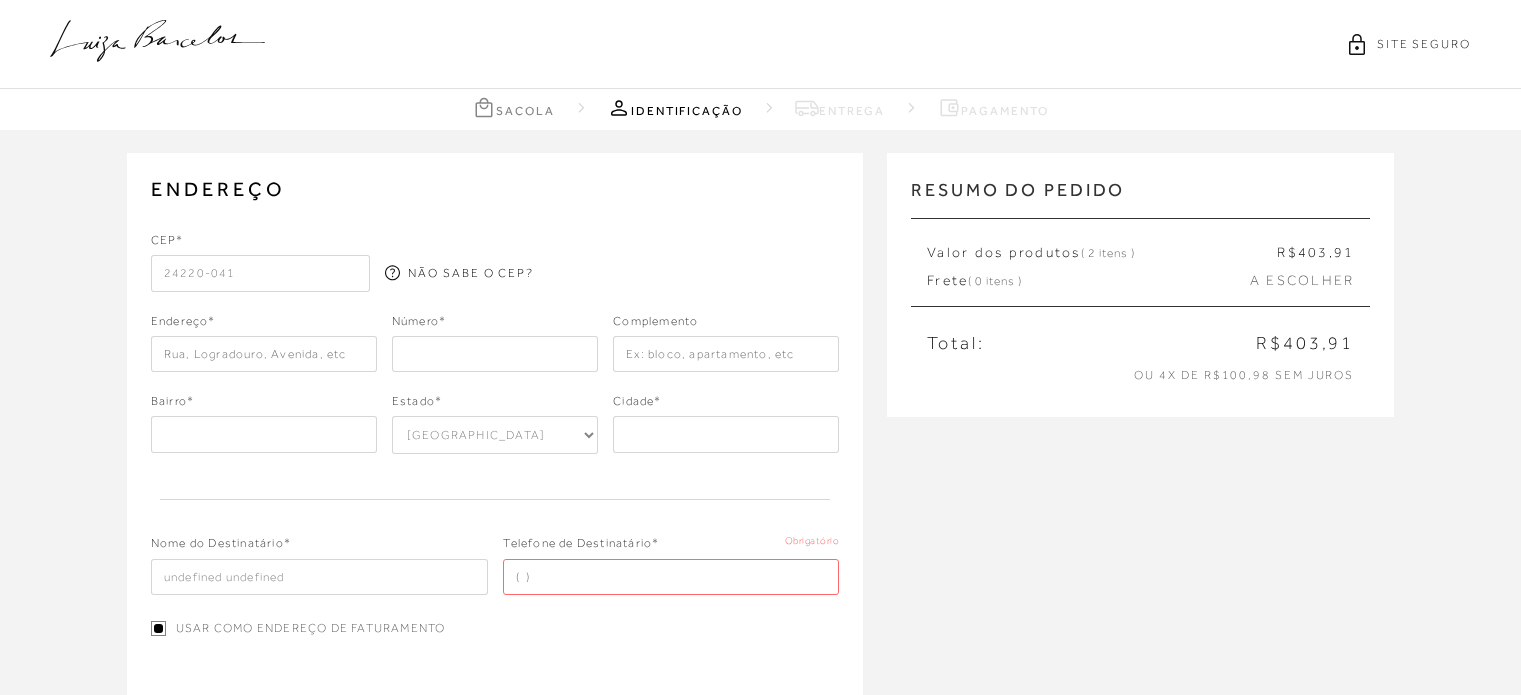 select on "RJ" 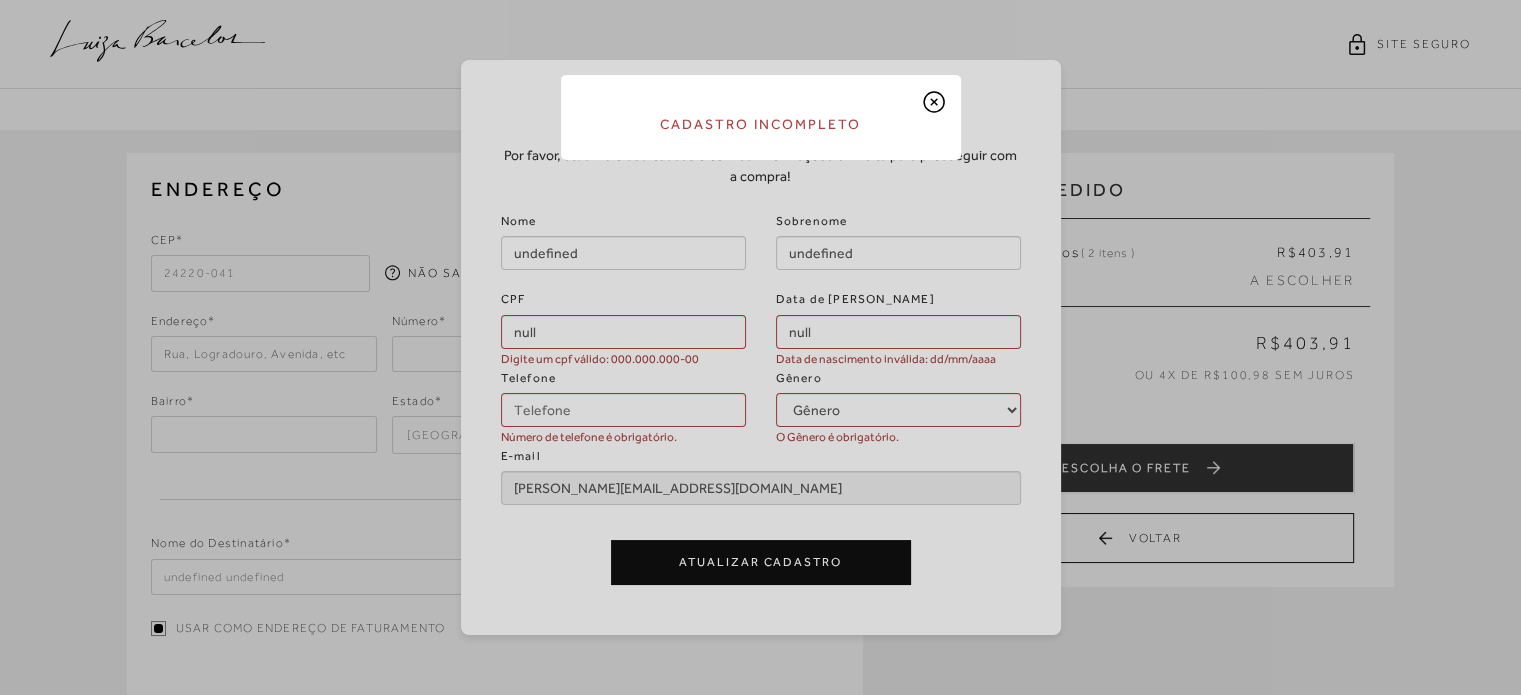 scroll, scrollTop: 0, scrollLeft: 0, axis: both 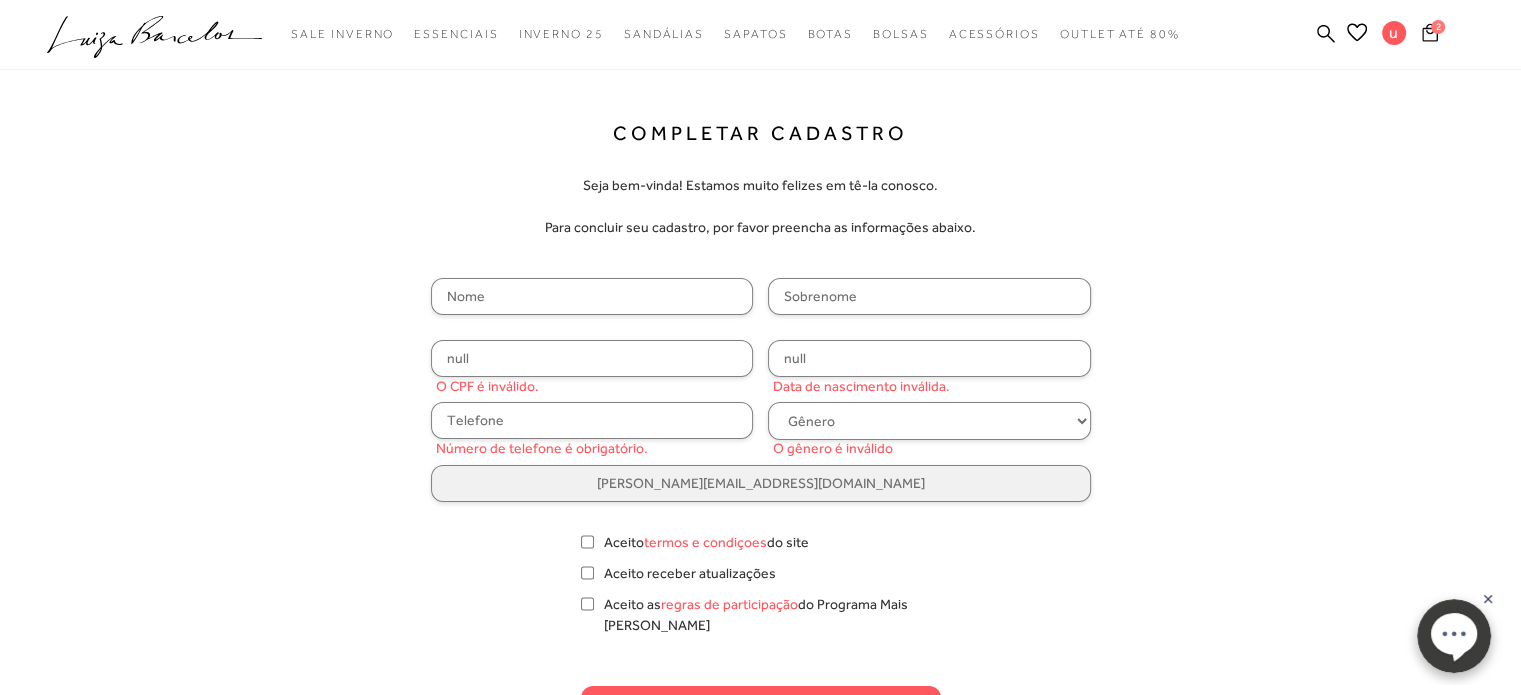 click 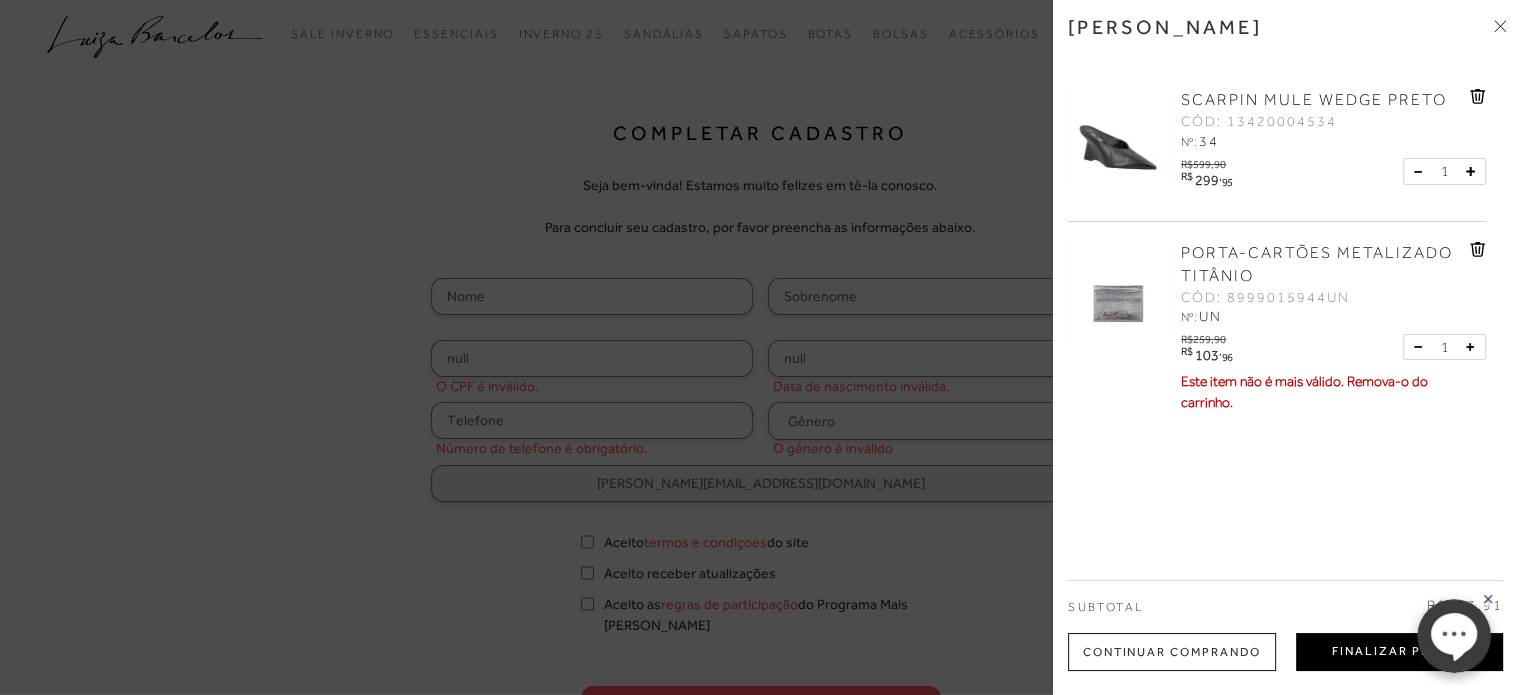 click on "Finalizar Pedido" at bounding box center [1399, 652] 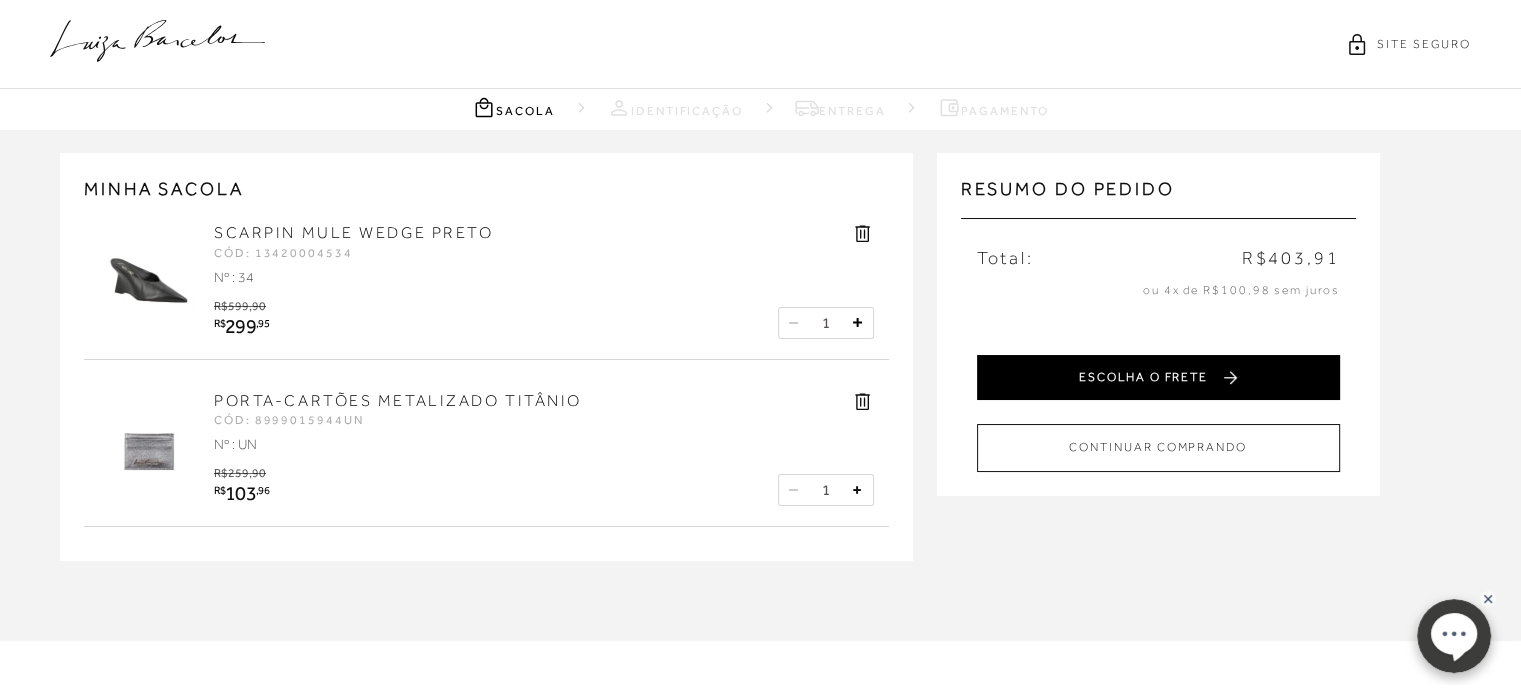 click on "ESCOLHA O FRETE" at bounding box center (1158, 377) 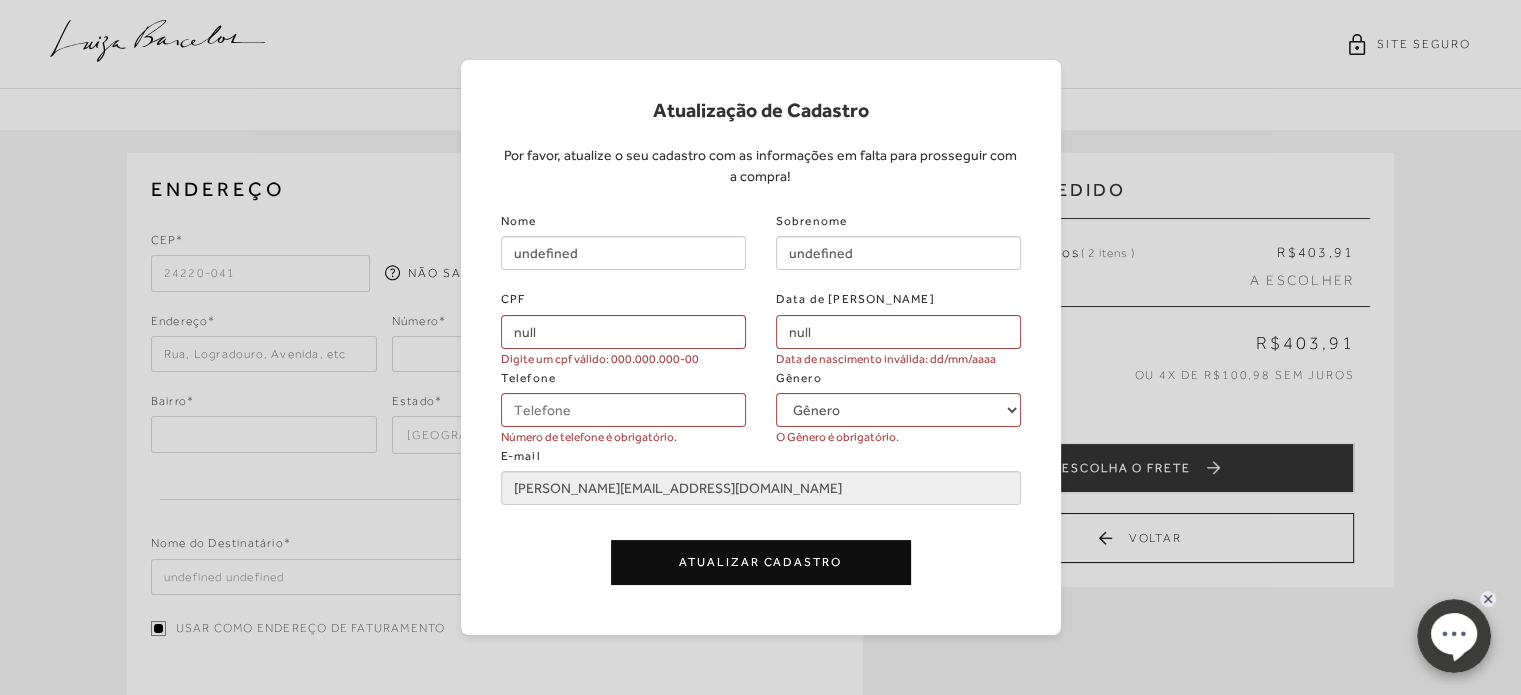 select 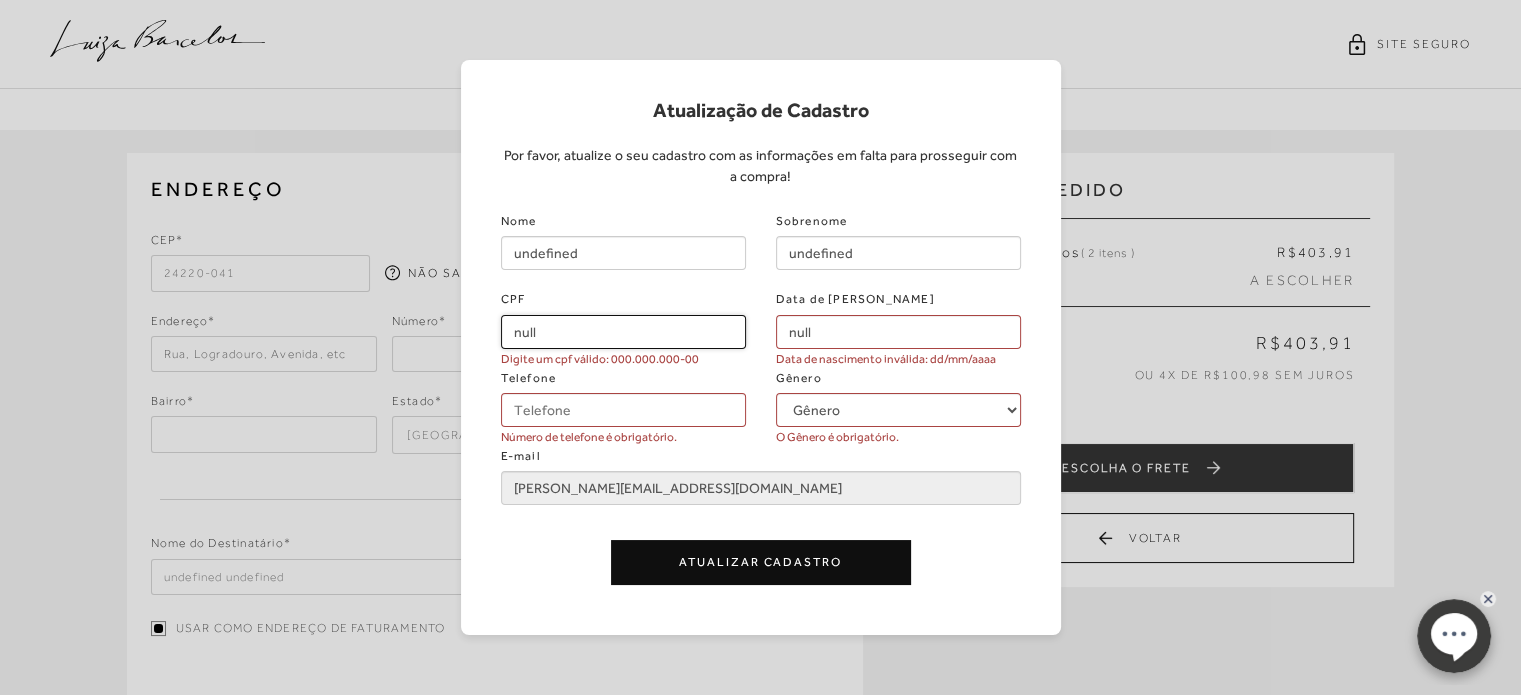 click on "null" at bounding box center [623, 332] 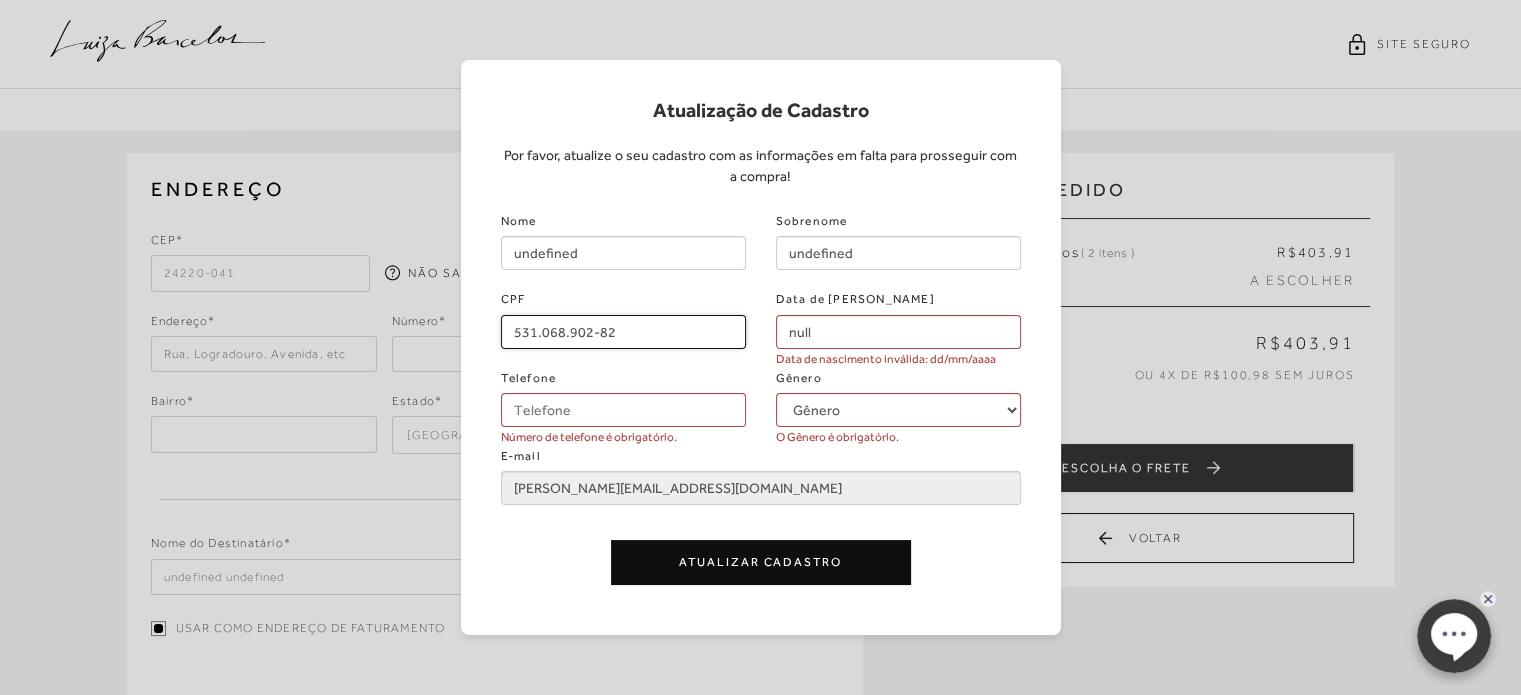 type on "531.068.902-82" 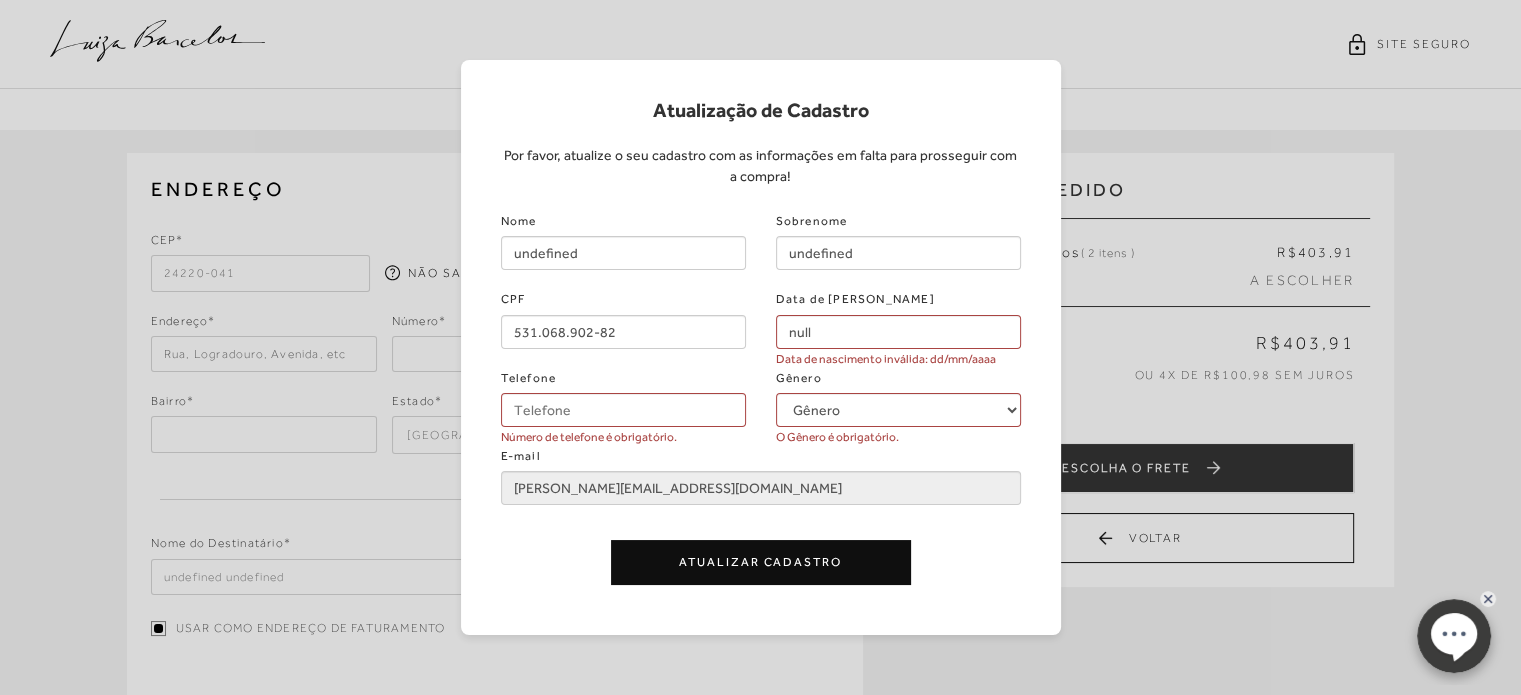click on "Data de nascimento inválida: dd/mm/aaaa" at bounding box center [886, 359] 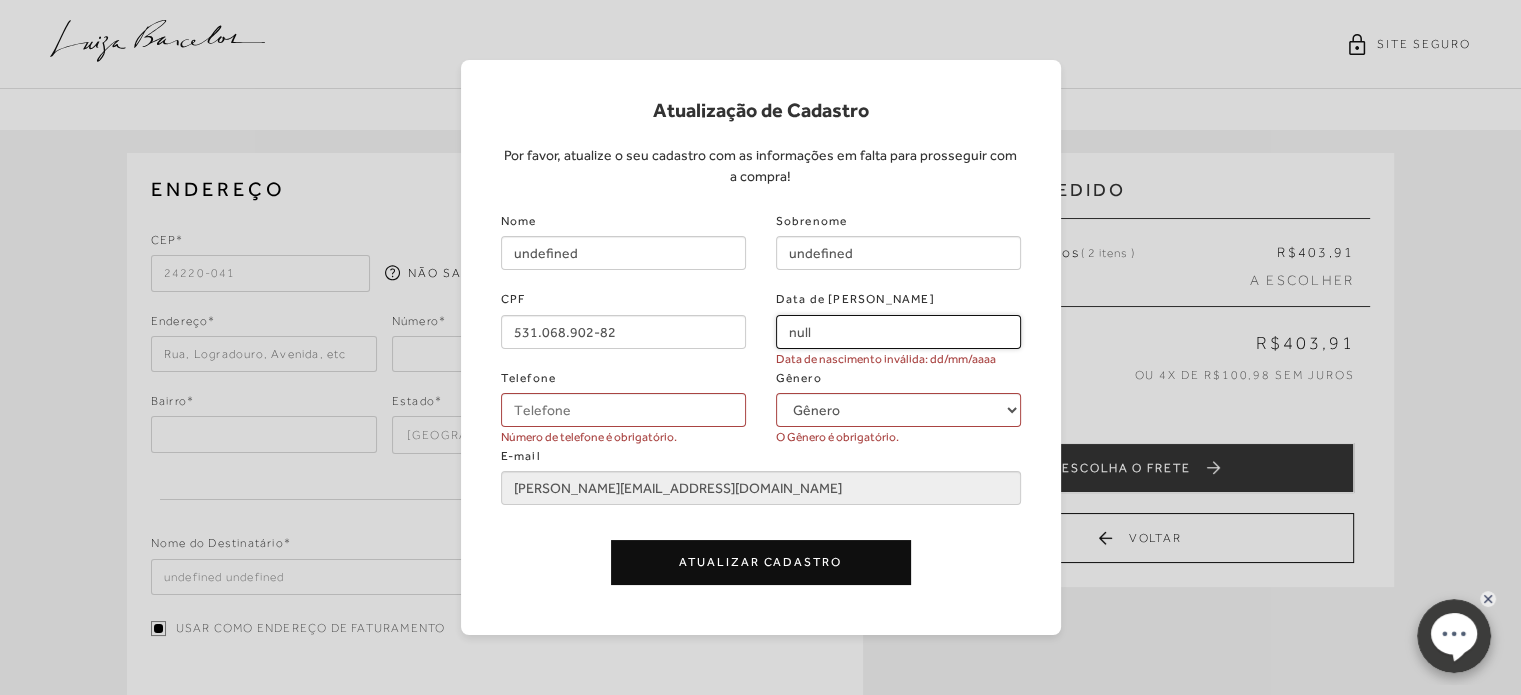 click on "null" at bounding box center [898, 332] 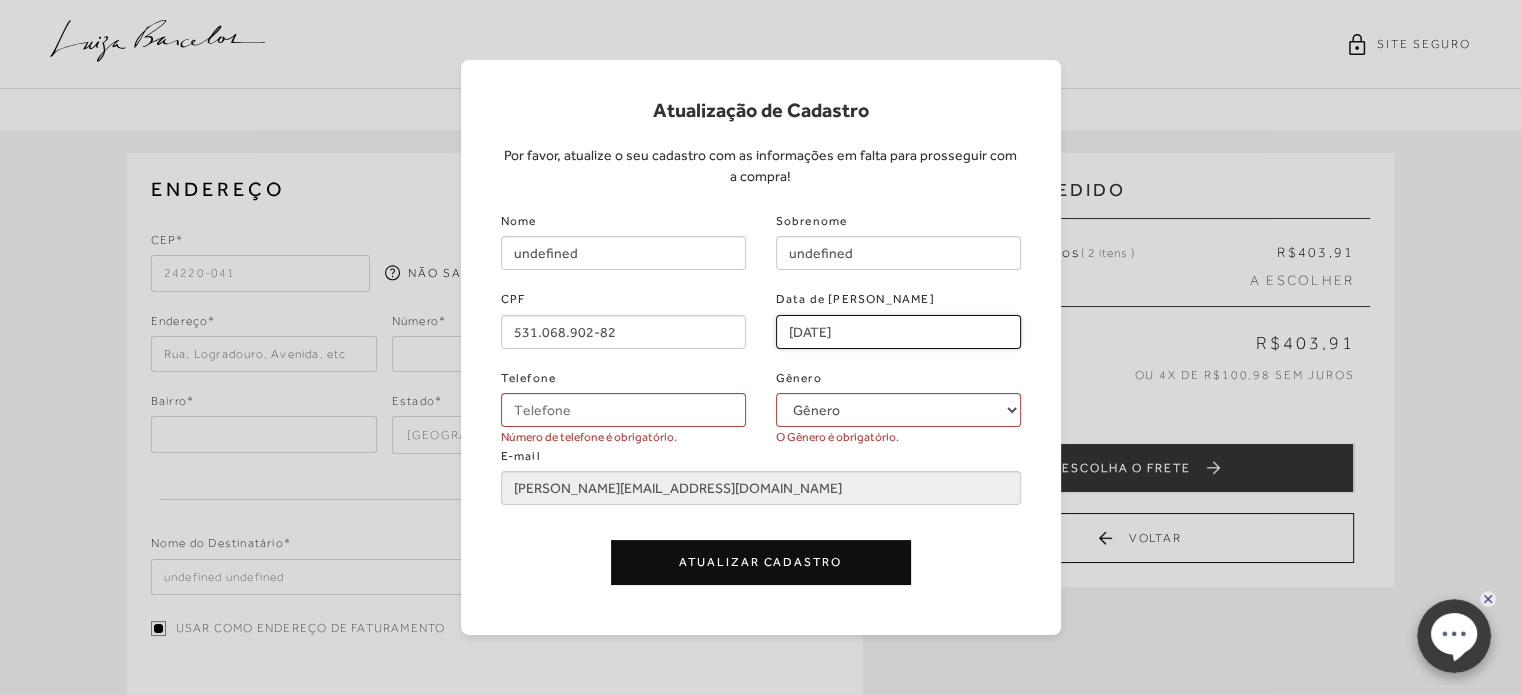 type on "14/06/1988" 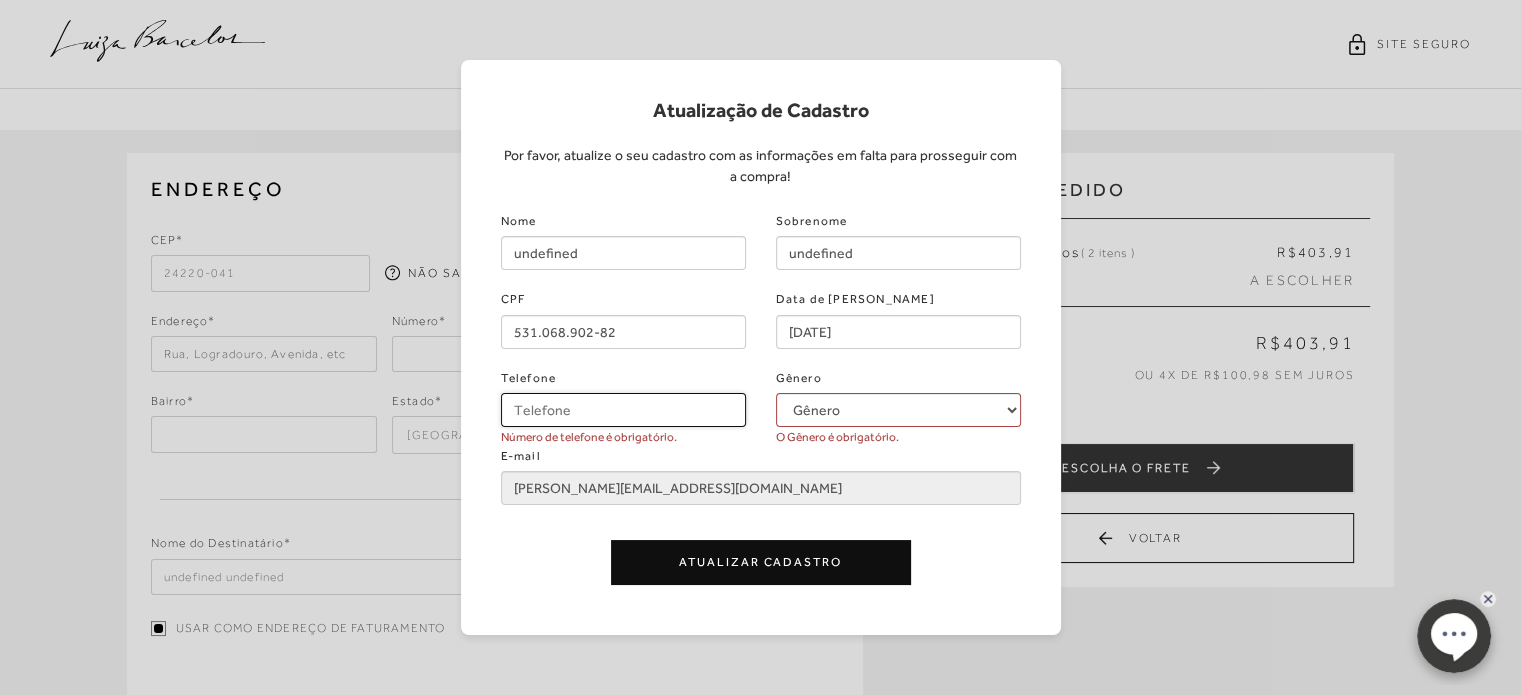 click on "Telefone" at bounding box center [623, 410] 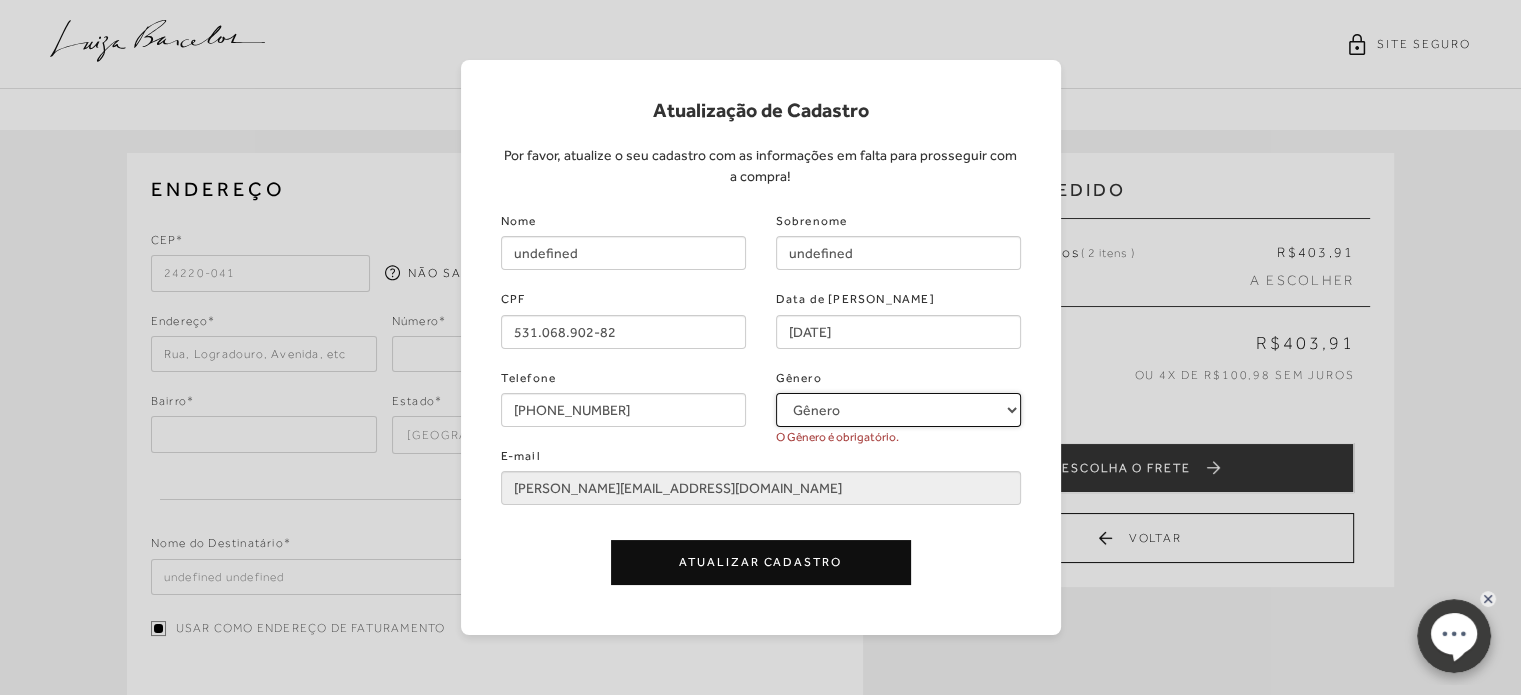 click on "Gênero Feminino Masculino" at bounding box center (898, 410) 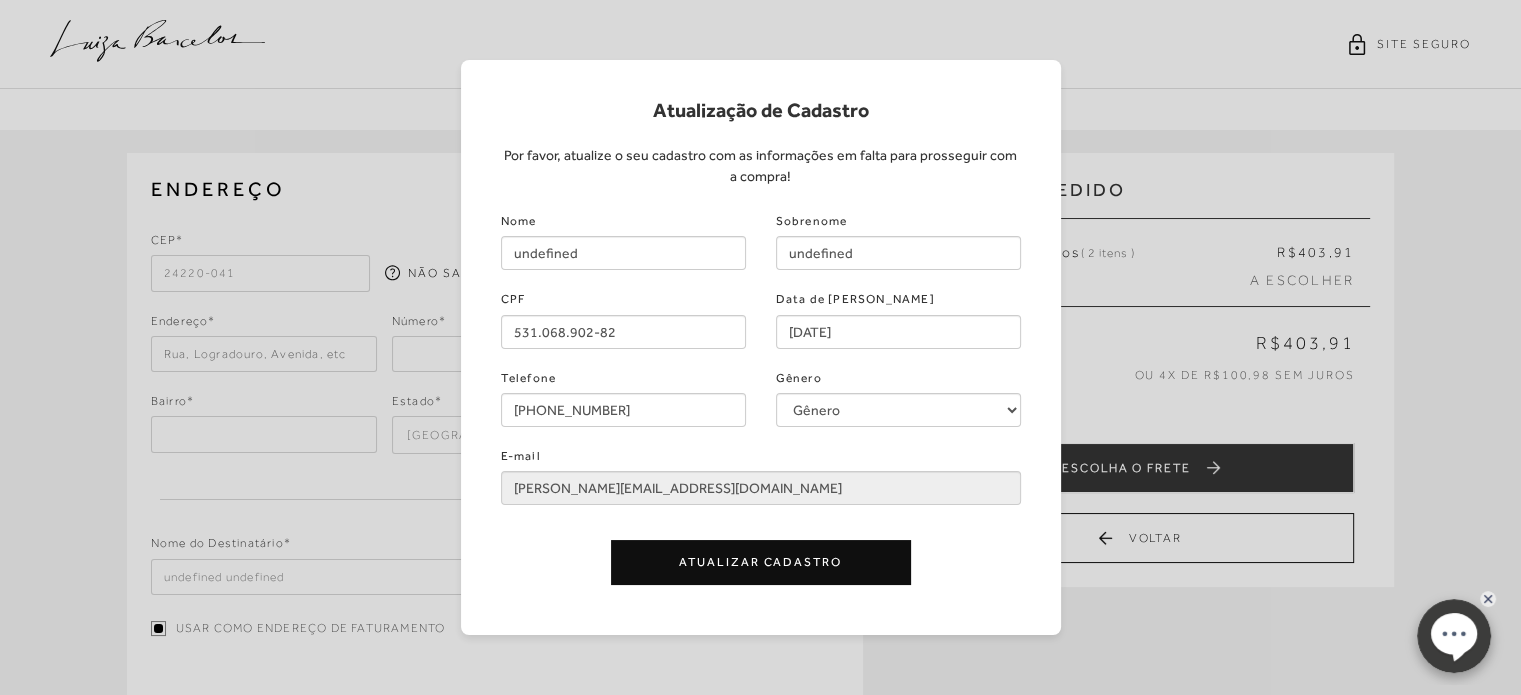 click on "Atualizar Cadastro" at bounding box center [761, 562] 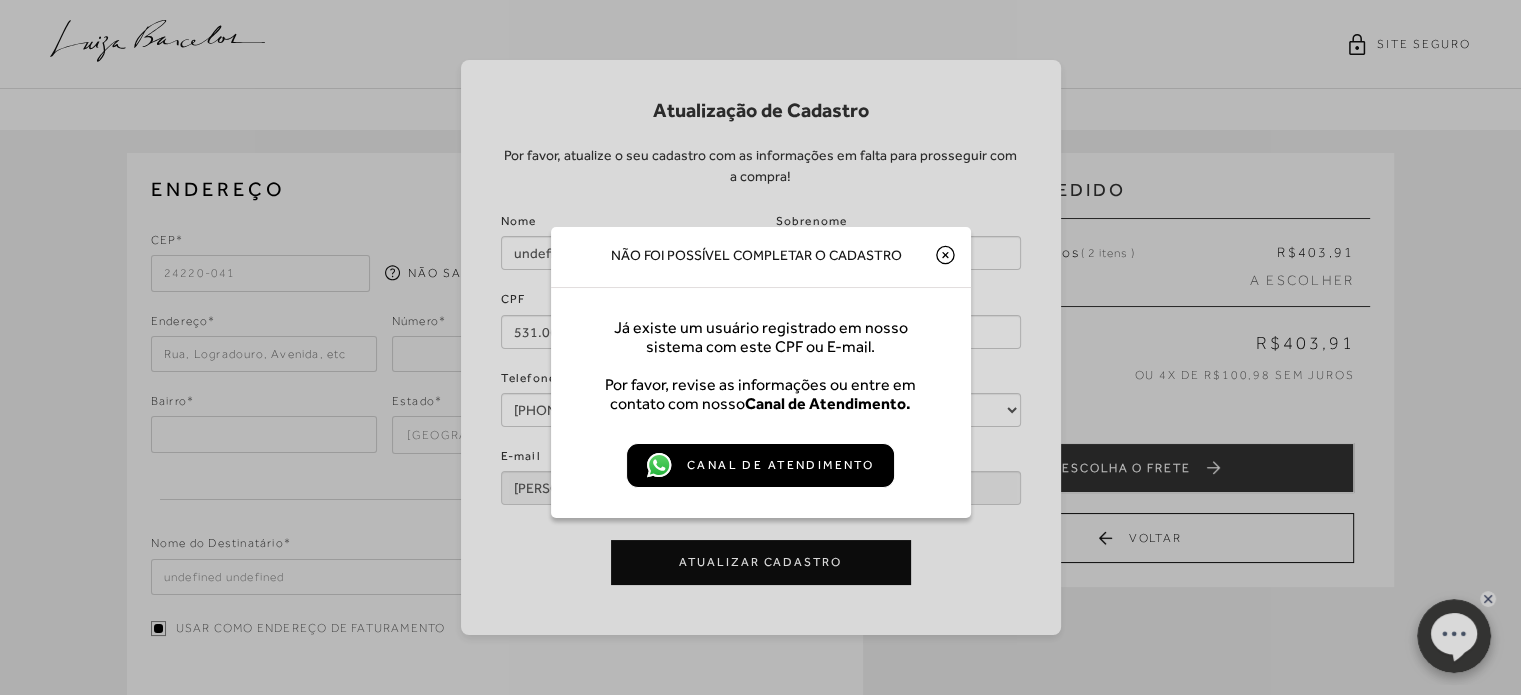 click 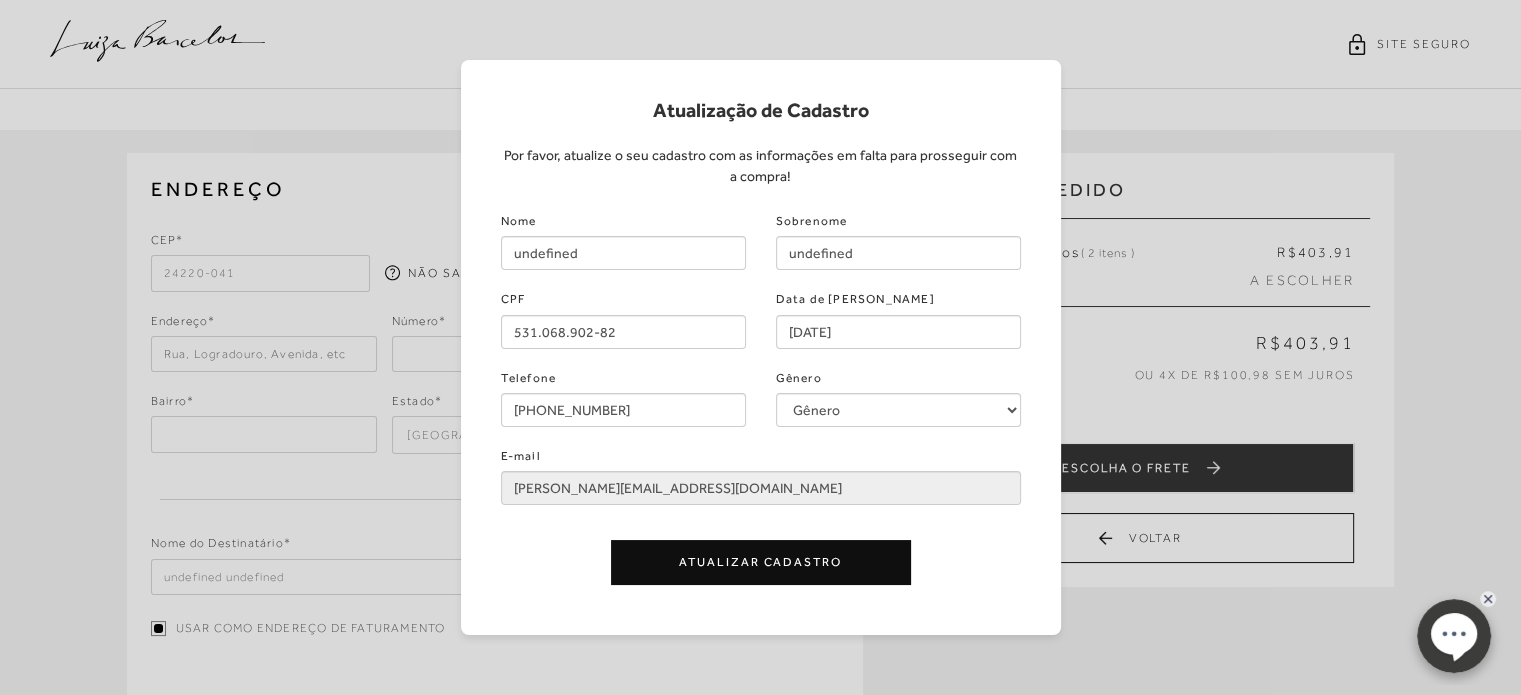 click on "Atualização de Cadastro
Por favor, atualize o seu cadastro com as informações em falta para prosseguir com a compra!
Nome
undefined
Sobrenome
undefined
CPF
531.068.902-82
Data de Nascimento
14/06/1988
Telefone
(21) 98036-5003
Gênero
Gênero Feminino Masculino
E-mail
renata_baker@hotmail.com
Atualizar Cadastro" at bounding box center (760, 347) 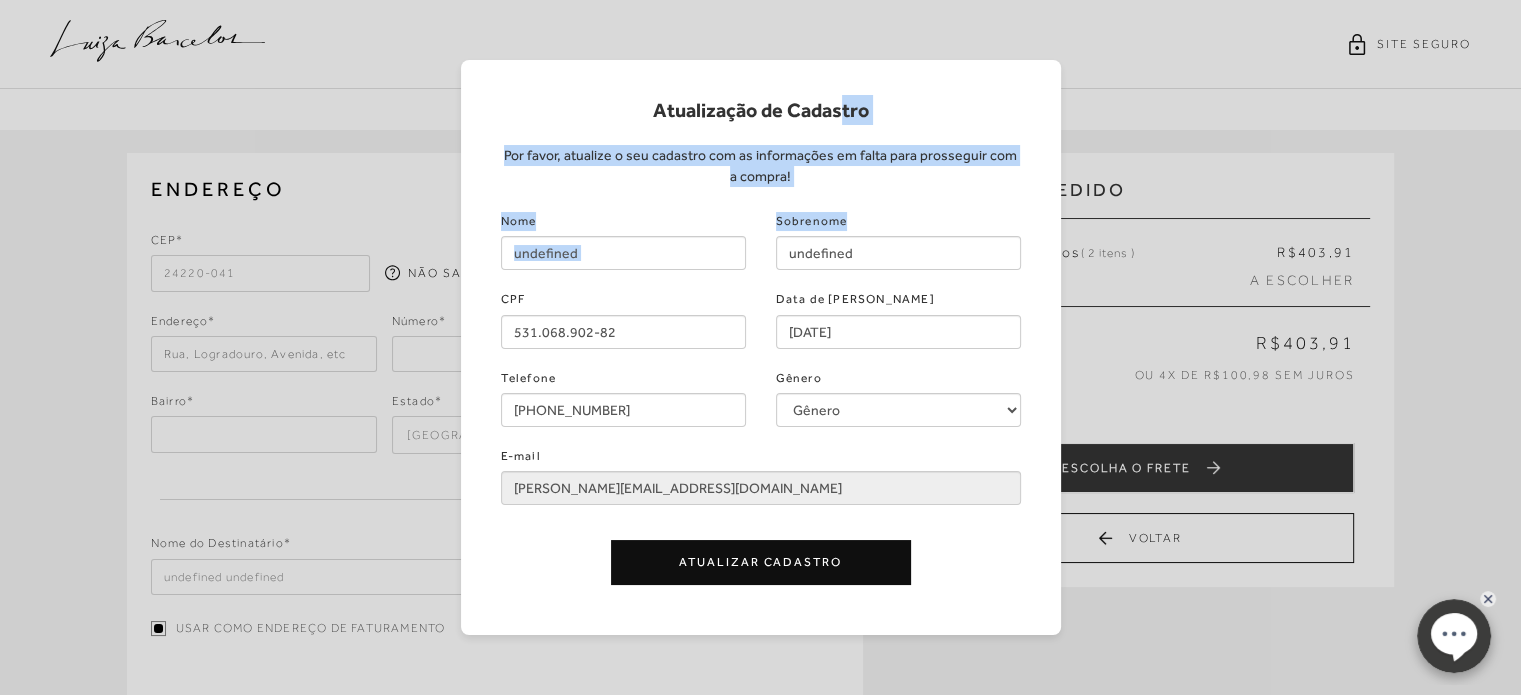 drag, startPoint x: 837, startPoint y: 104, endPoint x: 983, endPoint y: 98, distance: 146.12323 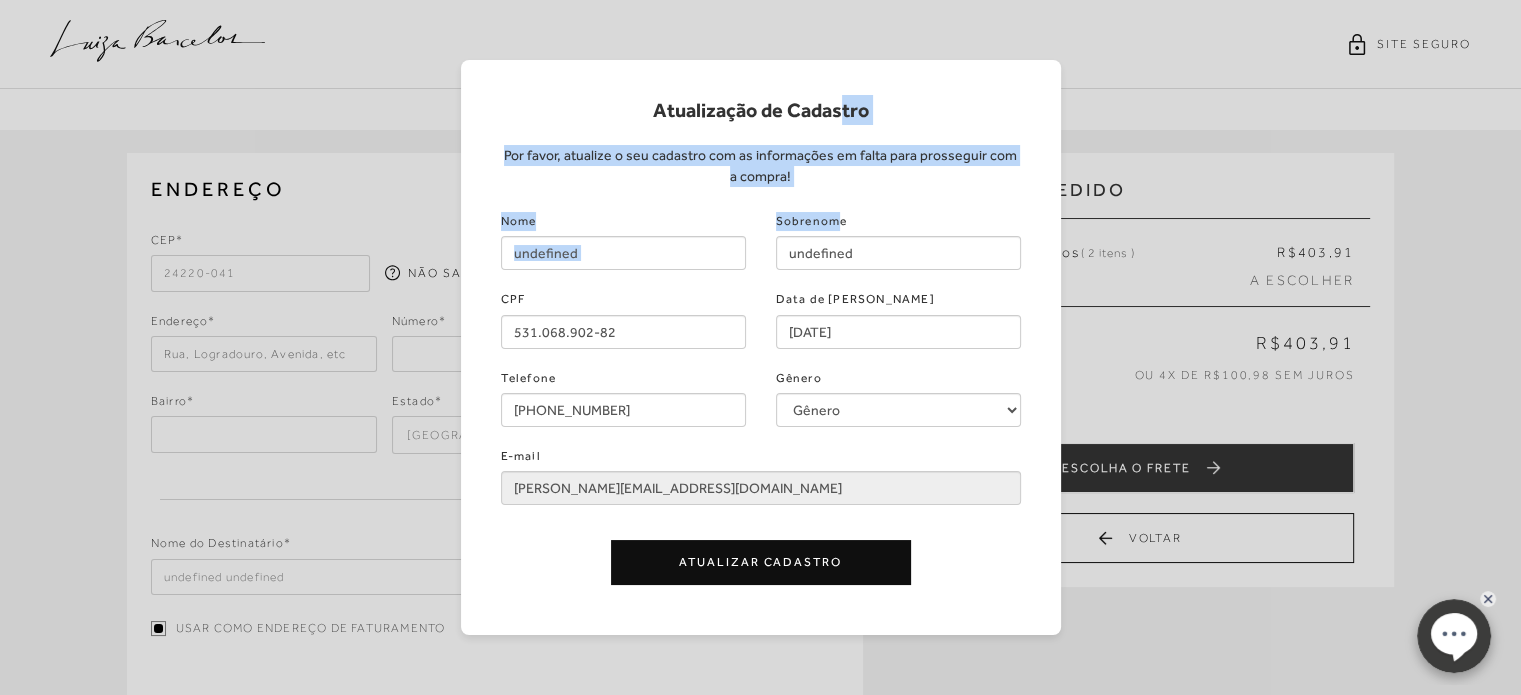 click on "Atualização de Cadastro
Por favor, atualize o seu cadastro com as informações em falta para prosseguir com a compra!
Nome
undefined
Sobrenome
undefined
CPF
531.068.902-82
Data de Nascimento
14/06/1988
Telefone
(21) 98036-5003
Gênero
Gênero Feminino Masculino
E-mail
renata_baker@hotmail.com
Atualizar Cadastro" at bounding box center [761, 347] 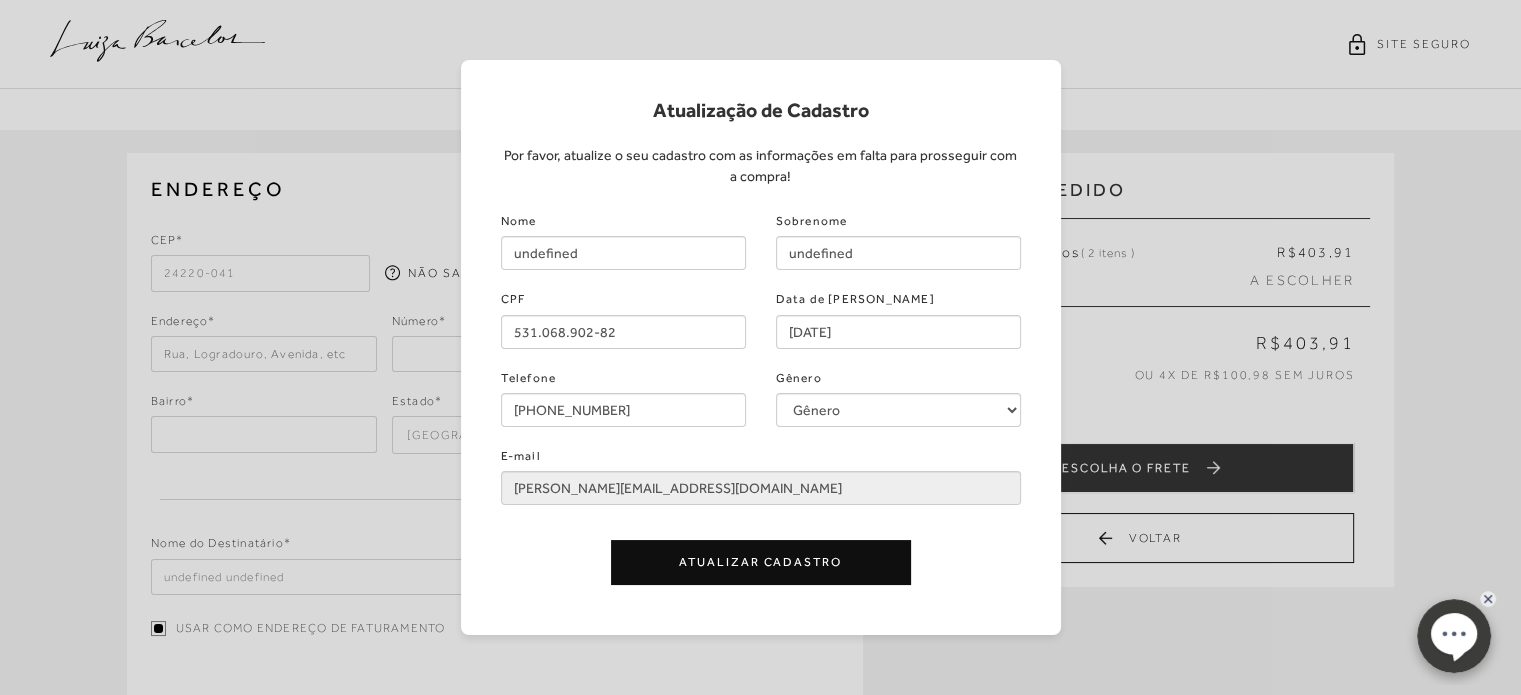 click on "Atualização de Cadastro
Por favor, atualize o seu cadastro com as informações em falta para prosseguir com a compra!
Nome
undefined
Sobrenome
undefined
CPF
531.068.902-82
Data de Nascimento
14/06/1988
Telefone
(21) 98036-5003
Gênero
Gênero Feminino Masculino
E-mail
renata_baker@hotmail.com
Atualizar Cadastro" at bounding box center [760, 347] 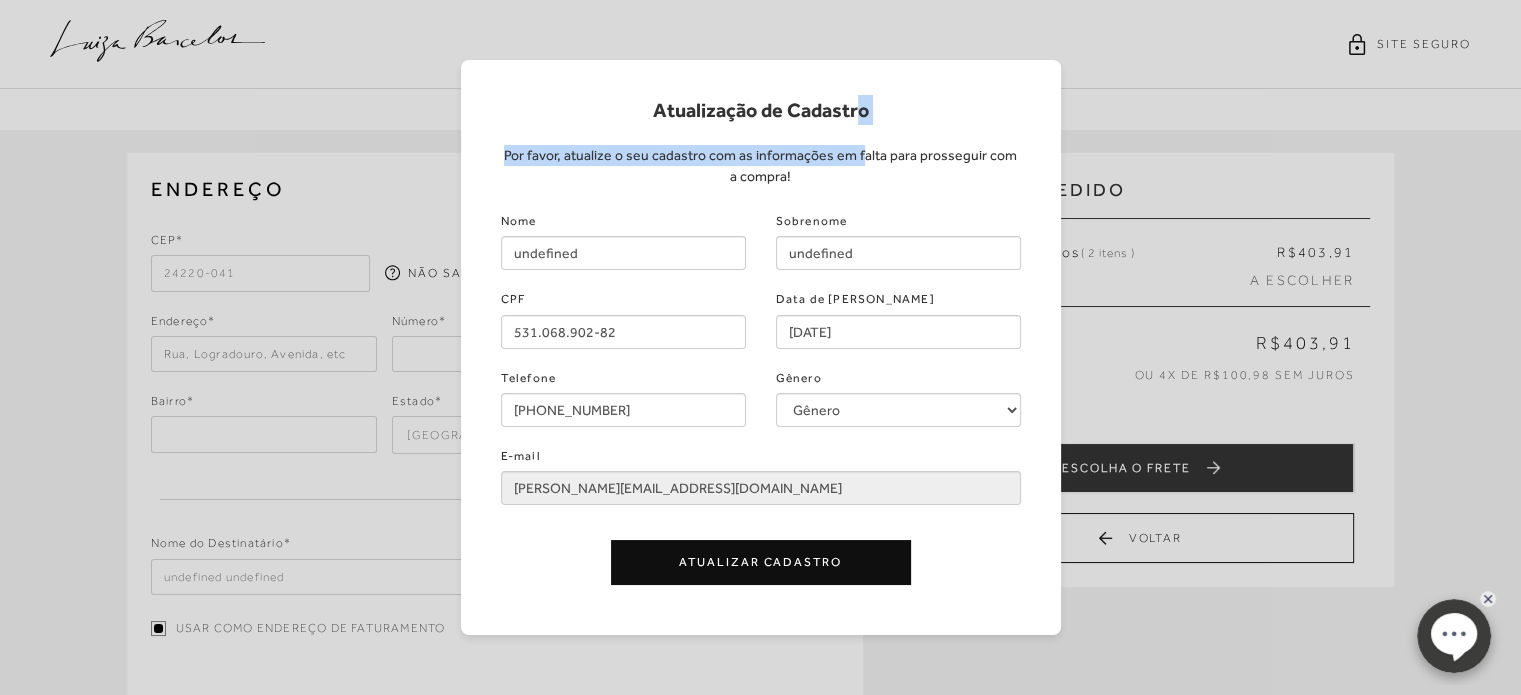 drag, startPoint x: 854, startPoint y: 92, endPoint x: 857, endPoint y: 143, distance: 51.088158 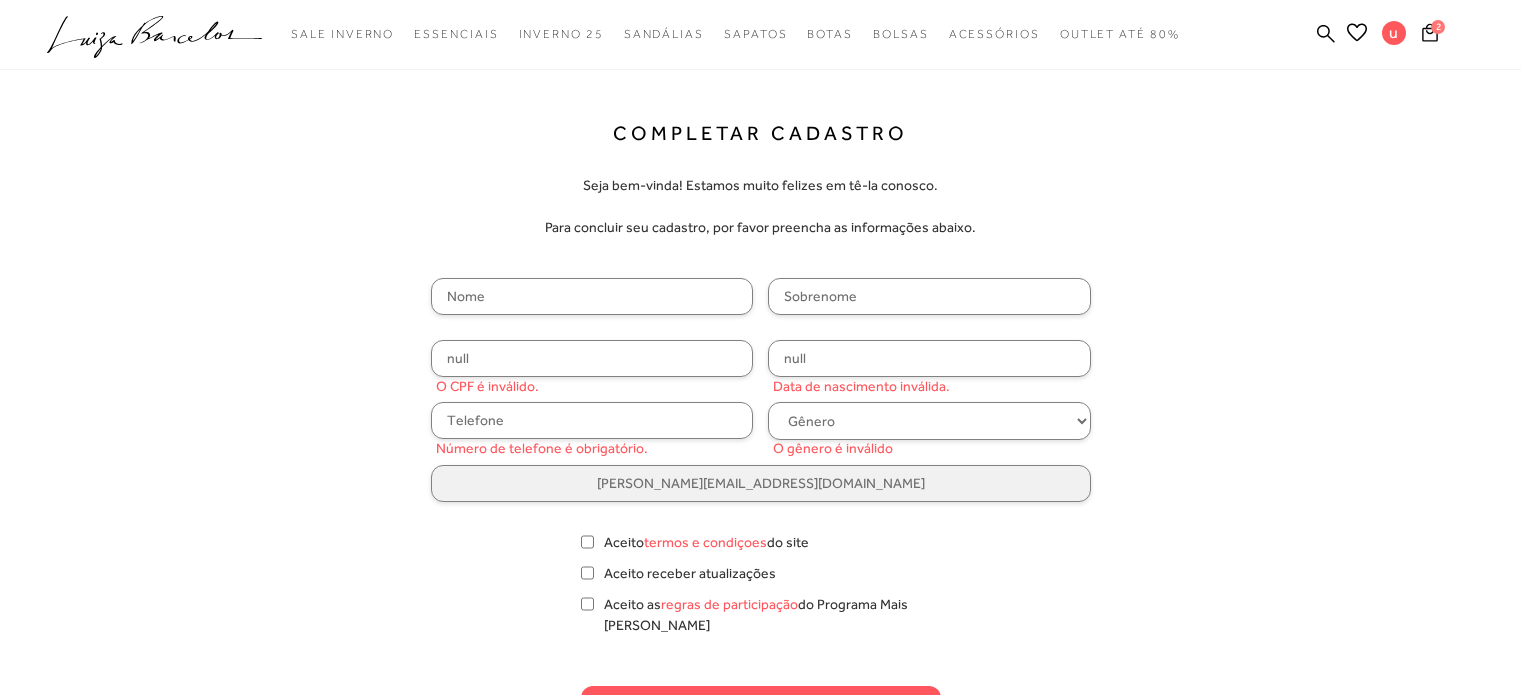 scroll, scrollTop: 0, scrollLeft: 0, axis: both 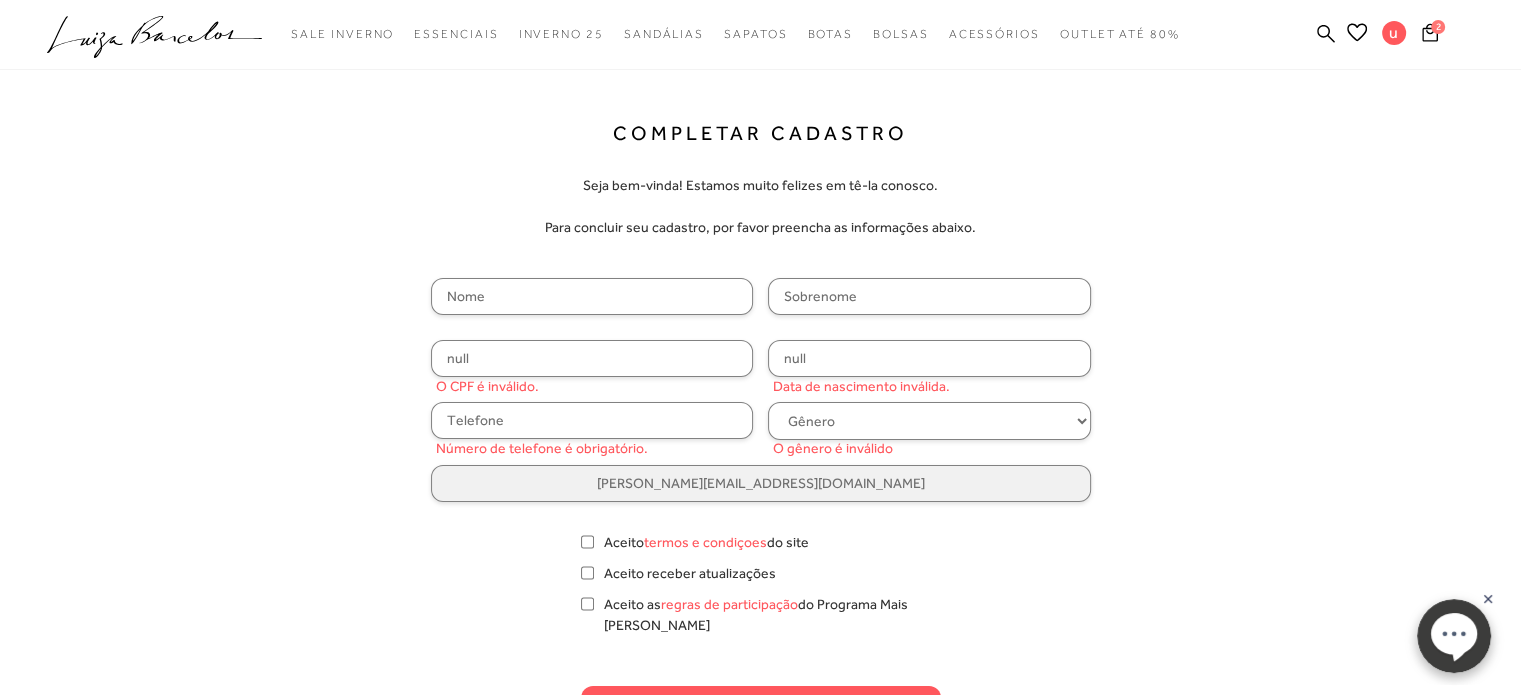 click on ".a{fill-rule:evenodd;}" 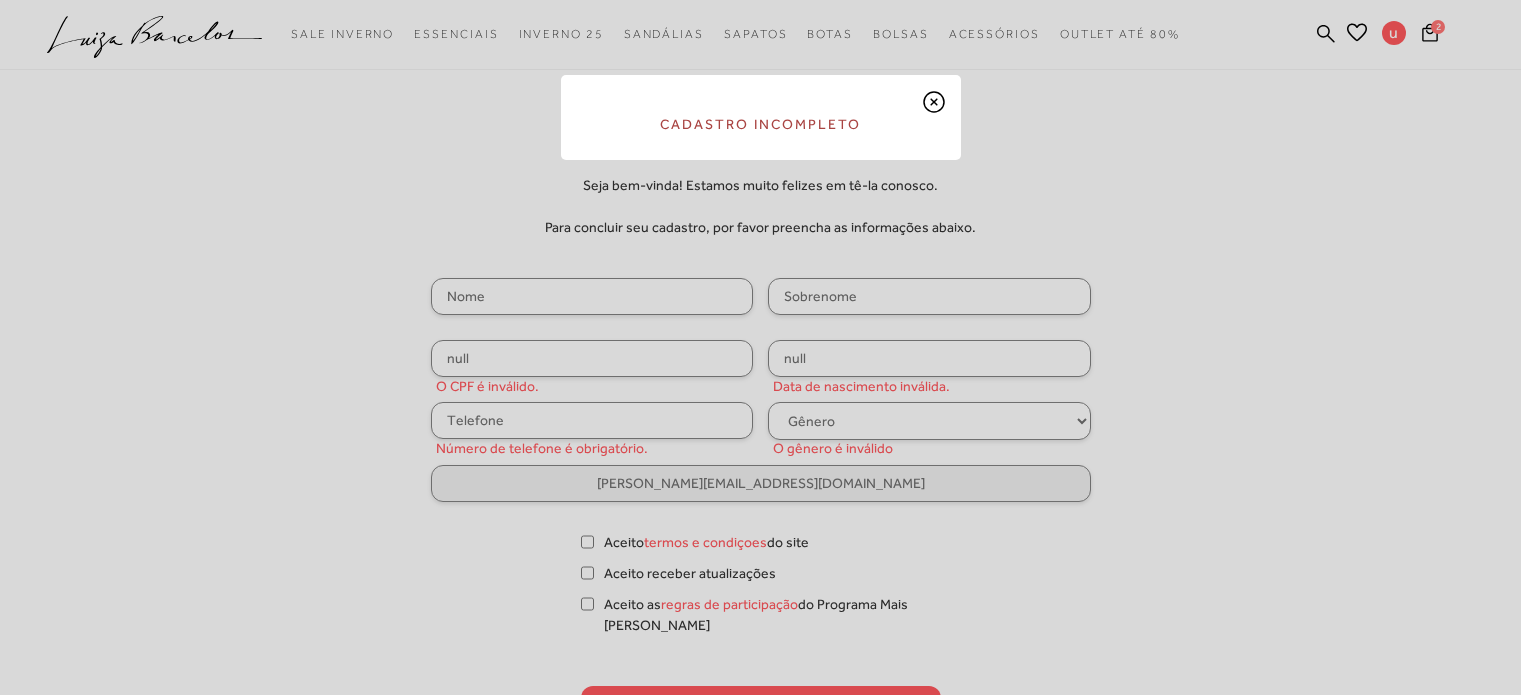 scroll, scrollTop: 0, scrollLeft: 0, axis: both 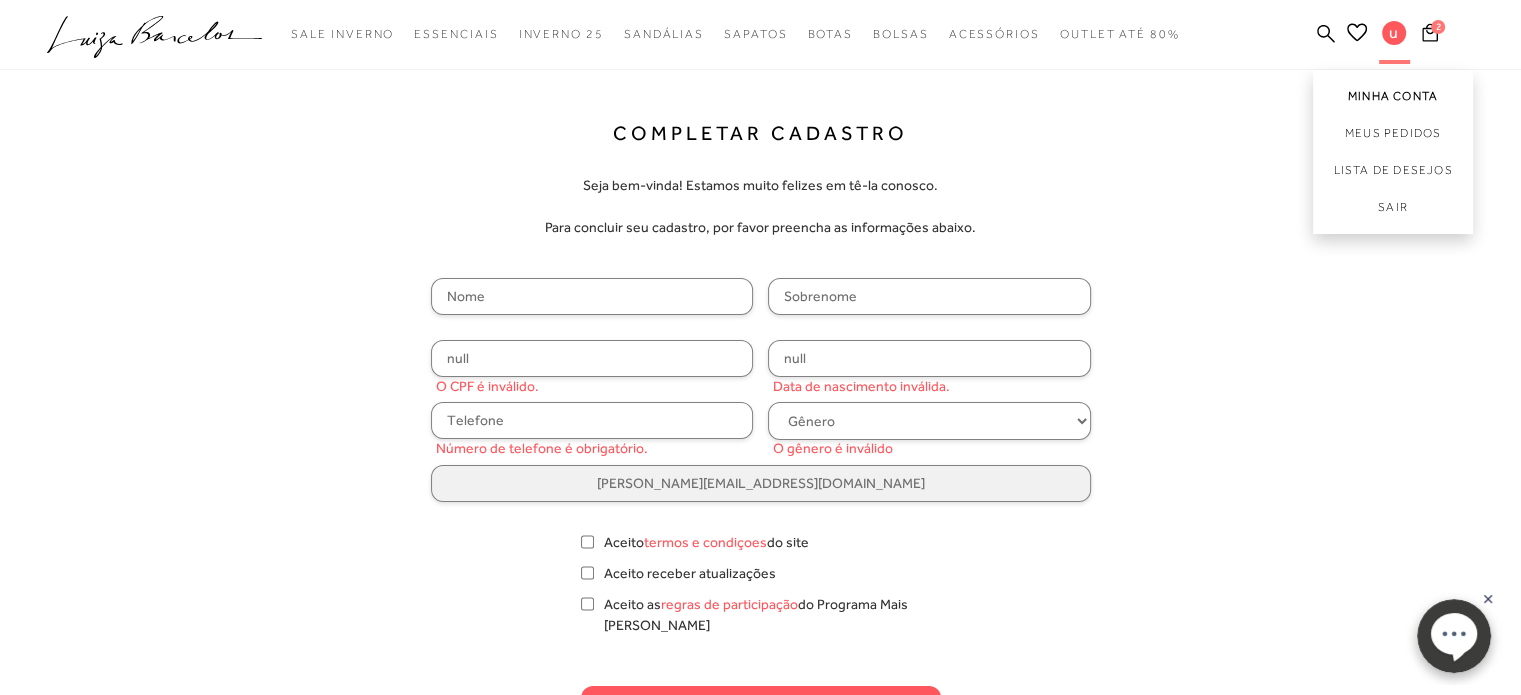 click on "Minha Conta" at bounding box center [1393, 92] 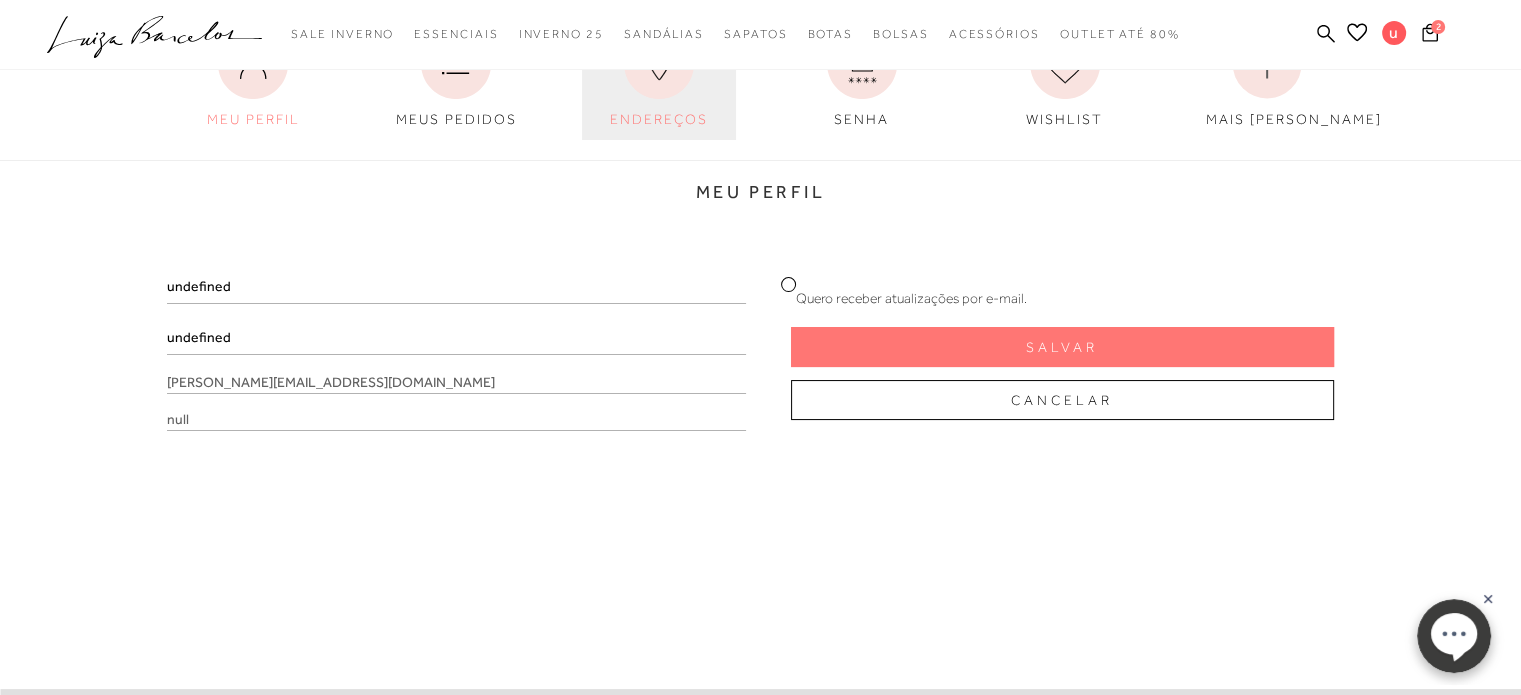 scroll, scrollTop: 200, scrollLeft: 0, axis: vertical 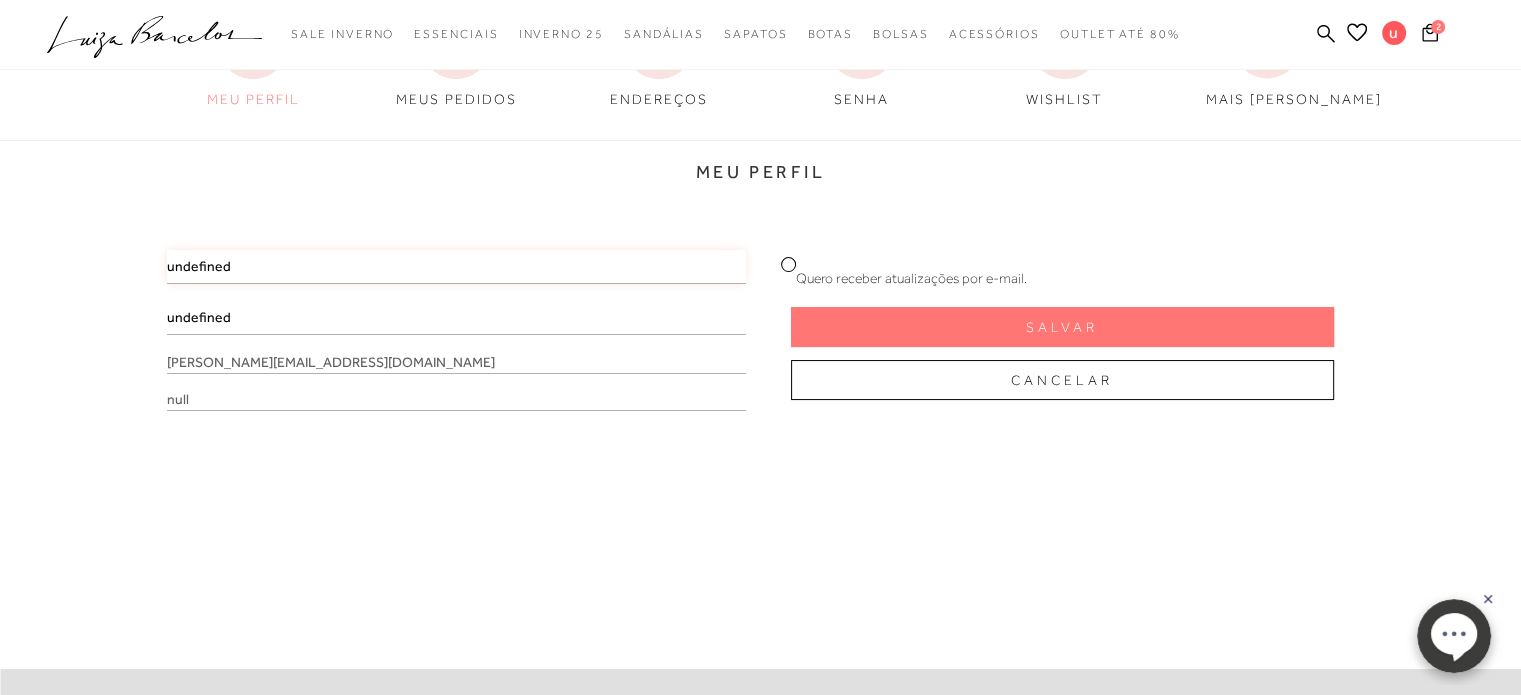 click on "undefined" at bounding box center (456, 267) 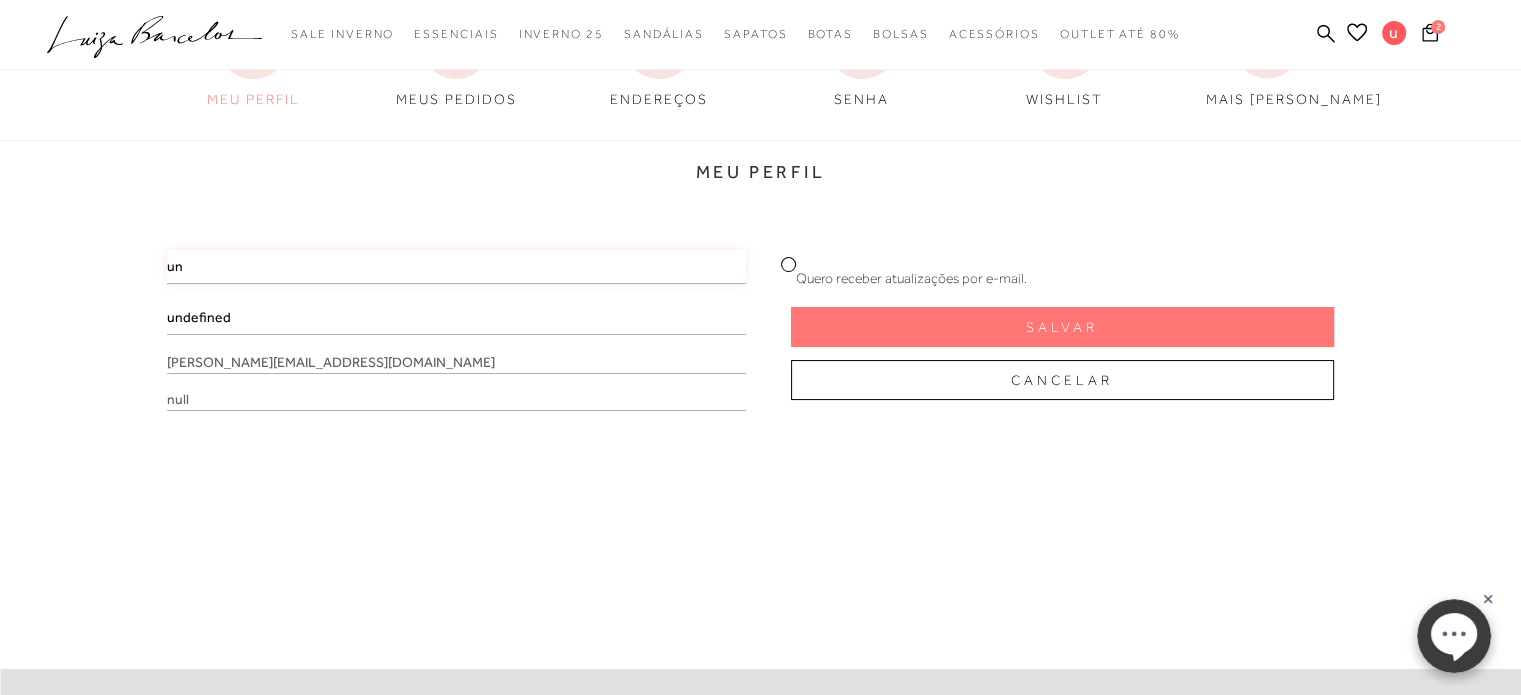 type on "u" 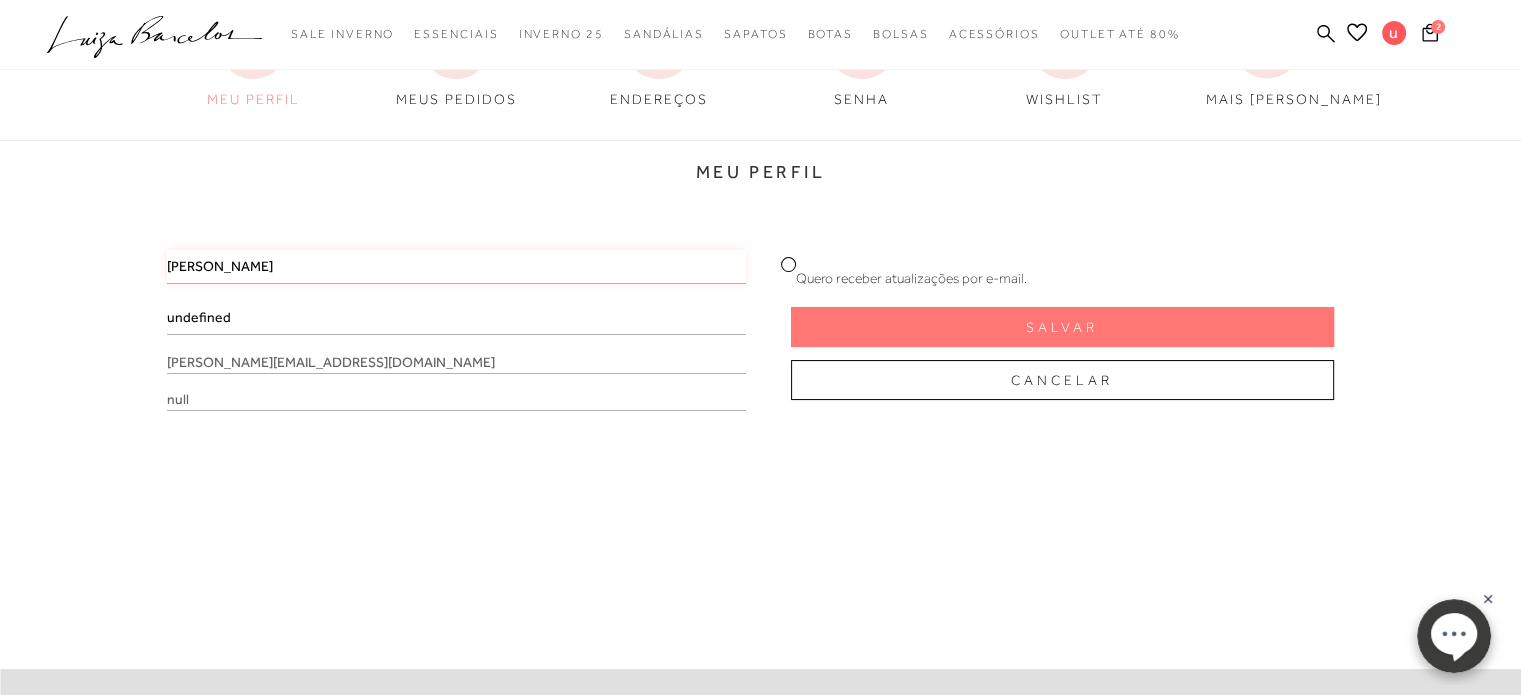 type on "[PERSON_NAME]" 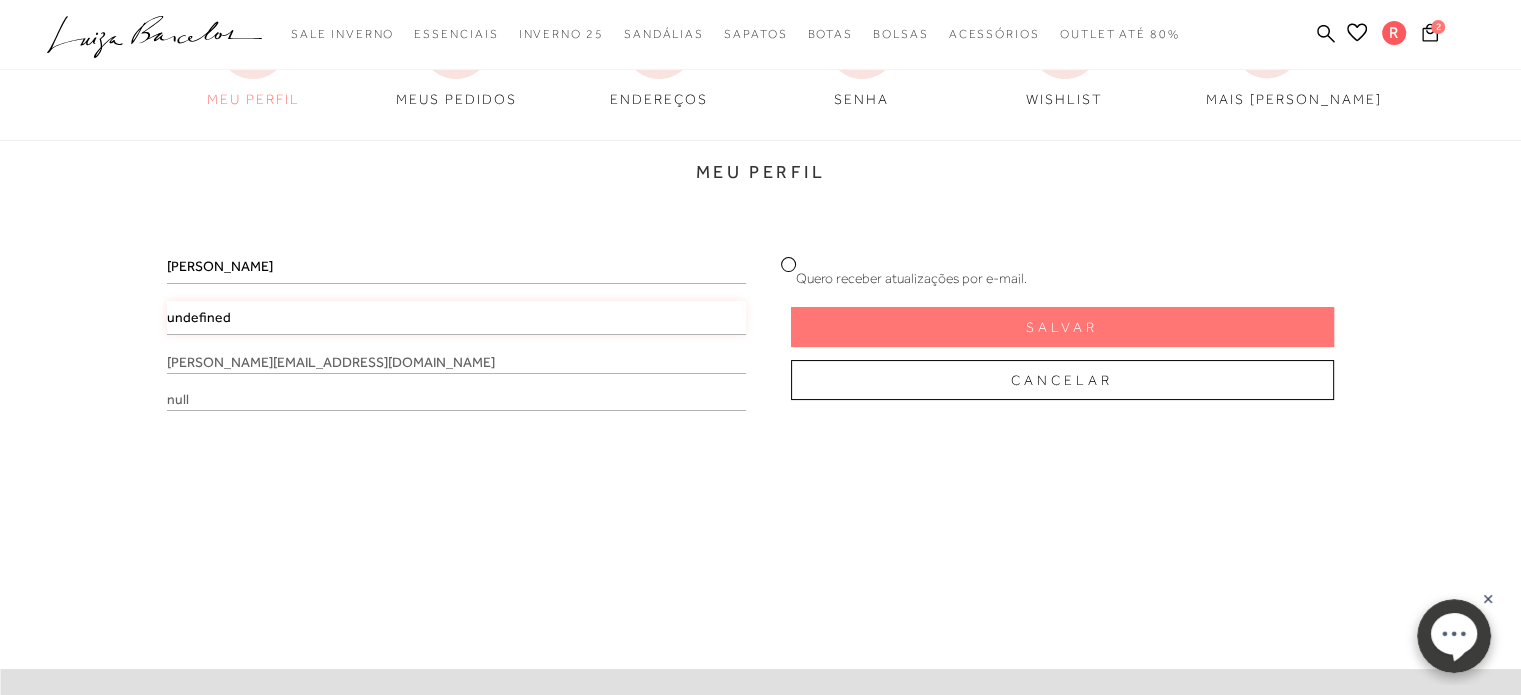 click on "undefined" at bounding box center (456, 318) 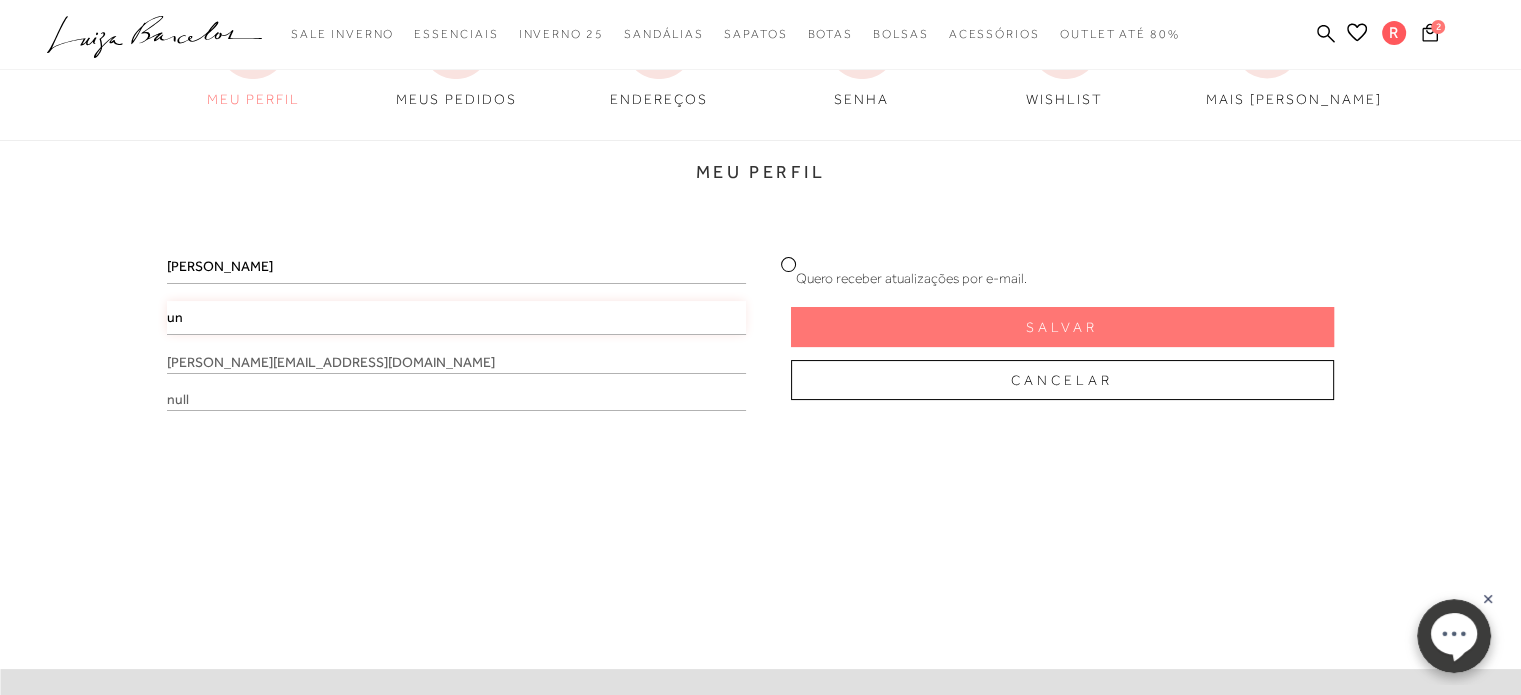 type on "u" 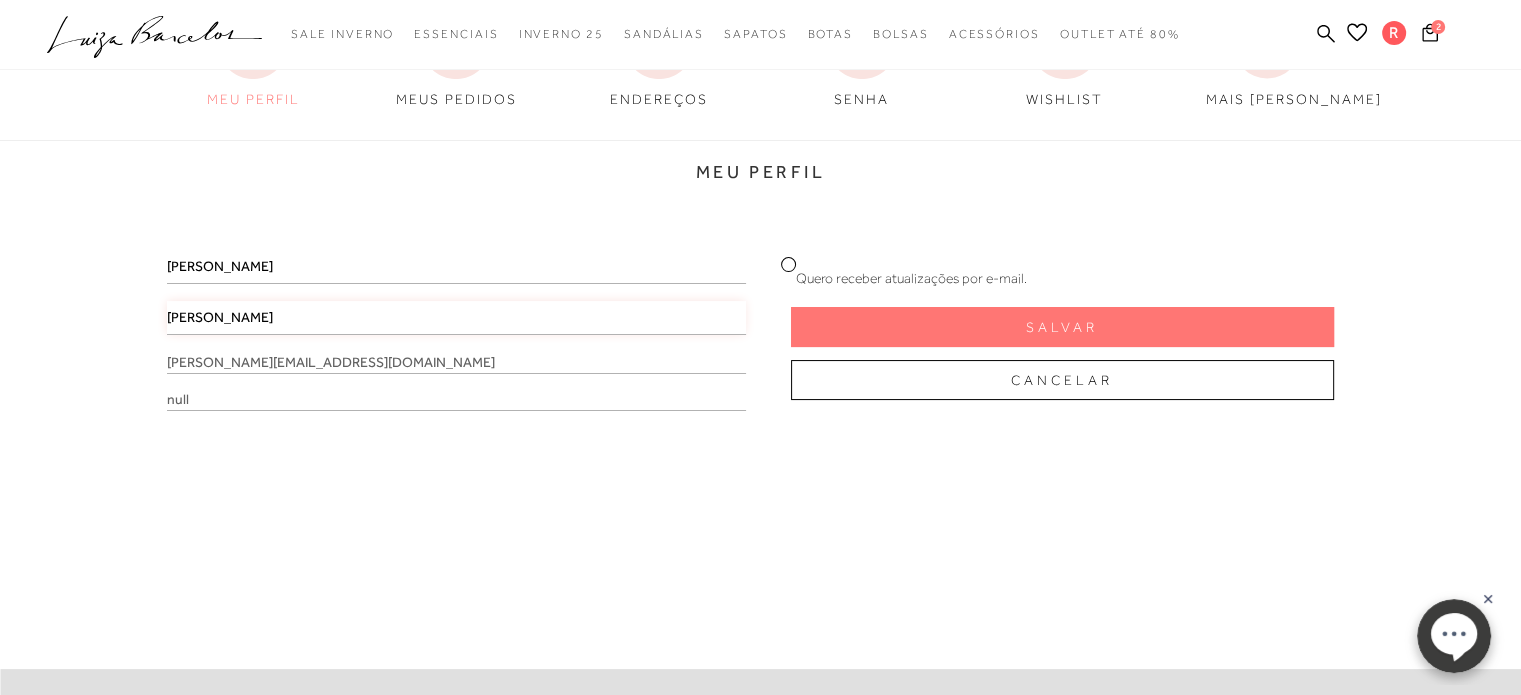type on "[PERSON_NAME]" 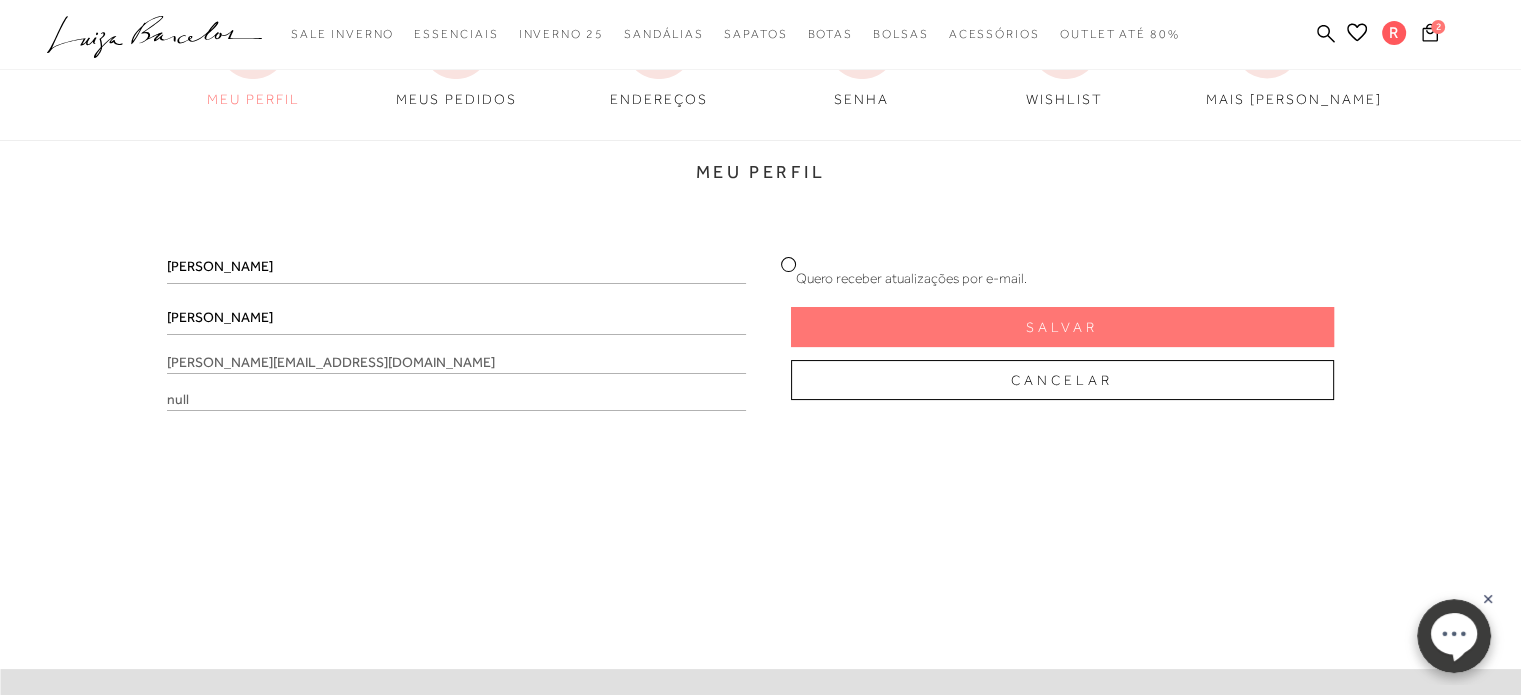 click on "renata_baker@hotmail.com
null" at bounding box center (456, 389) 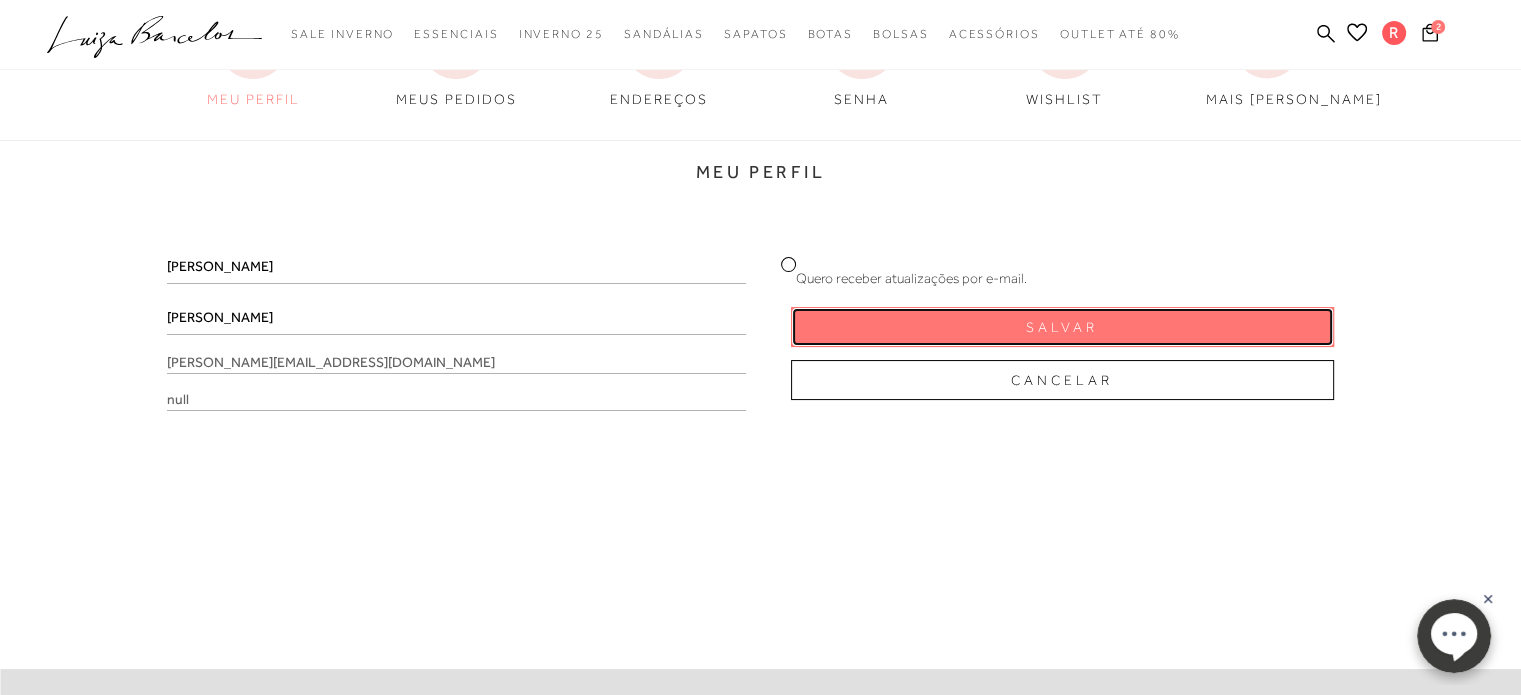 click on "Salvar" at bounding box center (1062, 327) 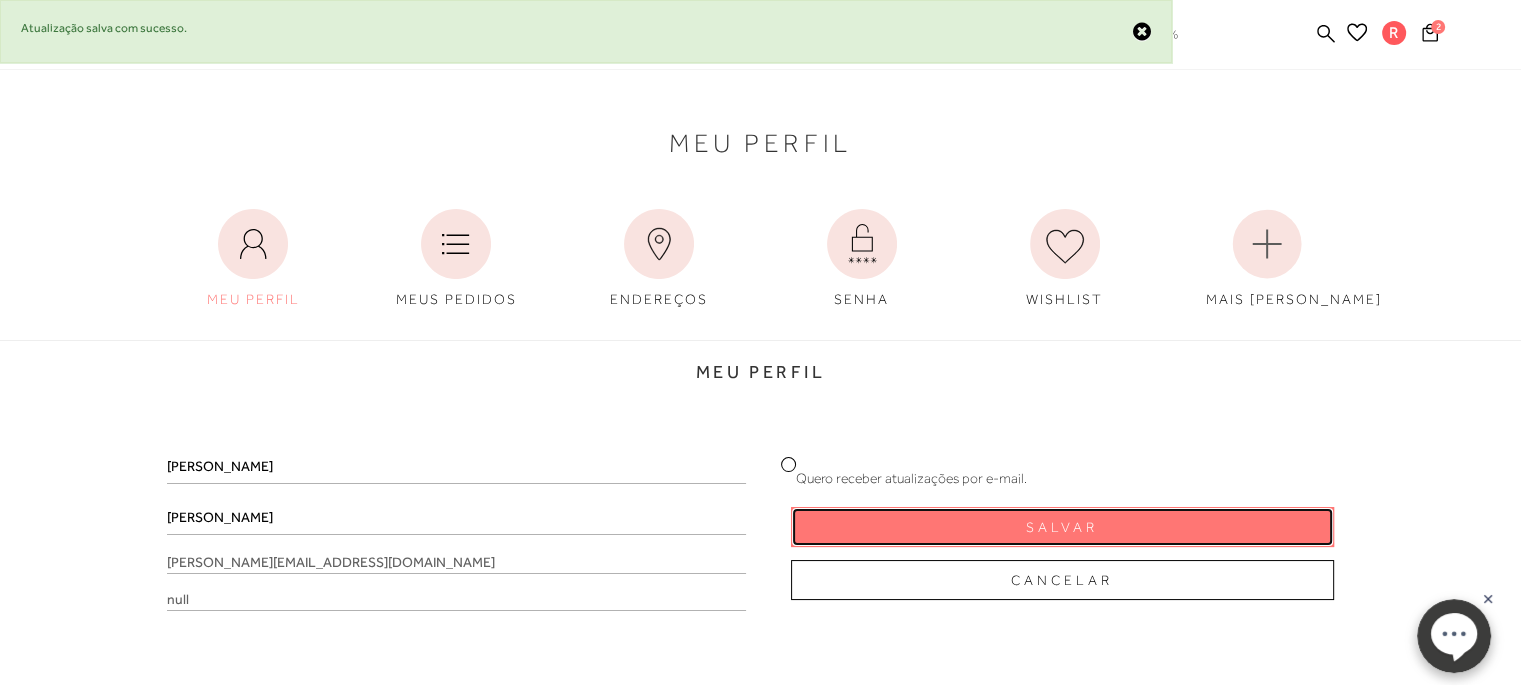 scroll, scrollTop: 0, scrollLeft: 0, axis: both 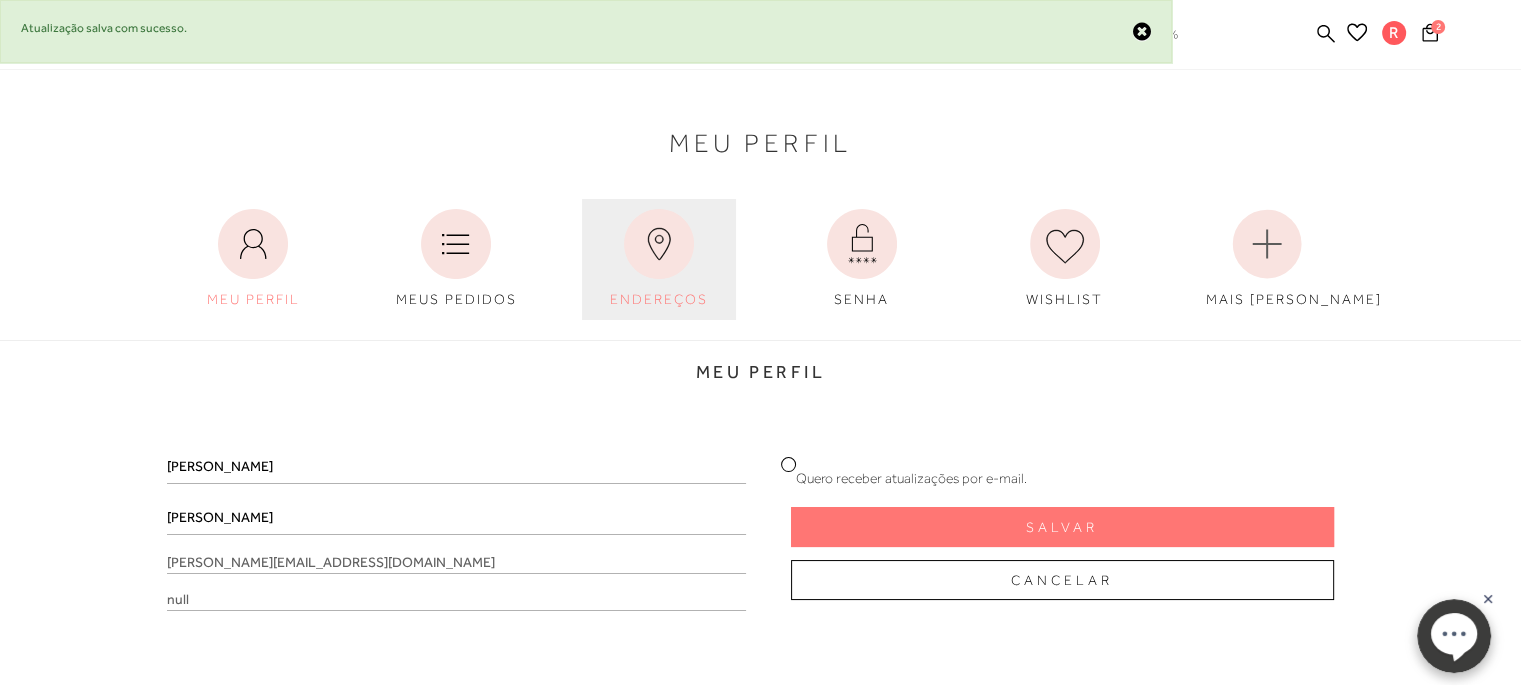 click 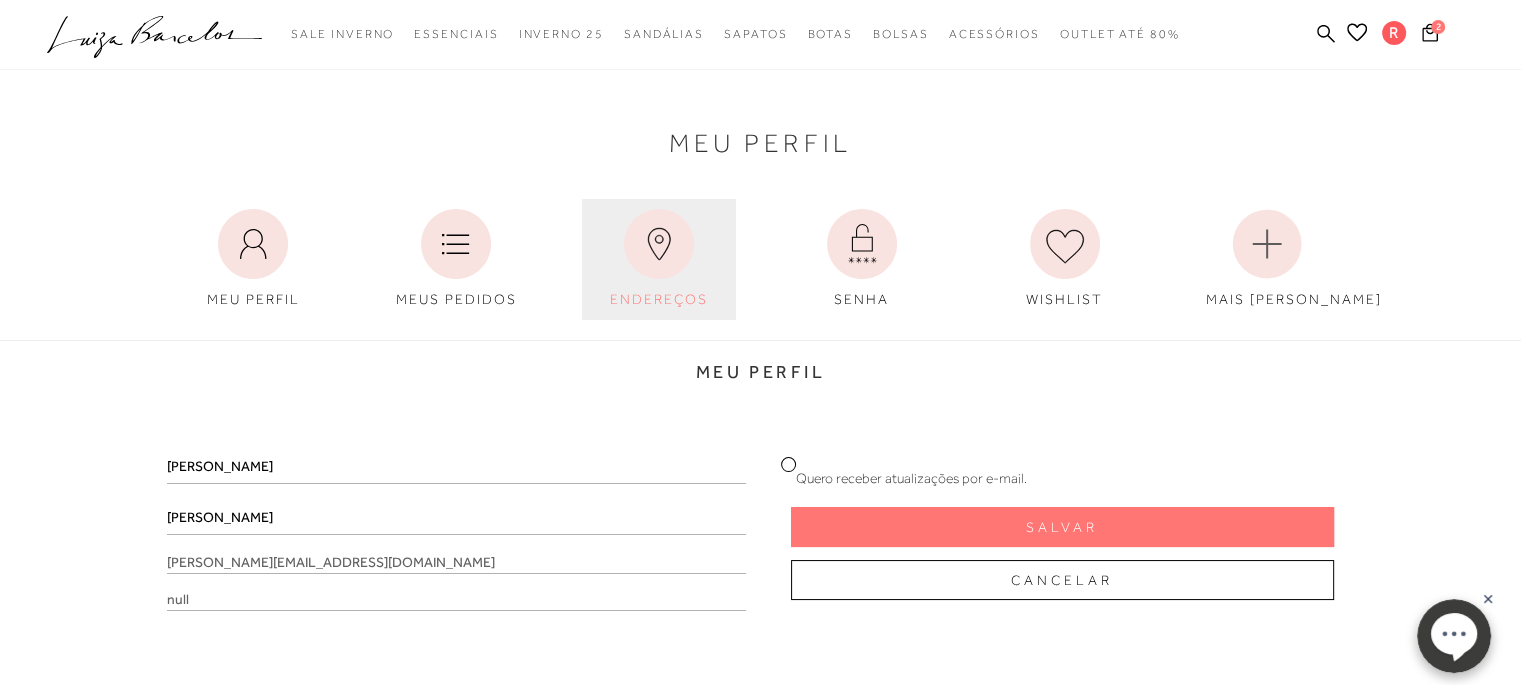 click 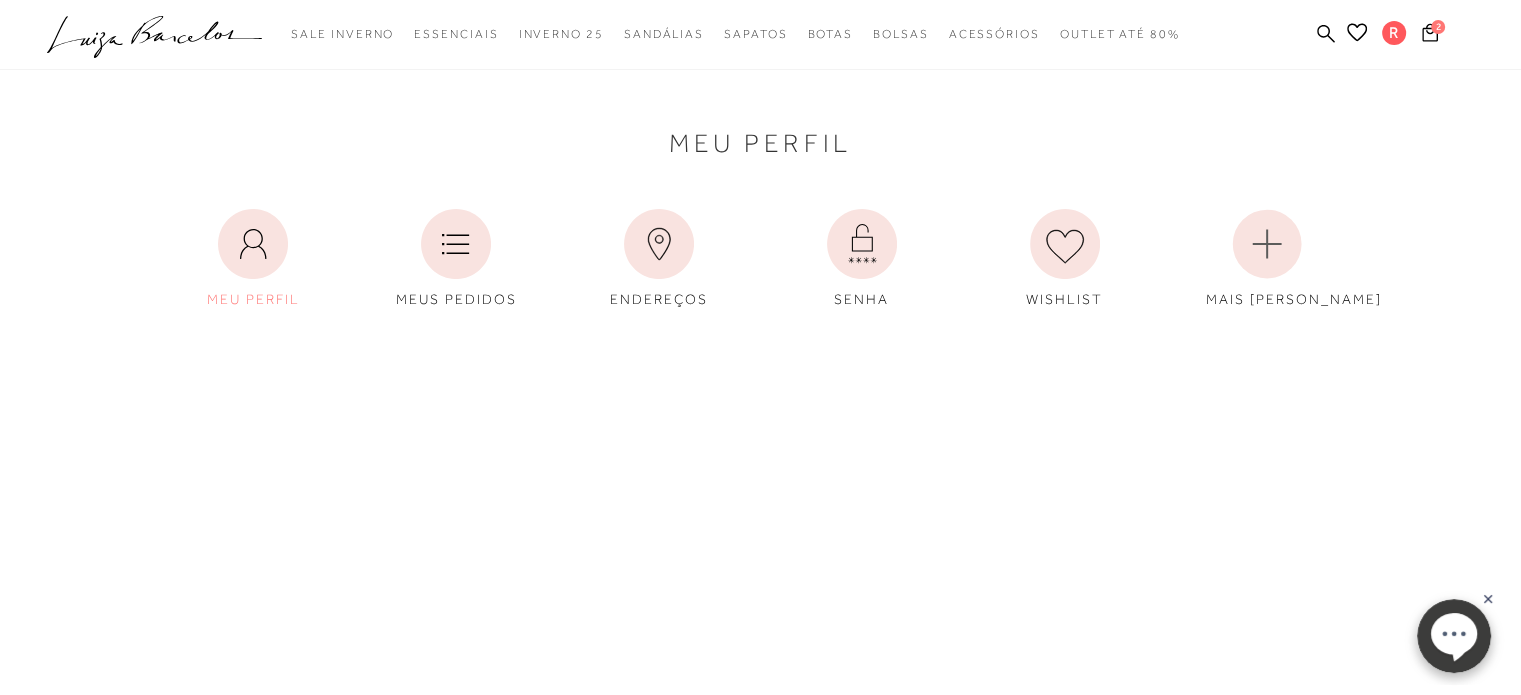 scroll, scrollTop: 0, scrollLeft: 0, axis: both 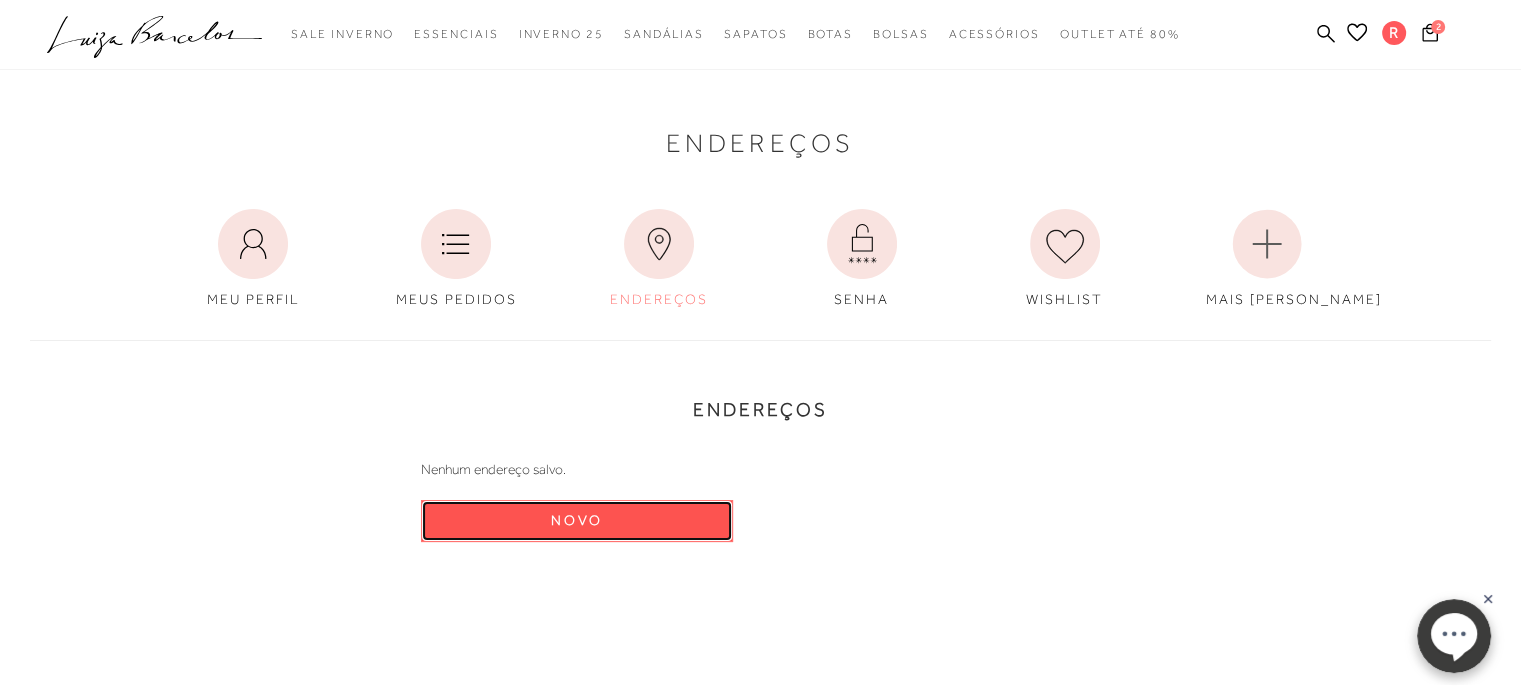 click on "Novo" at bounding box center (577, 521) 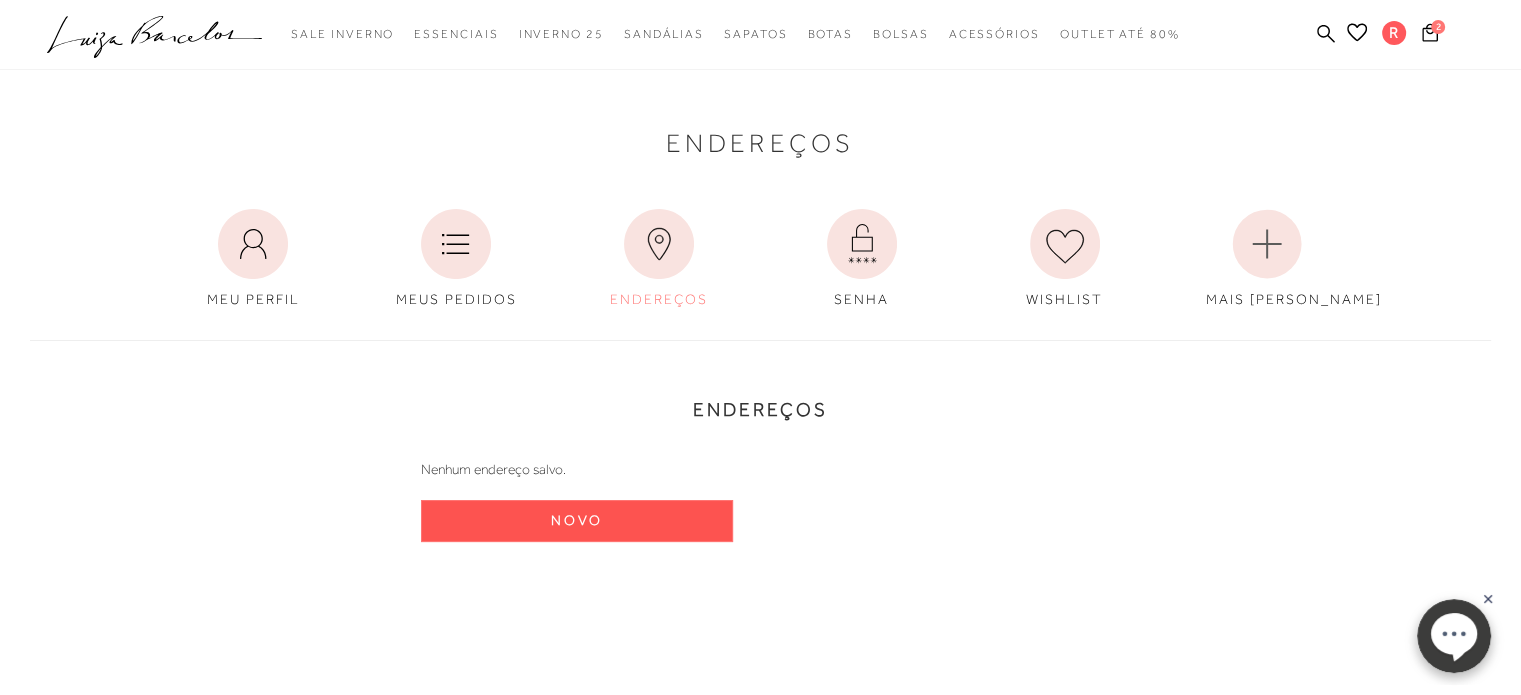 select on "BR" 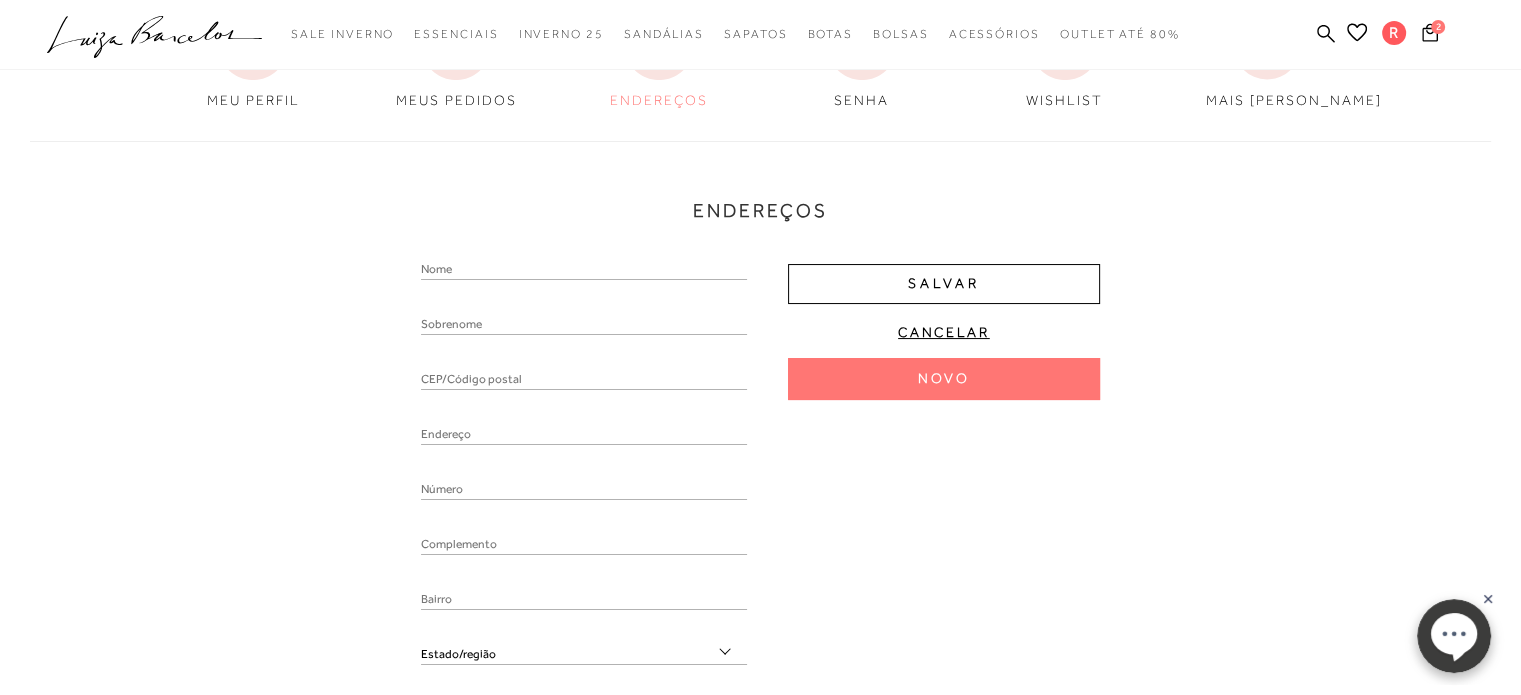 scroll, scrollTop: 200, scrollLeft: 0, axis: vertical 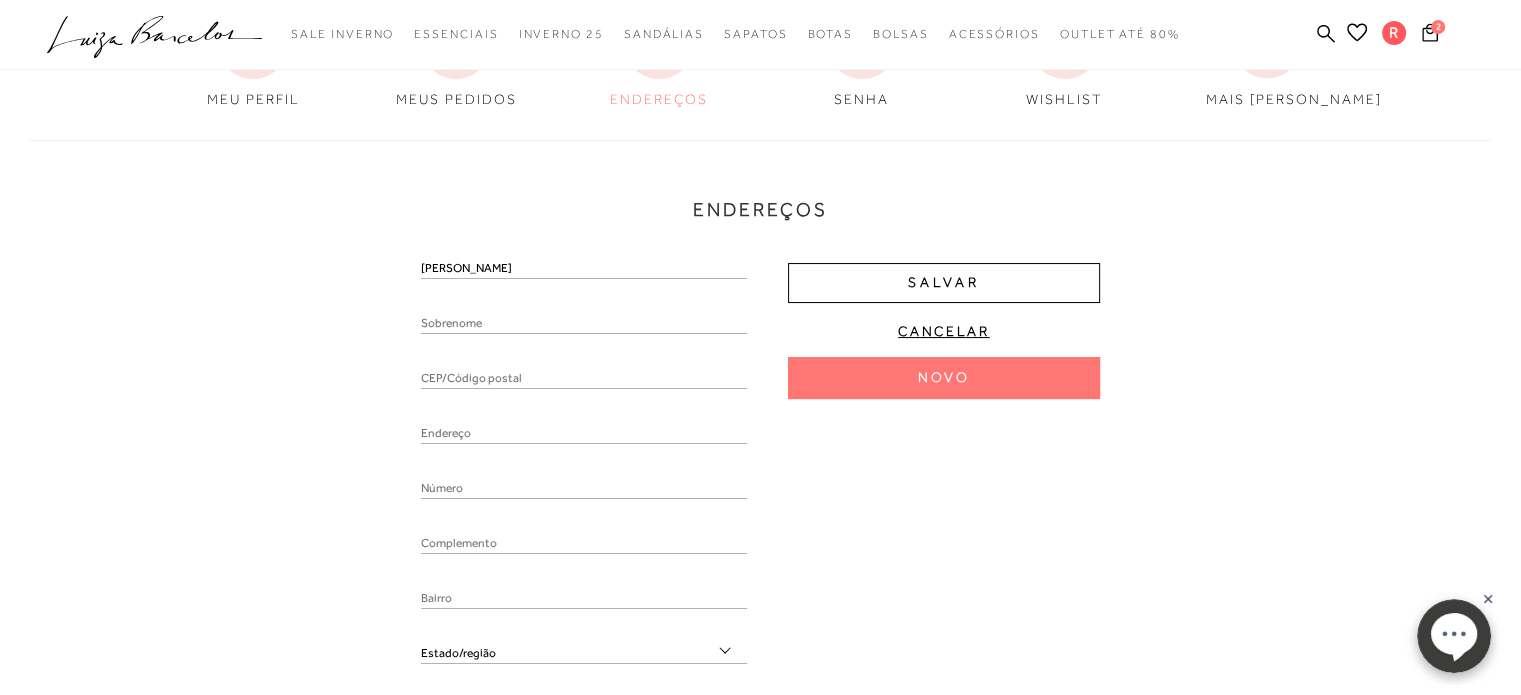 type on "[PERSON_NAME]" 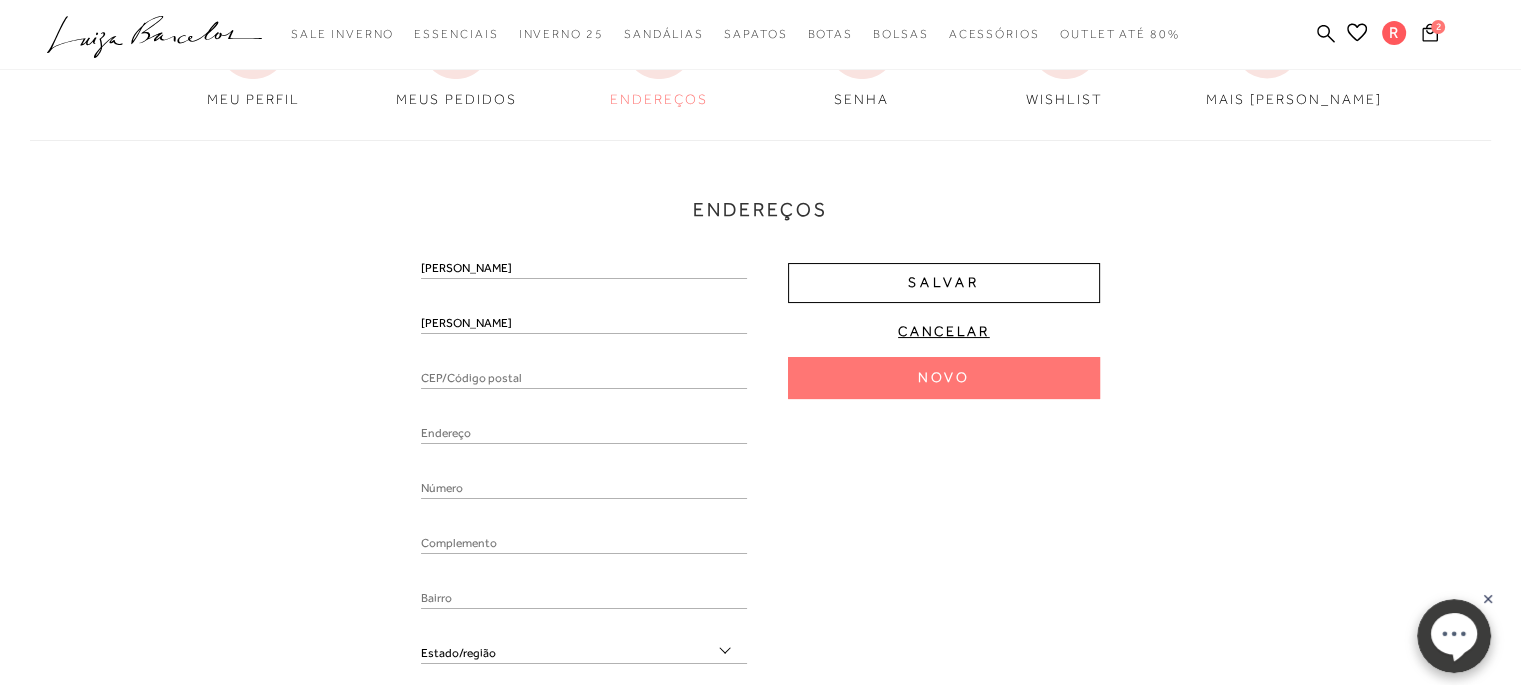 click at bounding box center [584, 379] 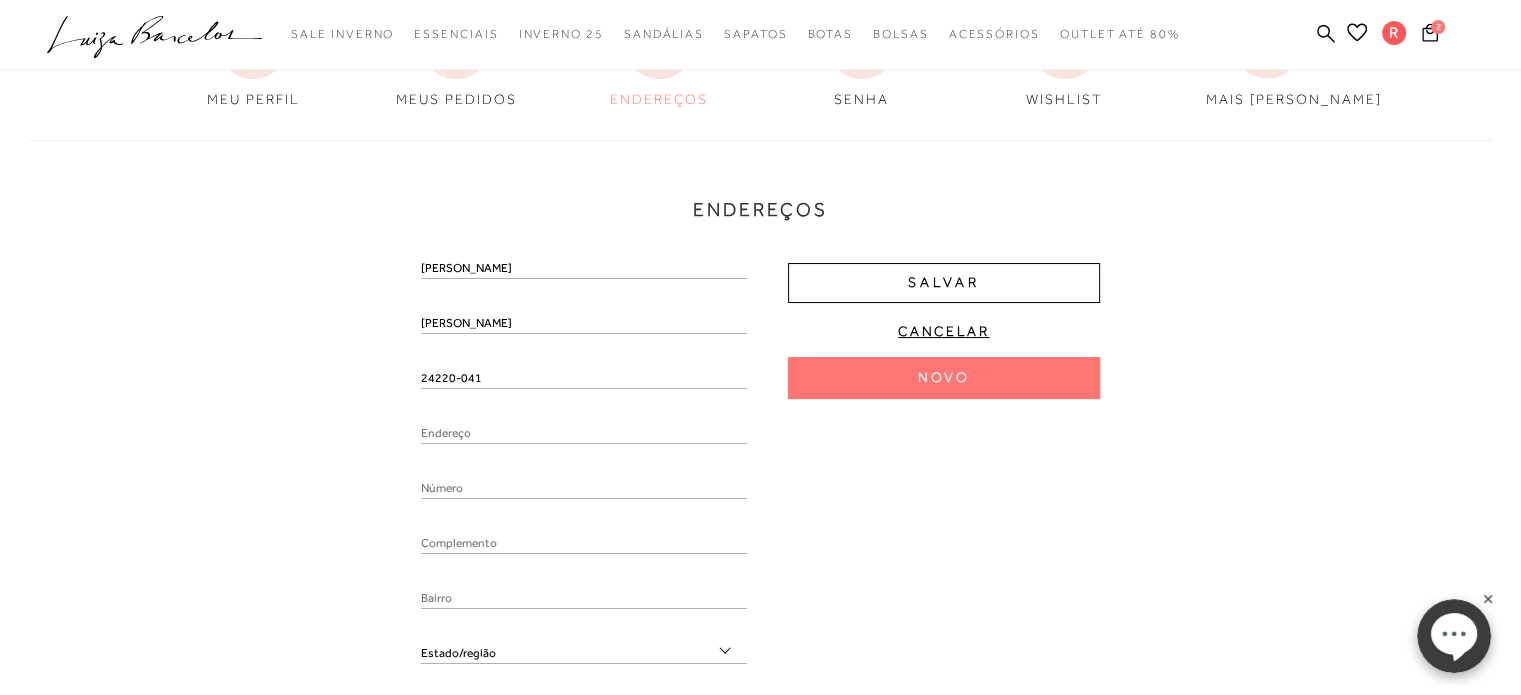 type on "RJ" 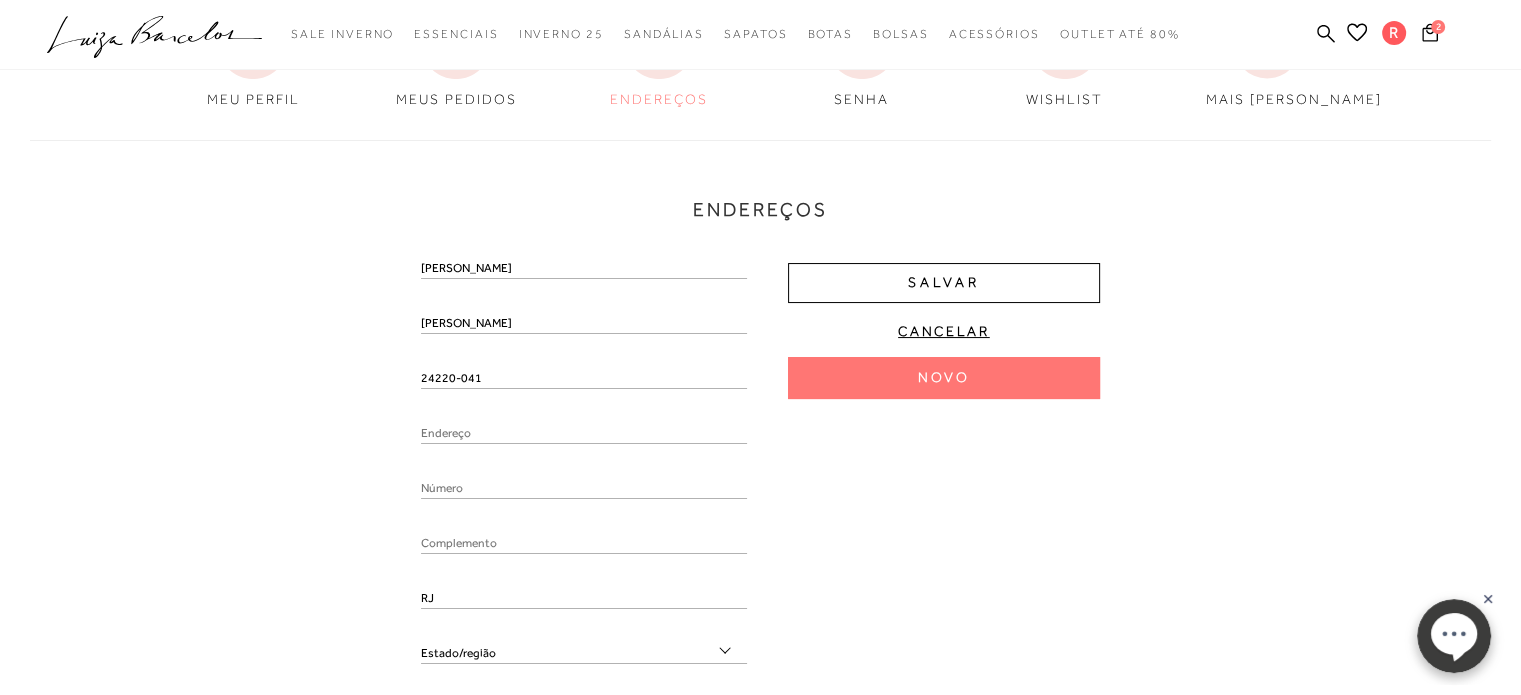 select on "RJ" 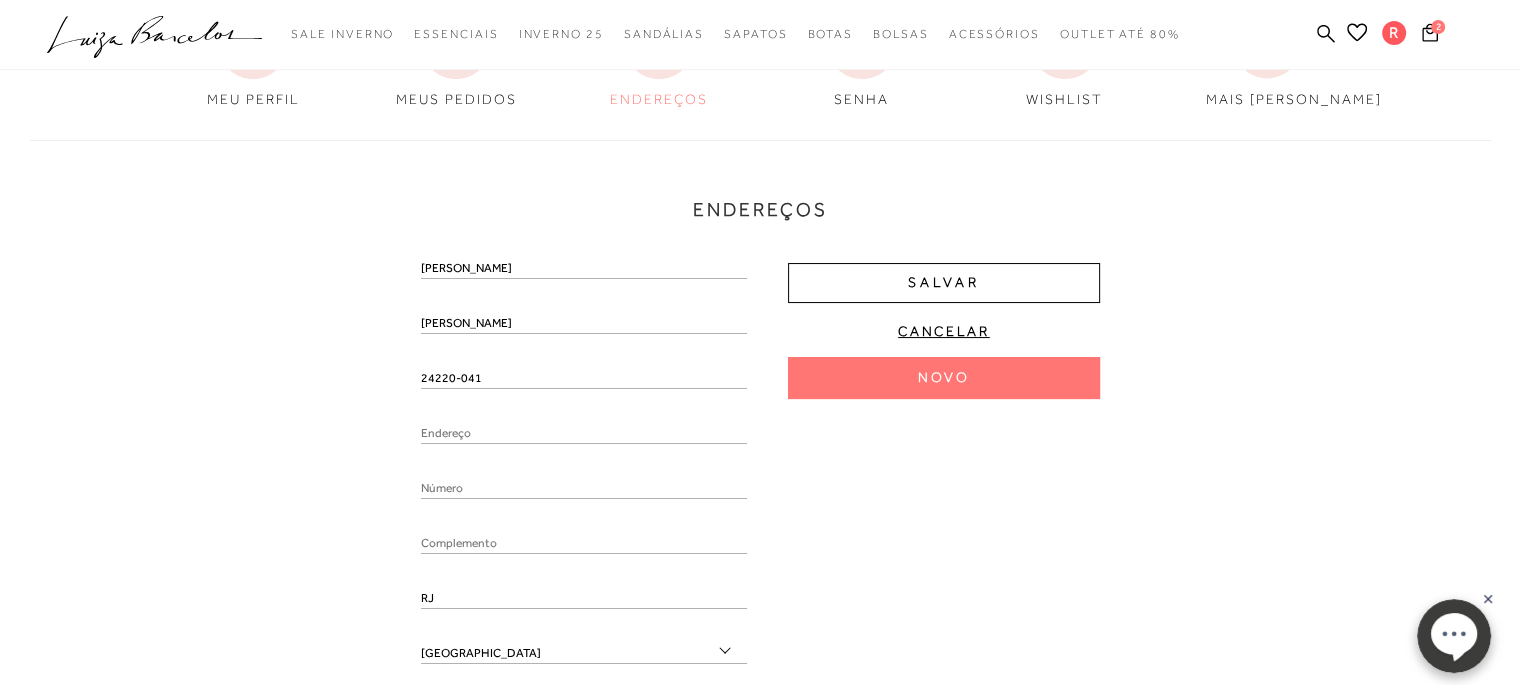 type on "NITERÓI" 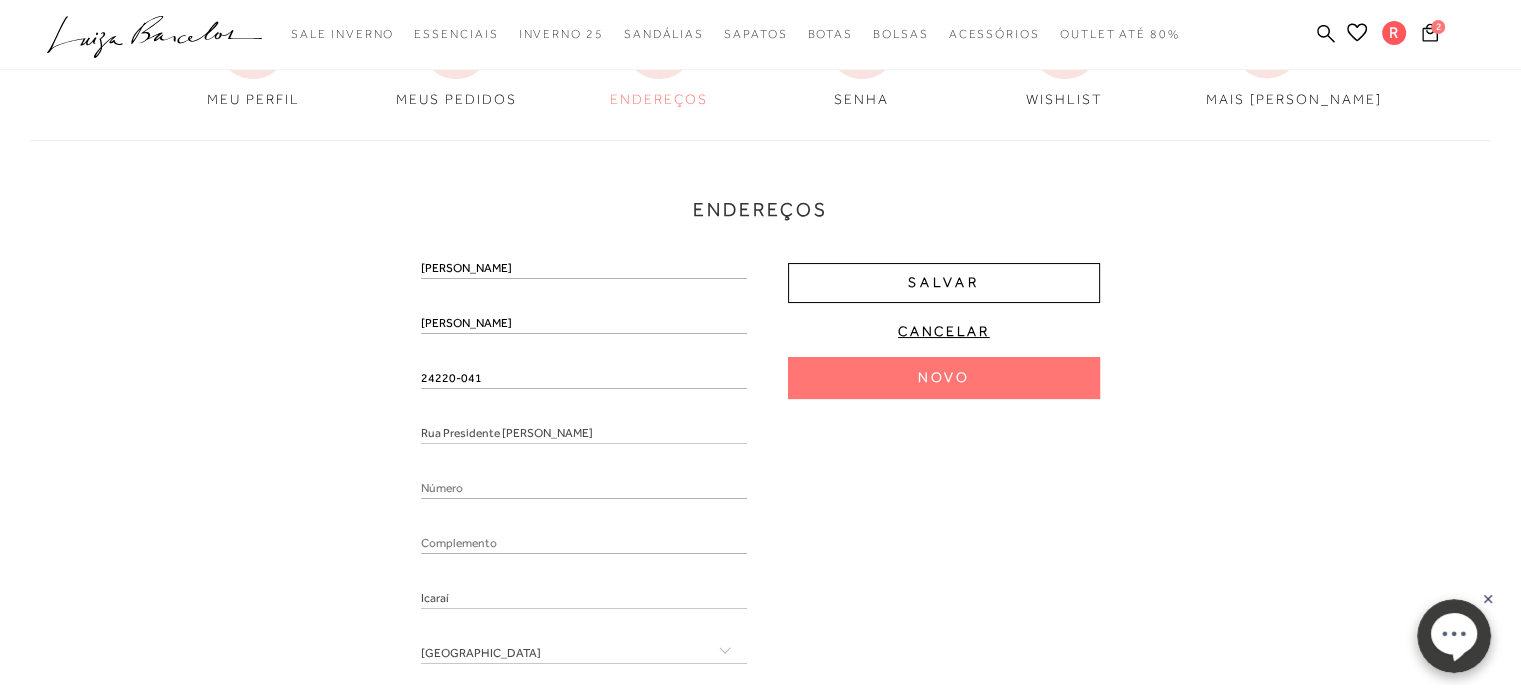click at bounding box center [584, 489] 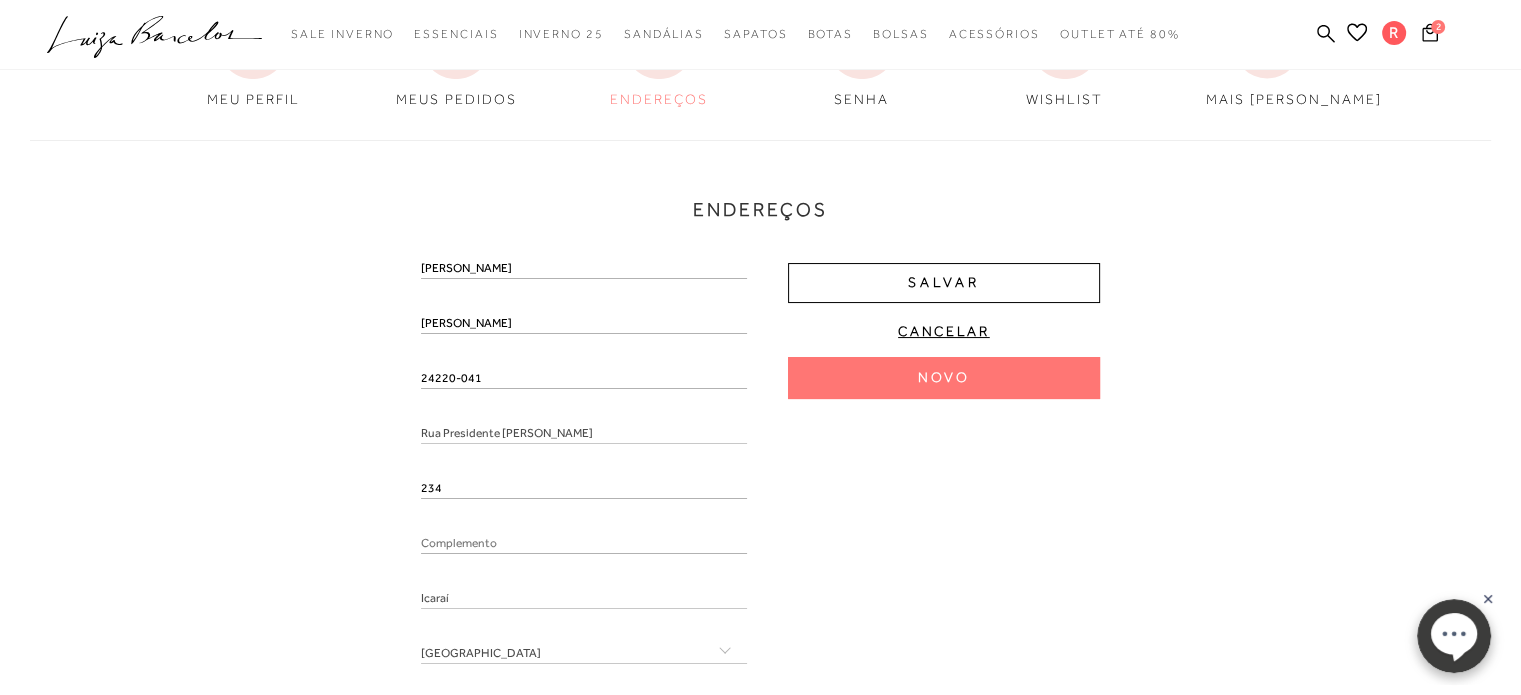 type on "234" 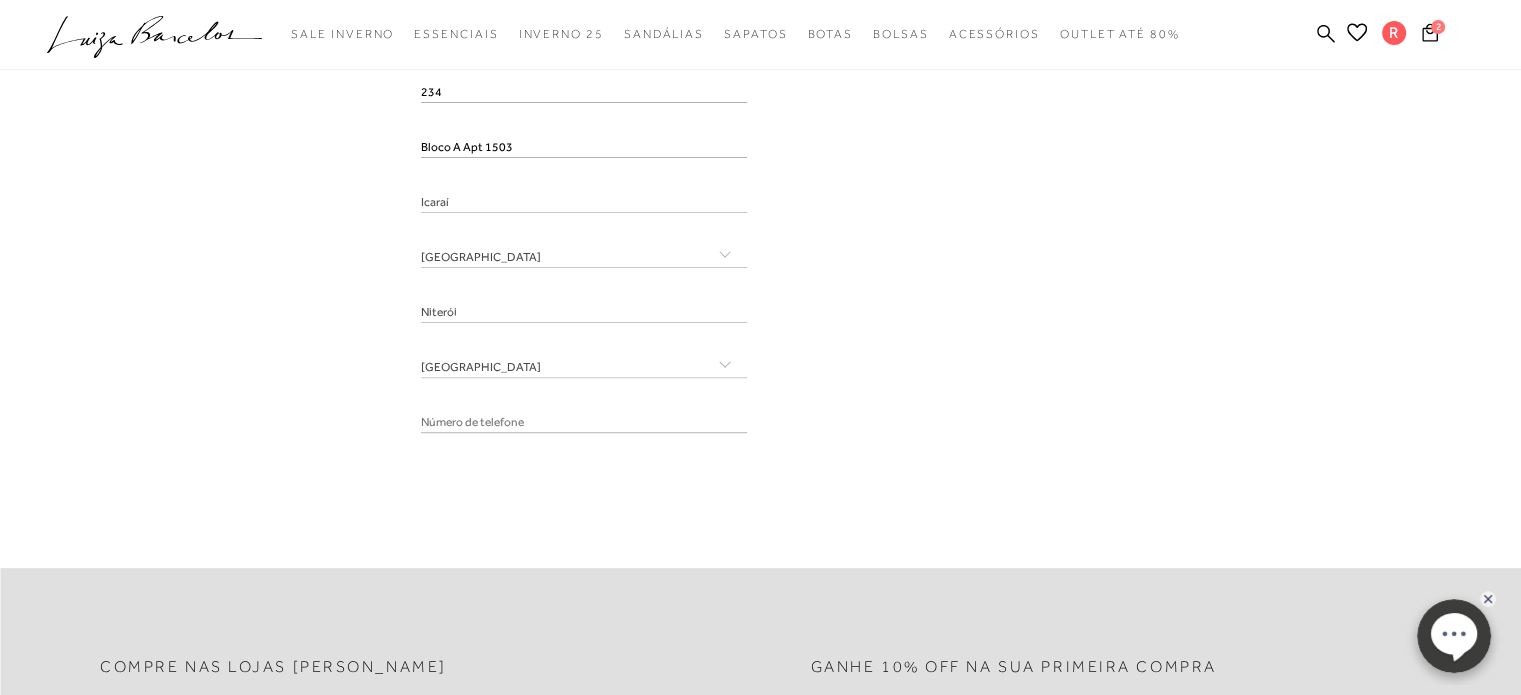 scroll, scrollTop: 600, scrollLeft: 0, axis: vertical 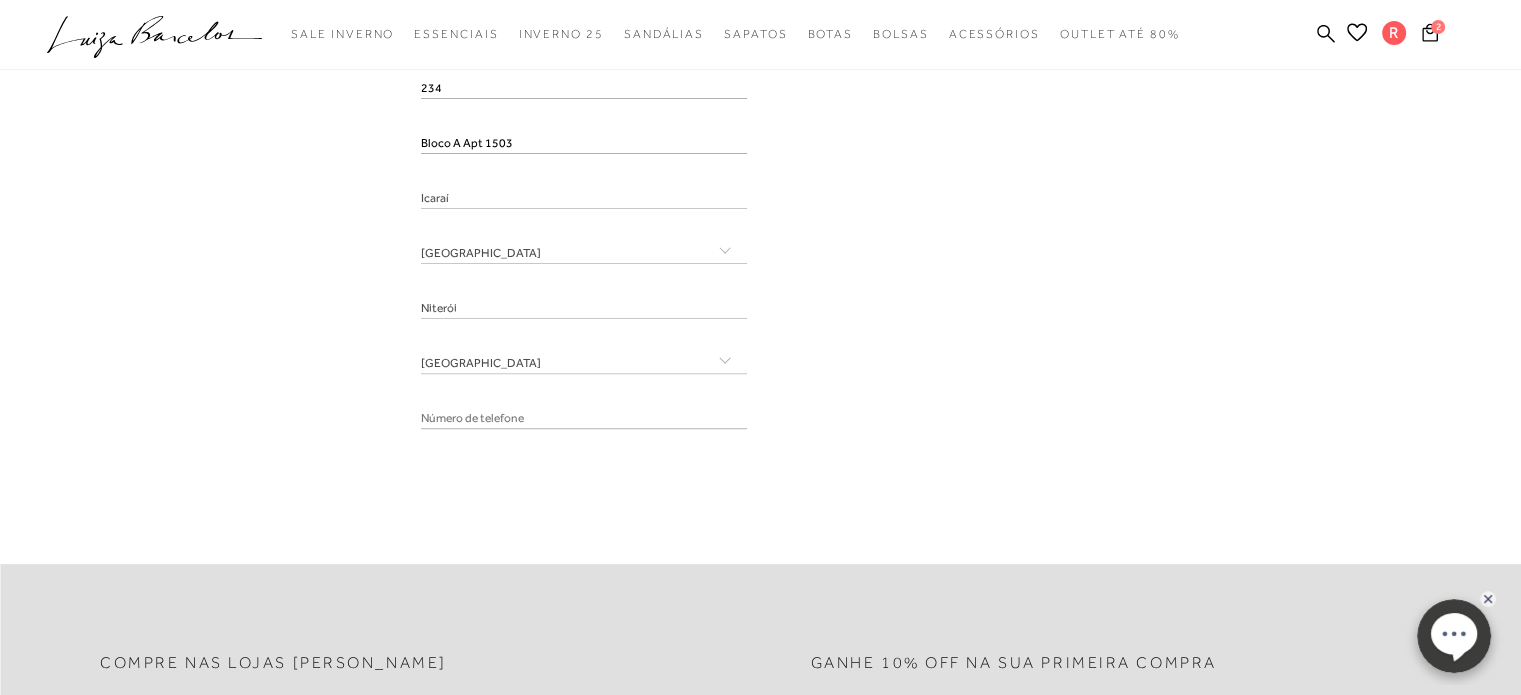 type on "Bloco A Apt 1503" 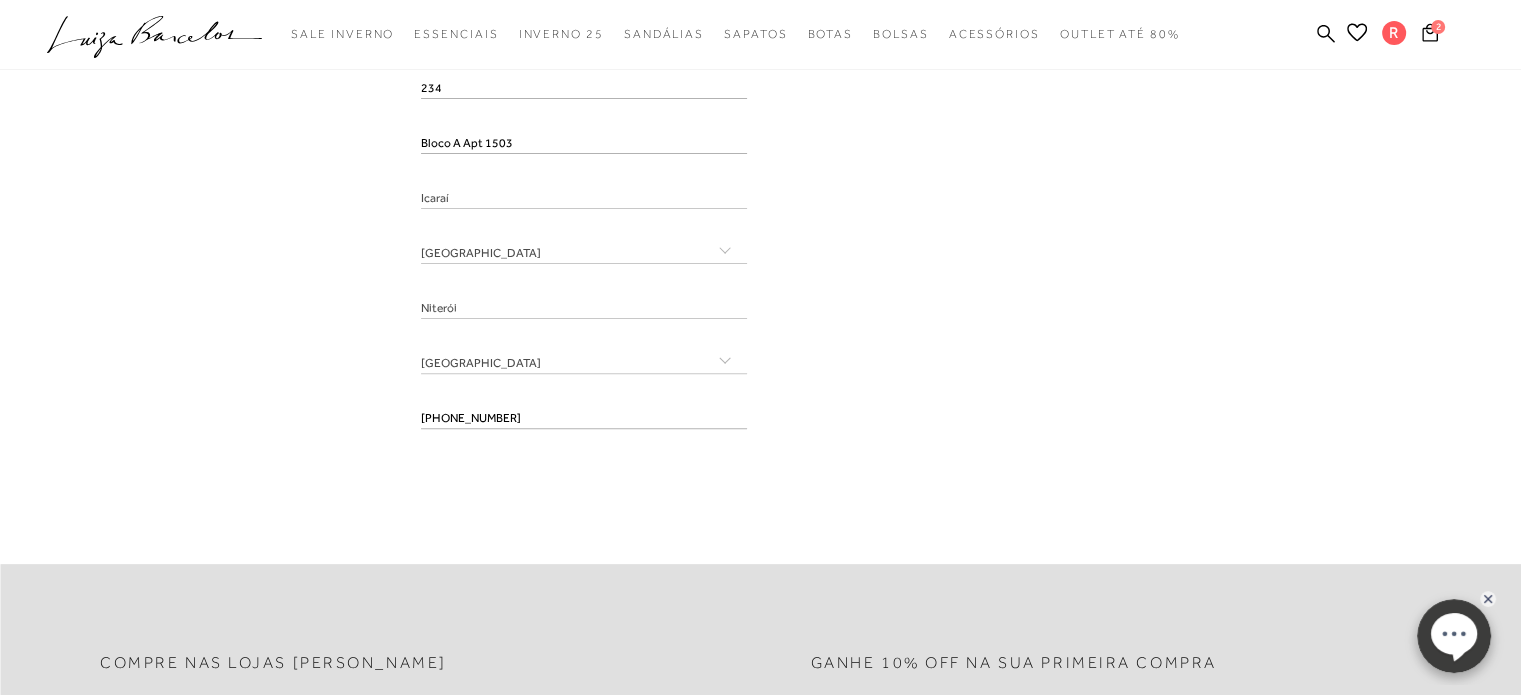 type on "(21) 98036-5003" 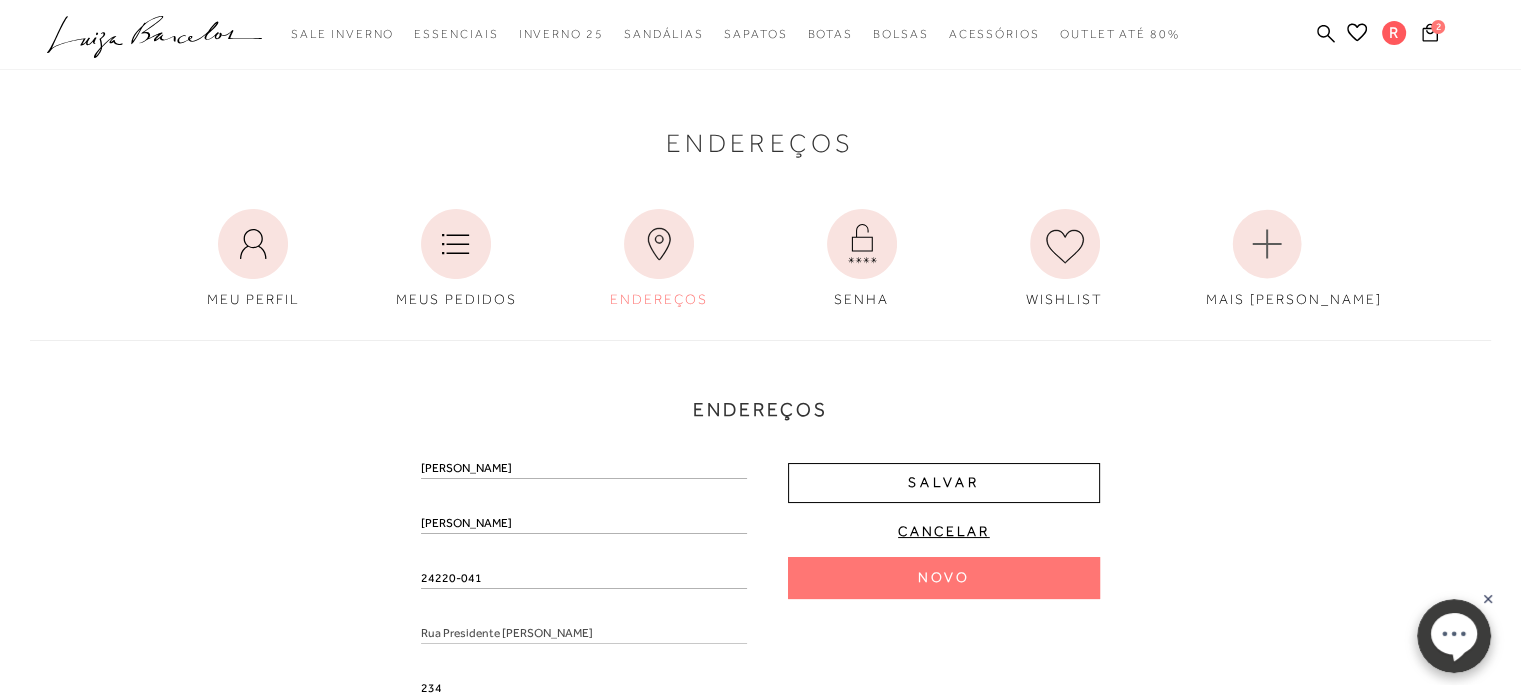 scroll, scrollTop: 100, scrollLeft: 0, axis: vertical 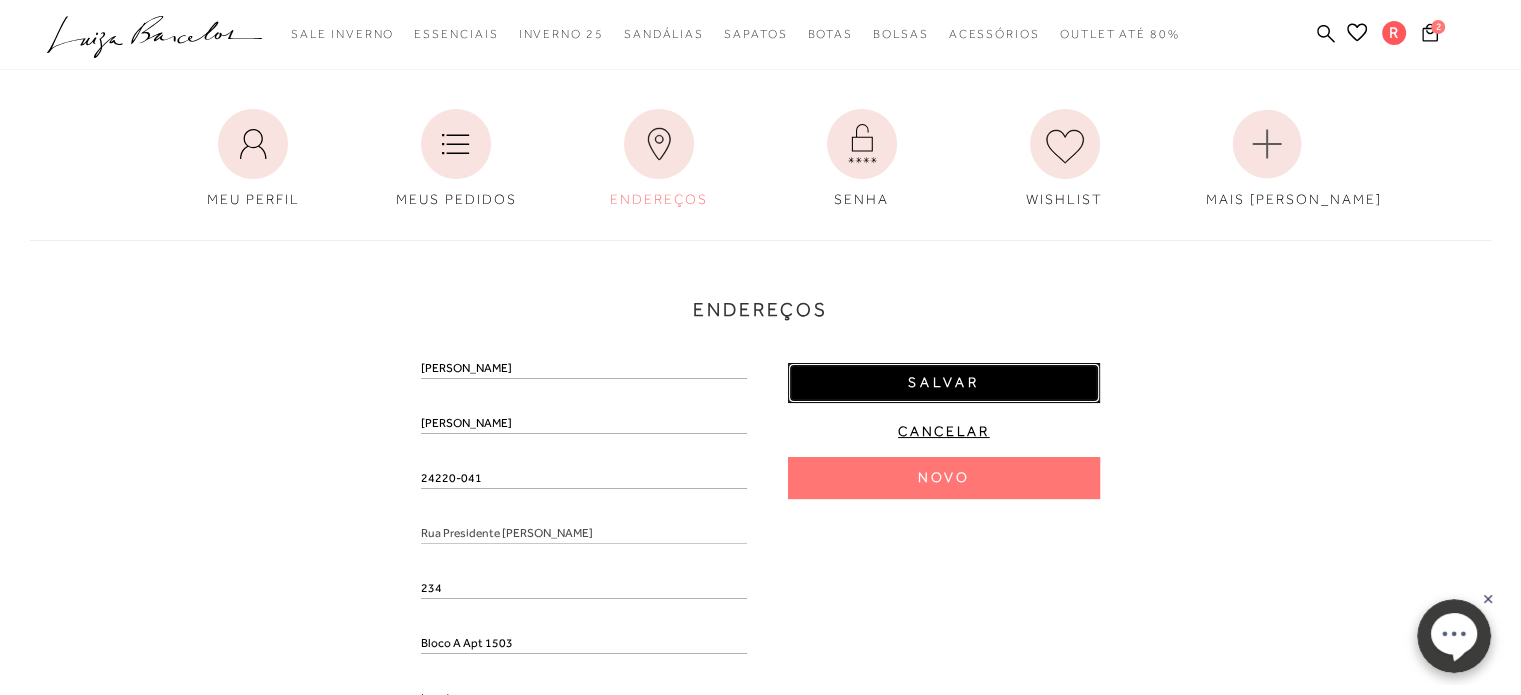 click on "Salvar" at bounding box center (944, 382) 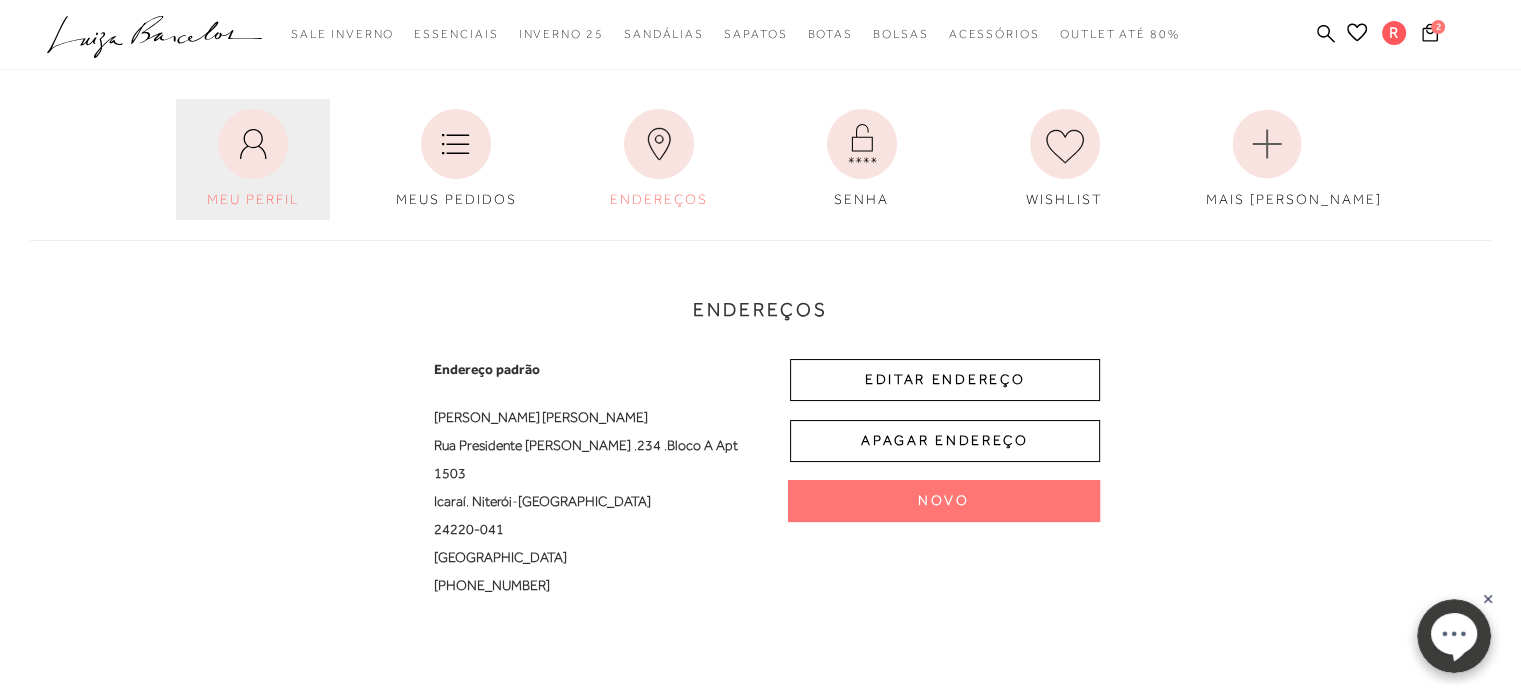 click 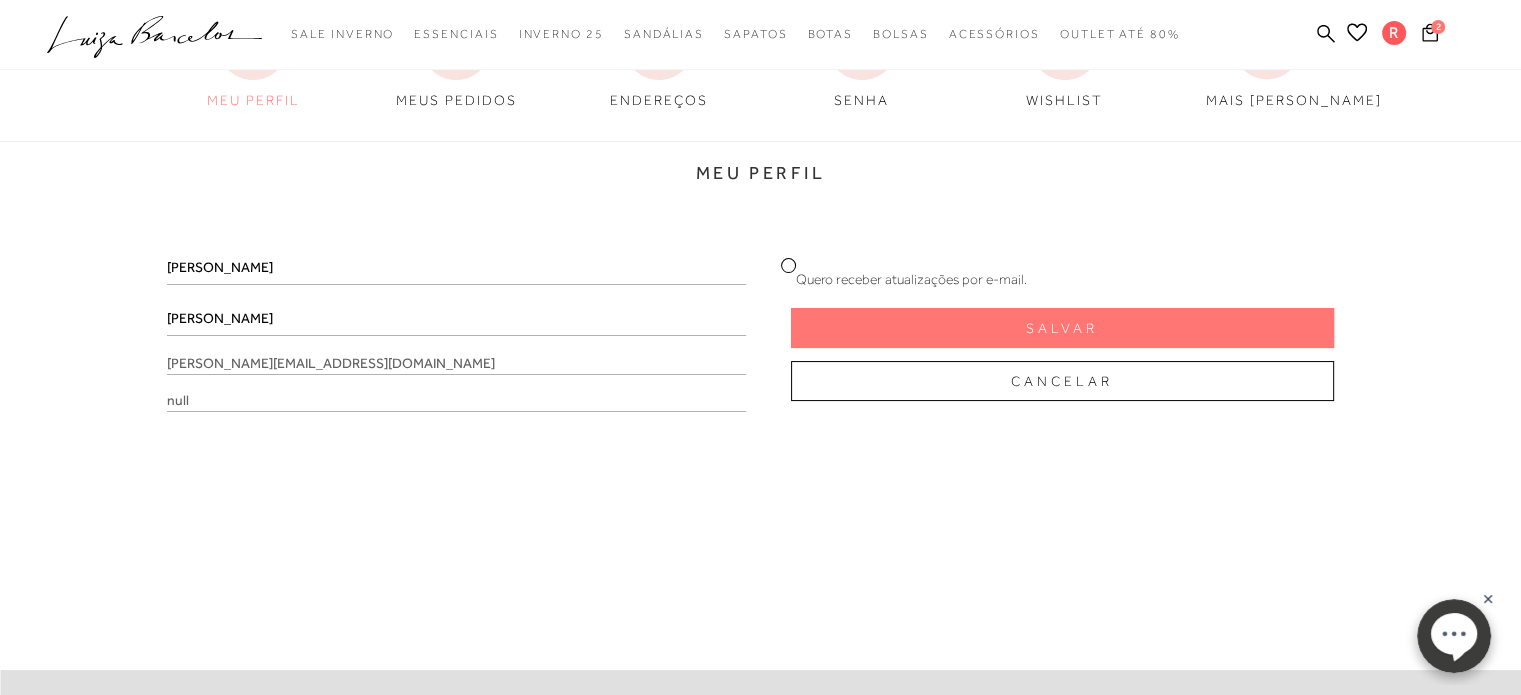 scroll, scrollTop: 200, scrollLeft: 0, axis: vertical 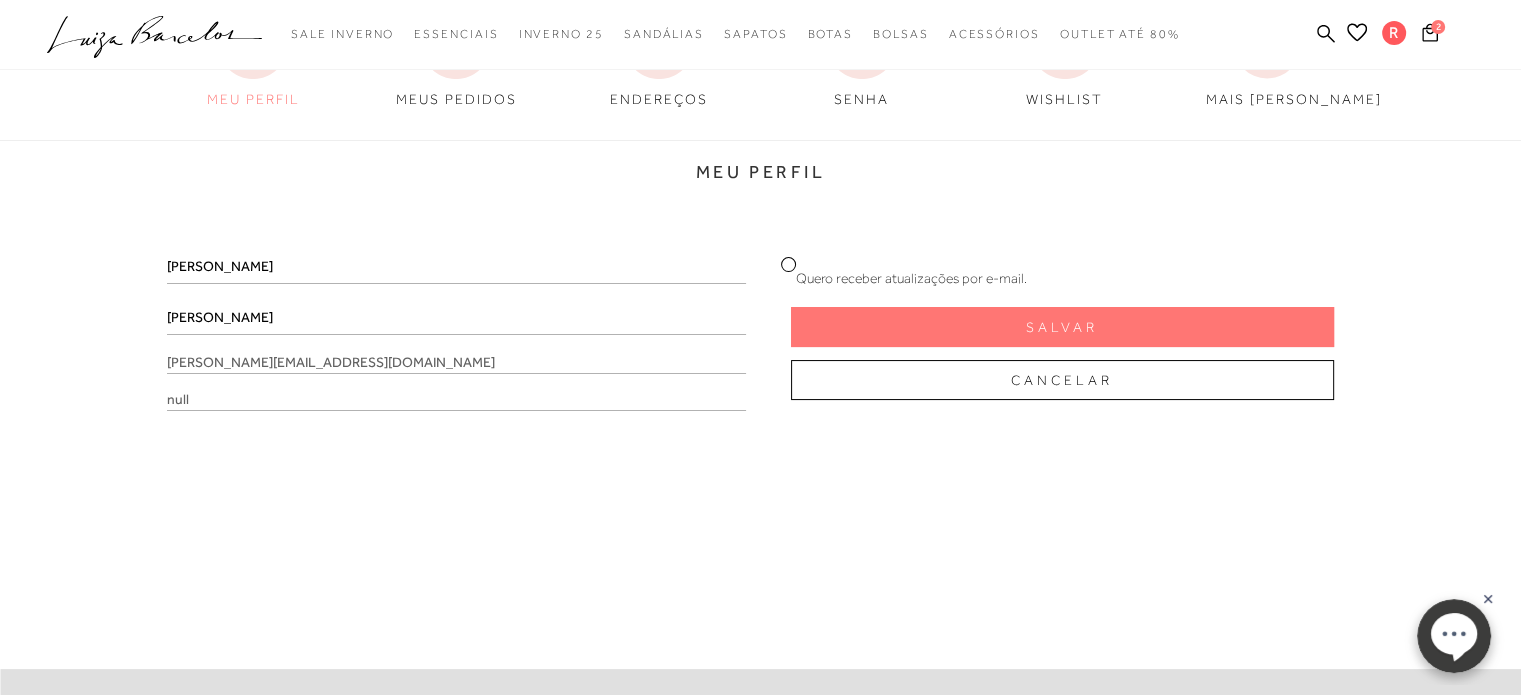 click on "null" at bounding box center (456, 400) 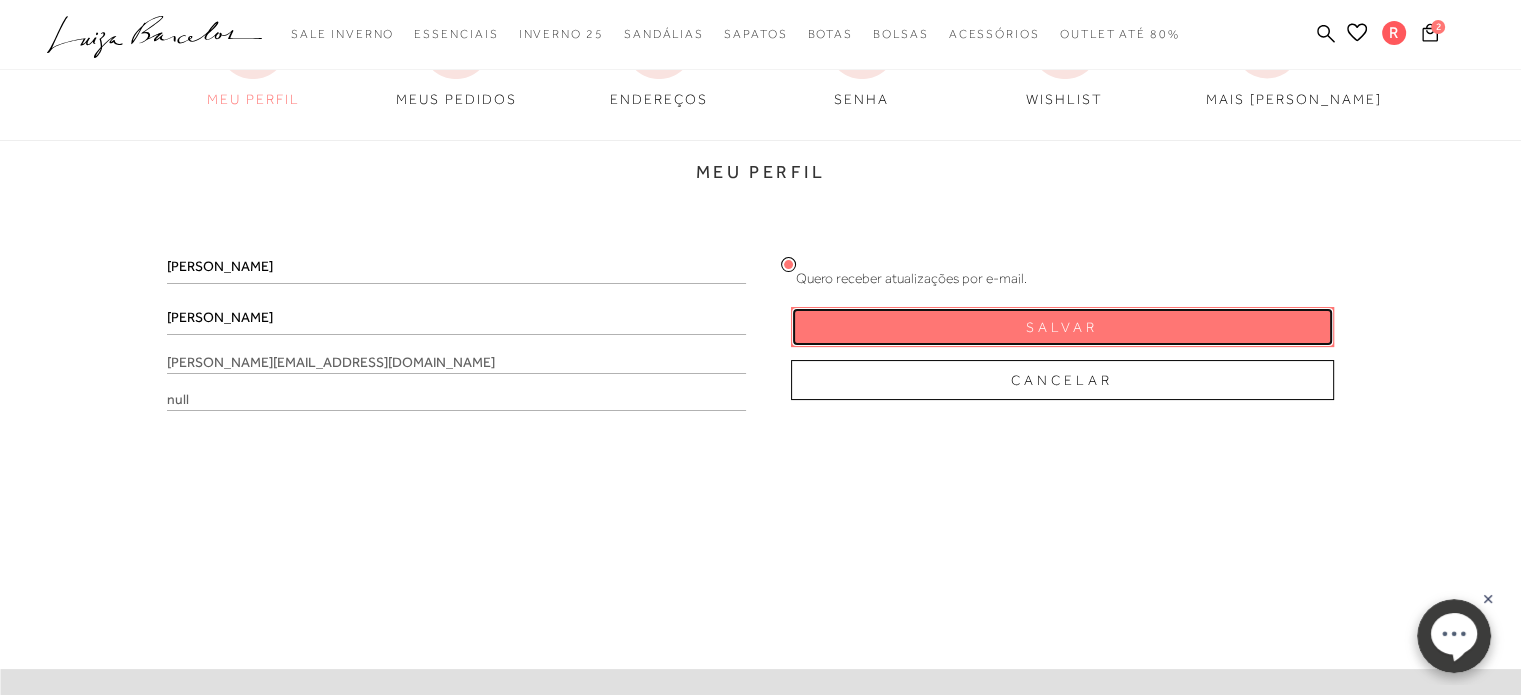 click on "Salvar" at bounding box center (1062, 327) 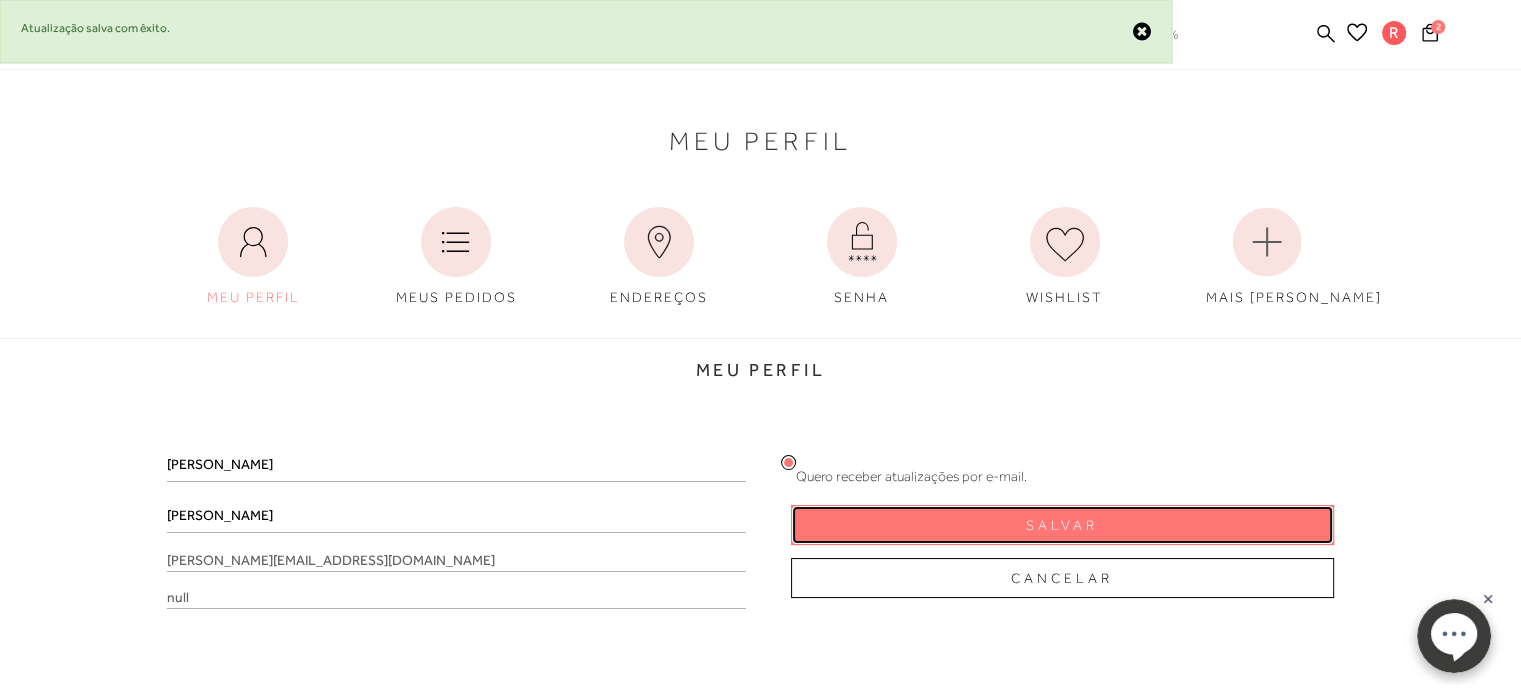 scroll, scrollTop: 0, scrollLeft: 0, axis: both 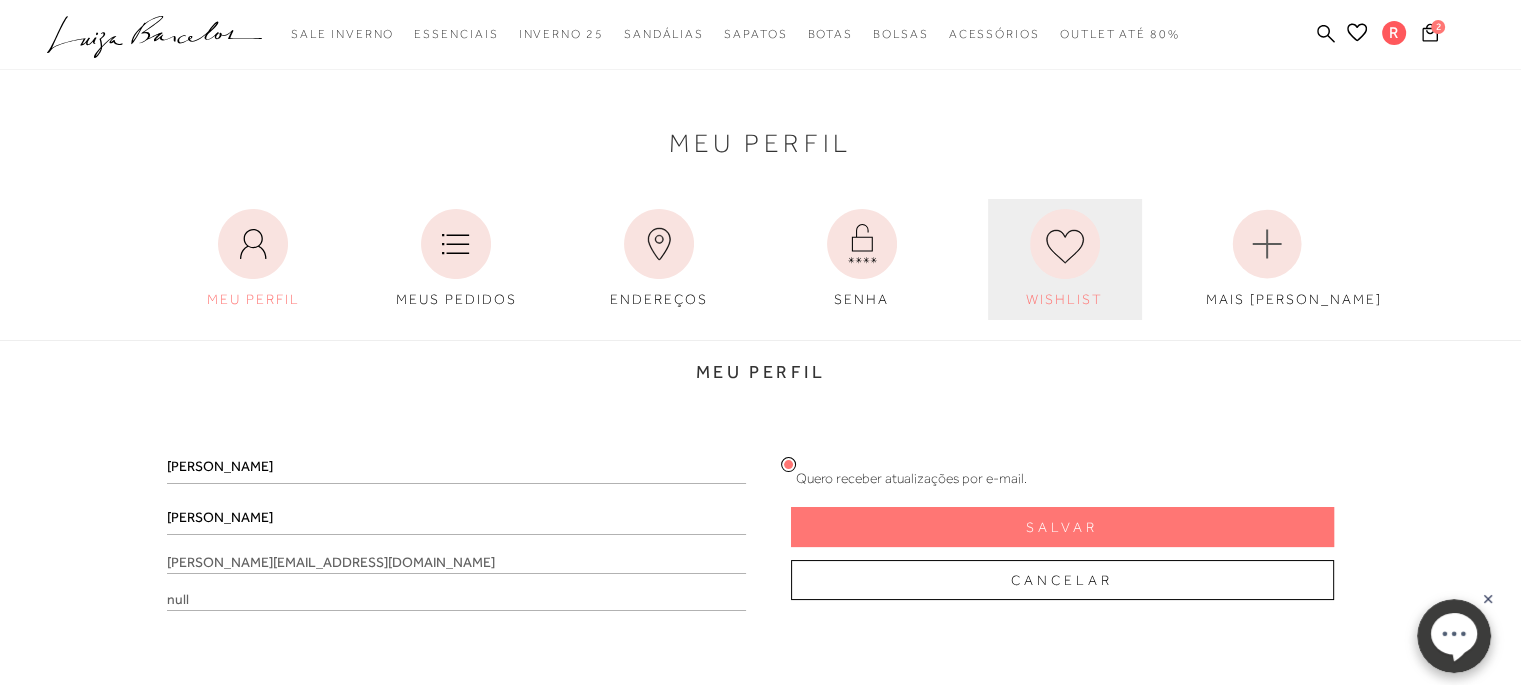 click 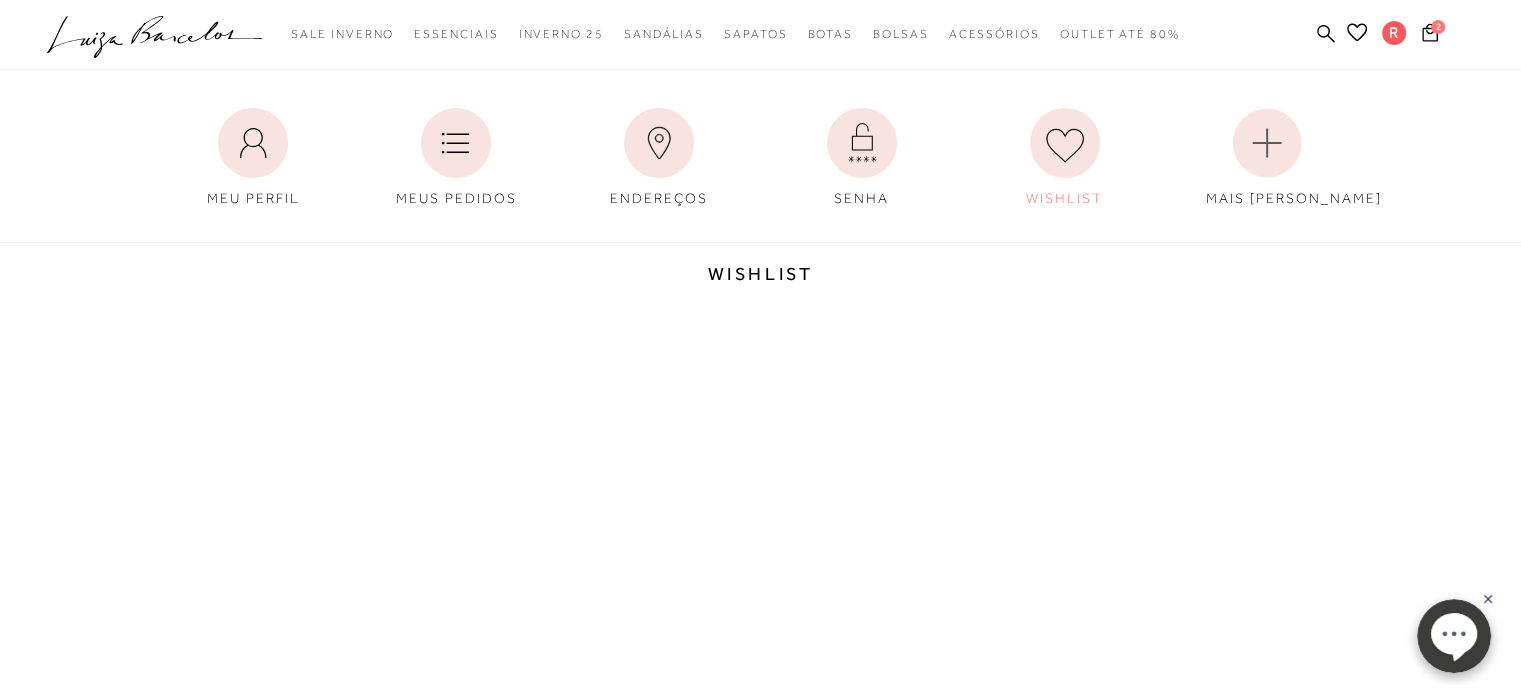 scroll, scrollTop: 0, scrollLeft: 0, axis: both 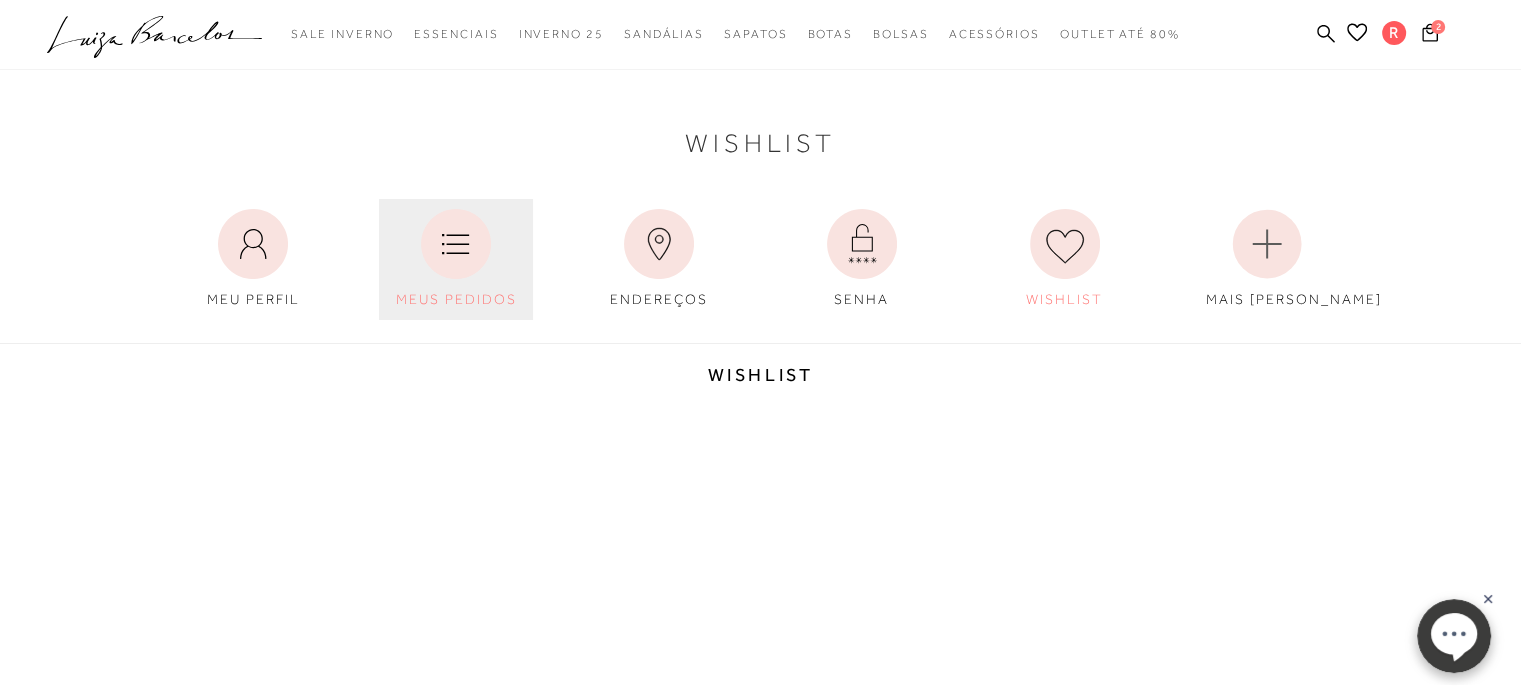 click 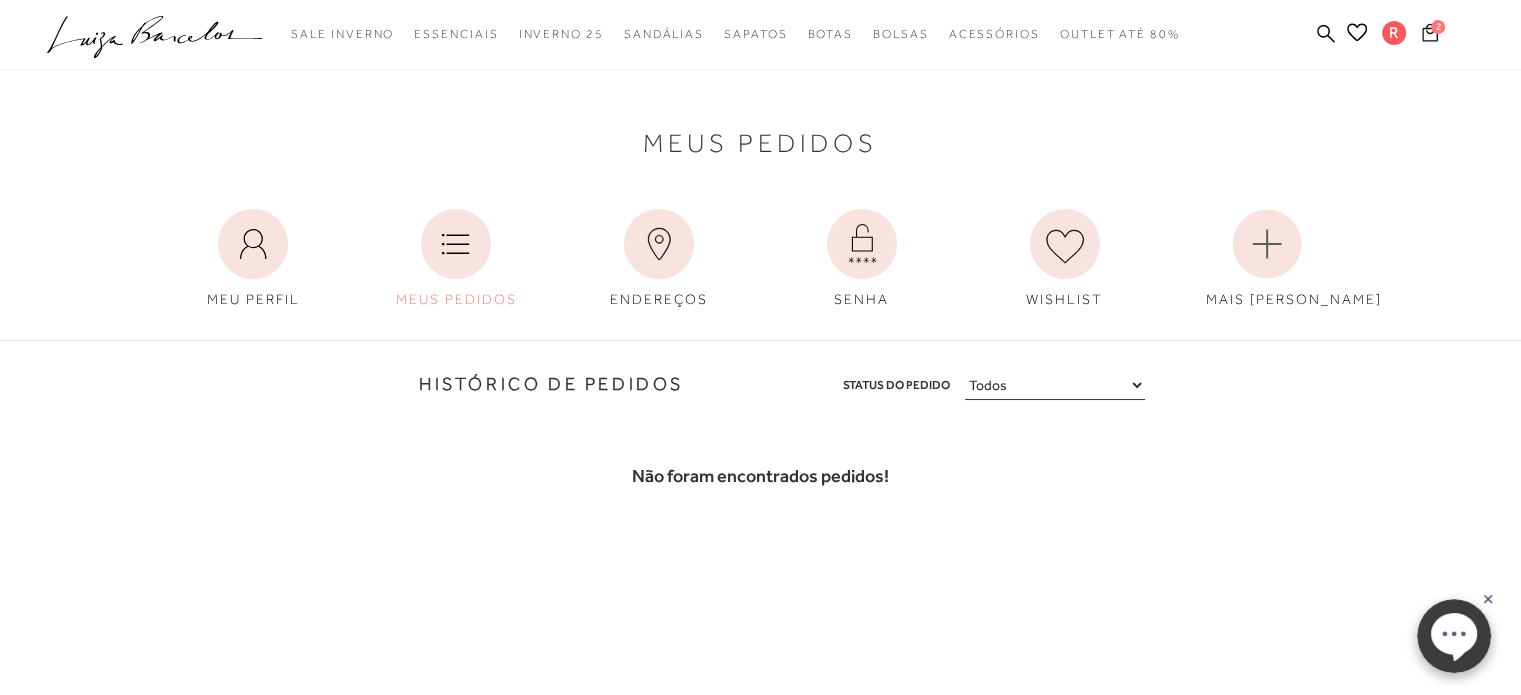click on "2" at bounding box center (1438, 27) 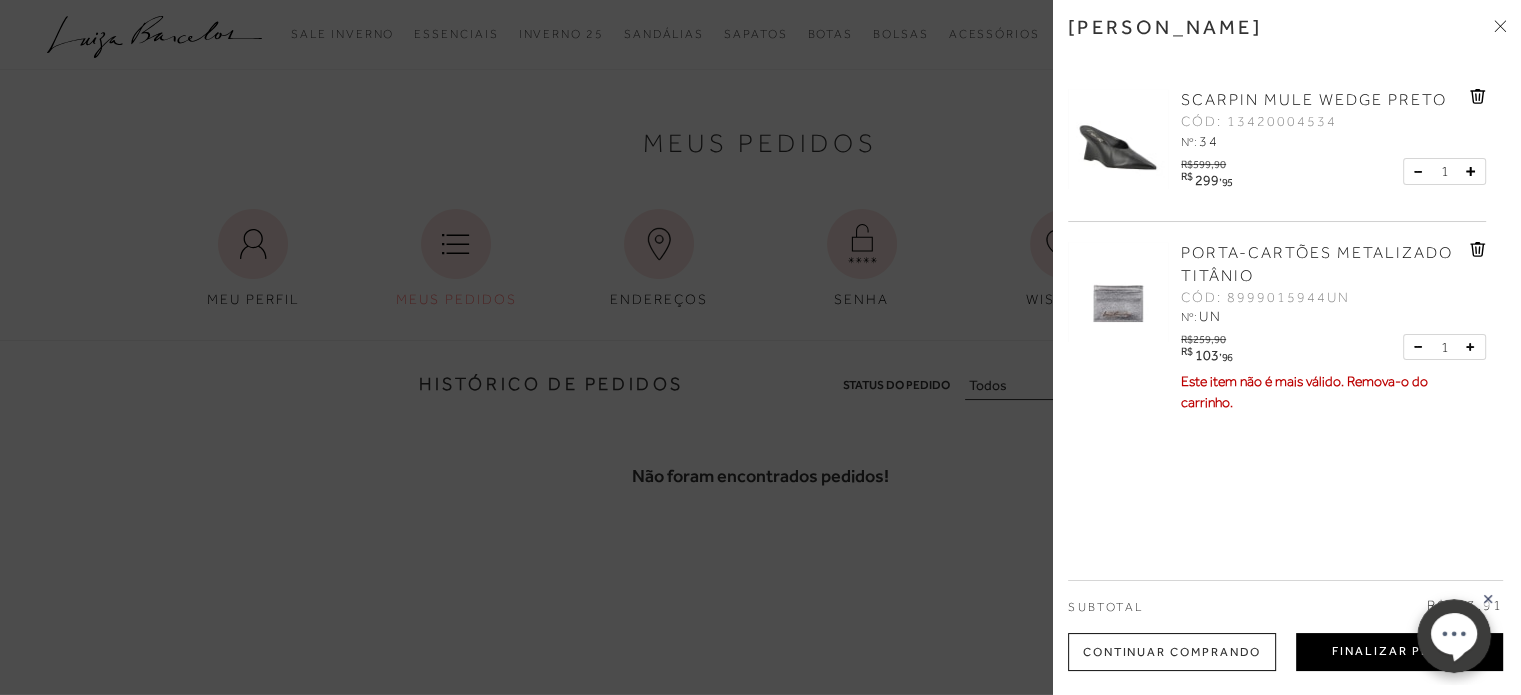 click on "Finalizar Pedido" at bounding box center (1399, 652) 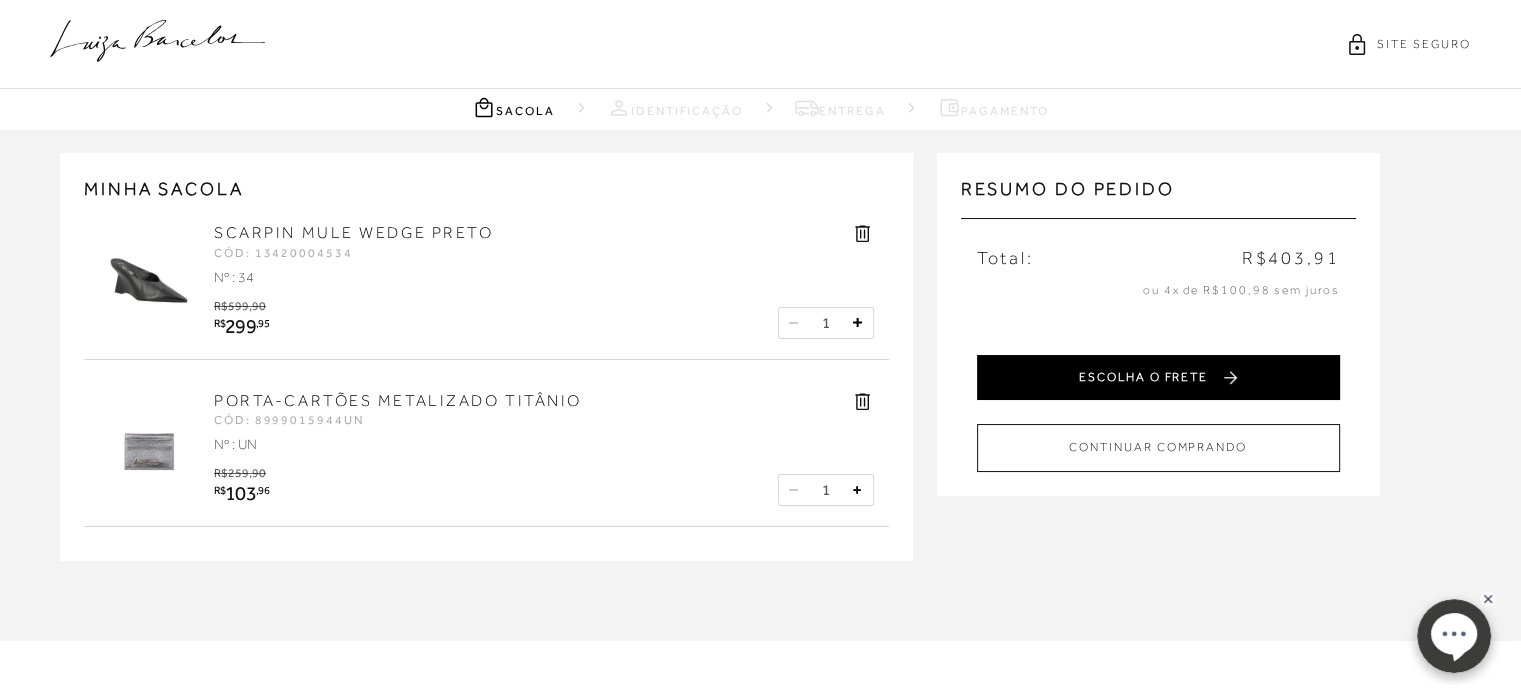 click on "ESCOLHA O FRETE" at bounding box center [1158, 377] 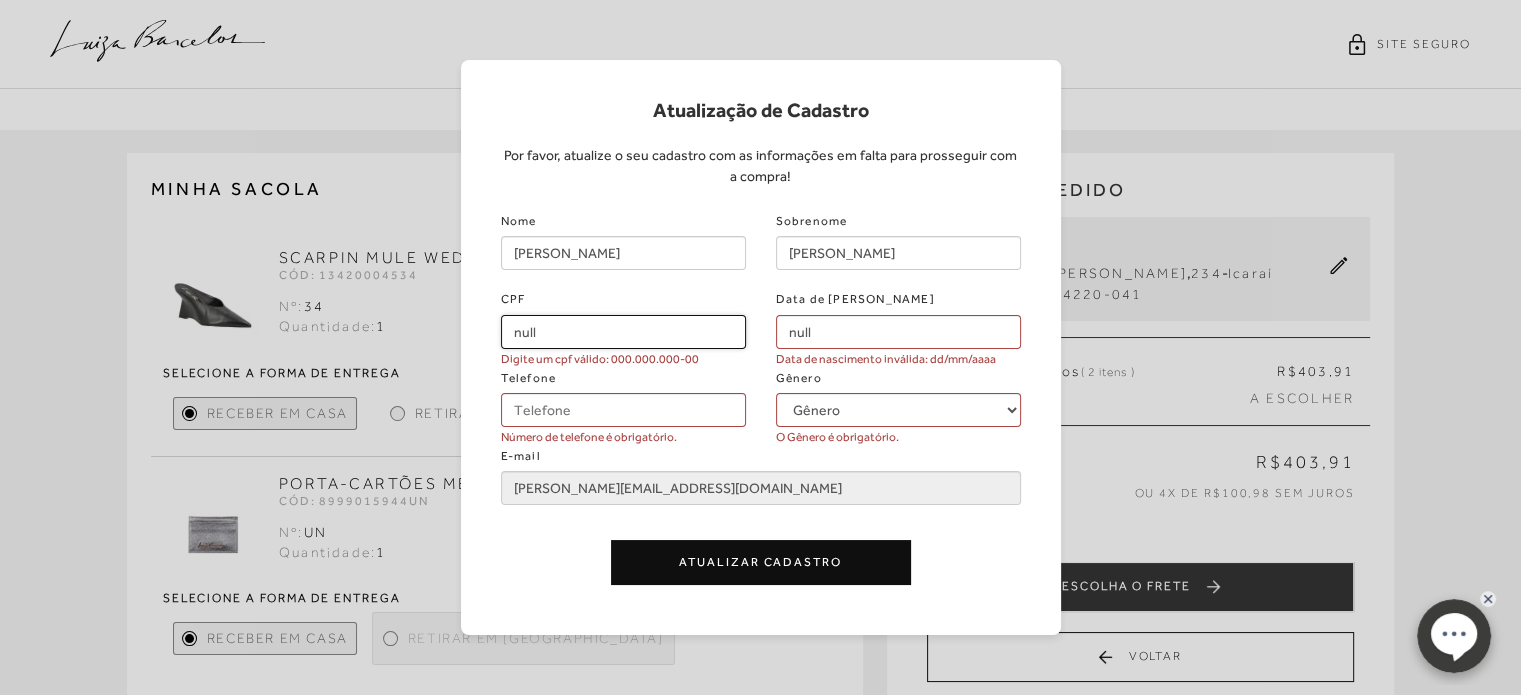 click on "null" at bounding box center [623, 332] 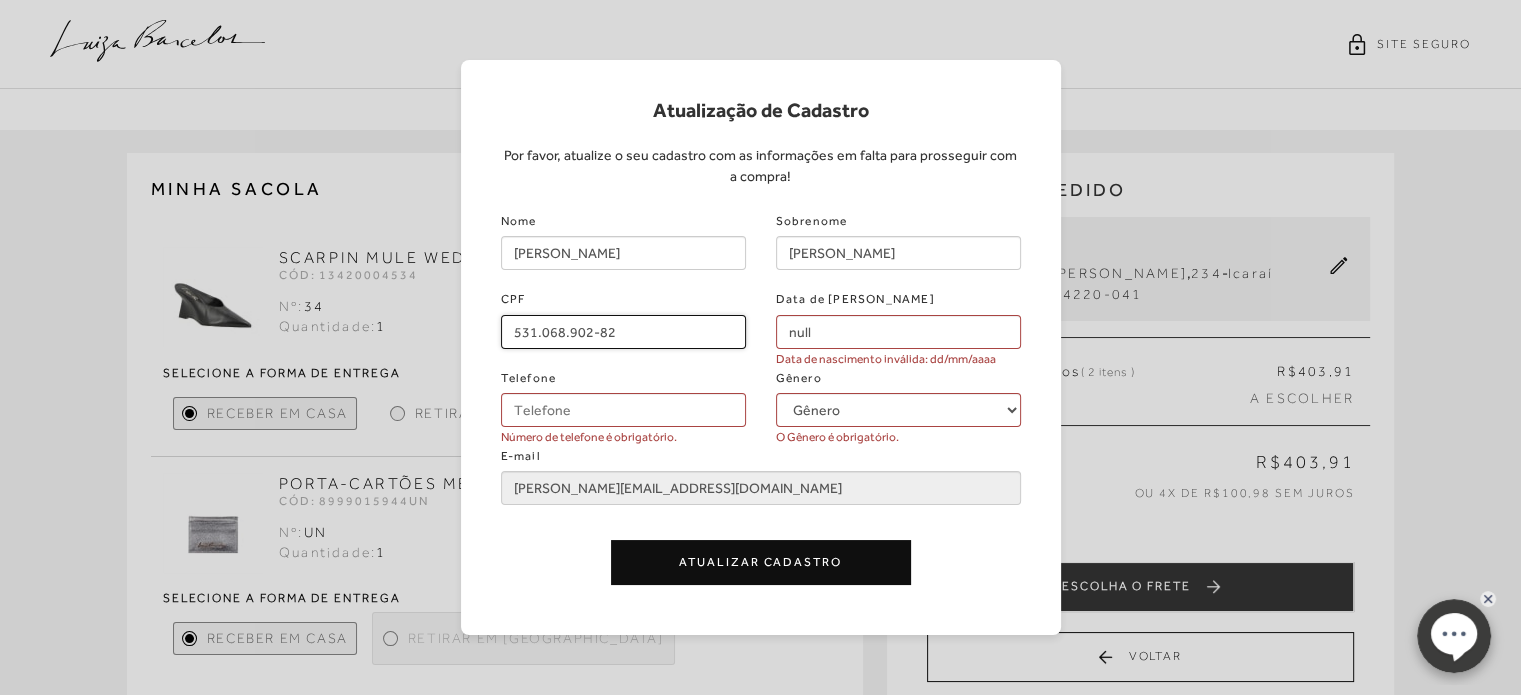 type on "531.068.902-82" 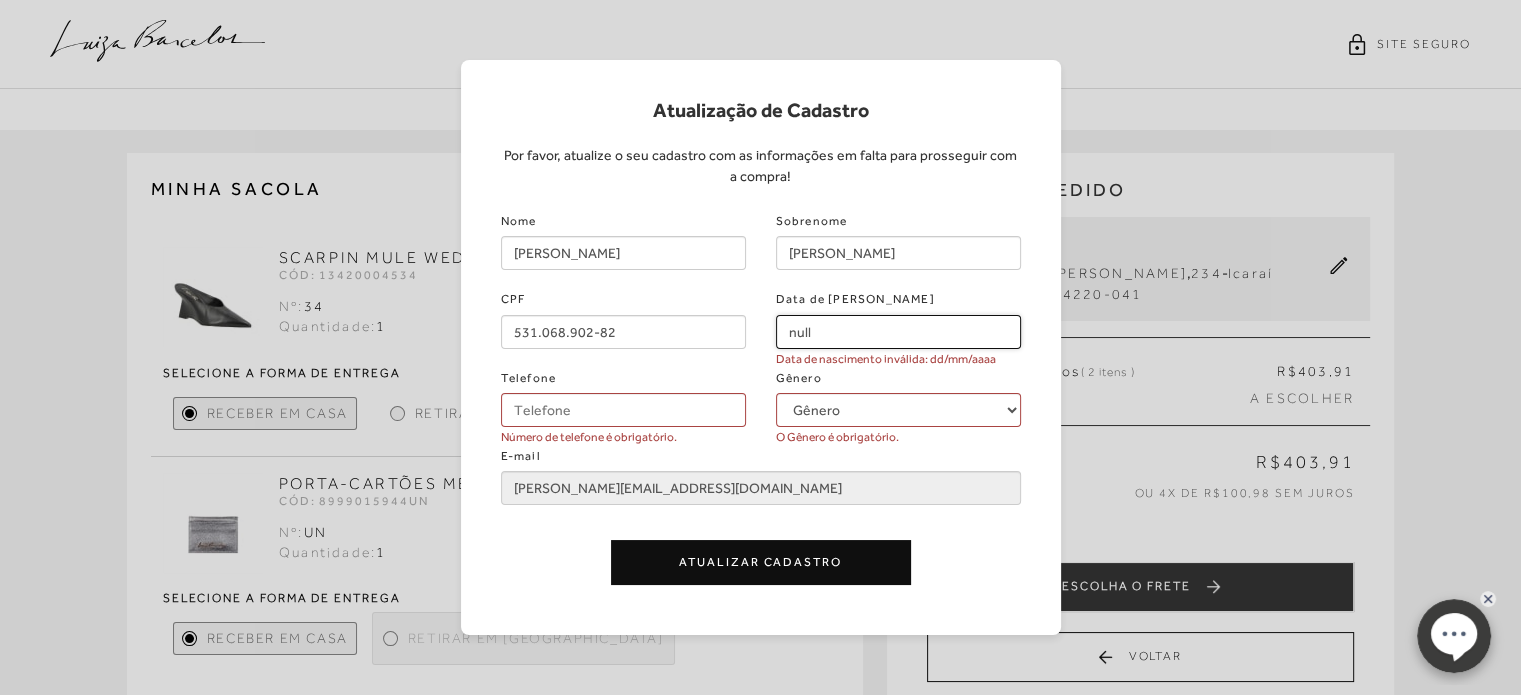 click on "null" at bounding box center [898, 332] 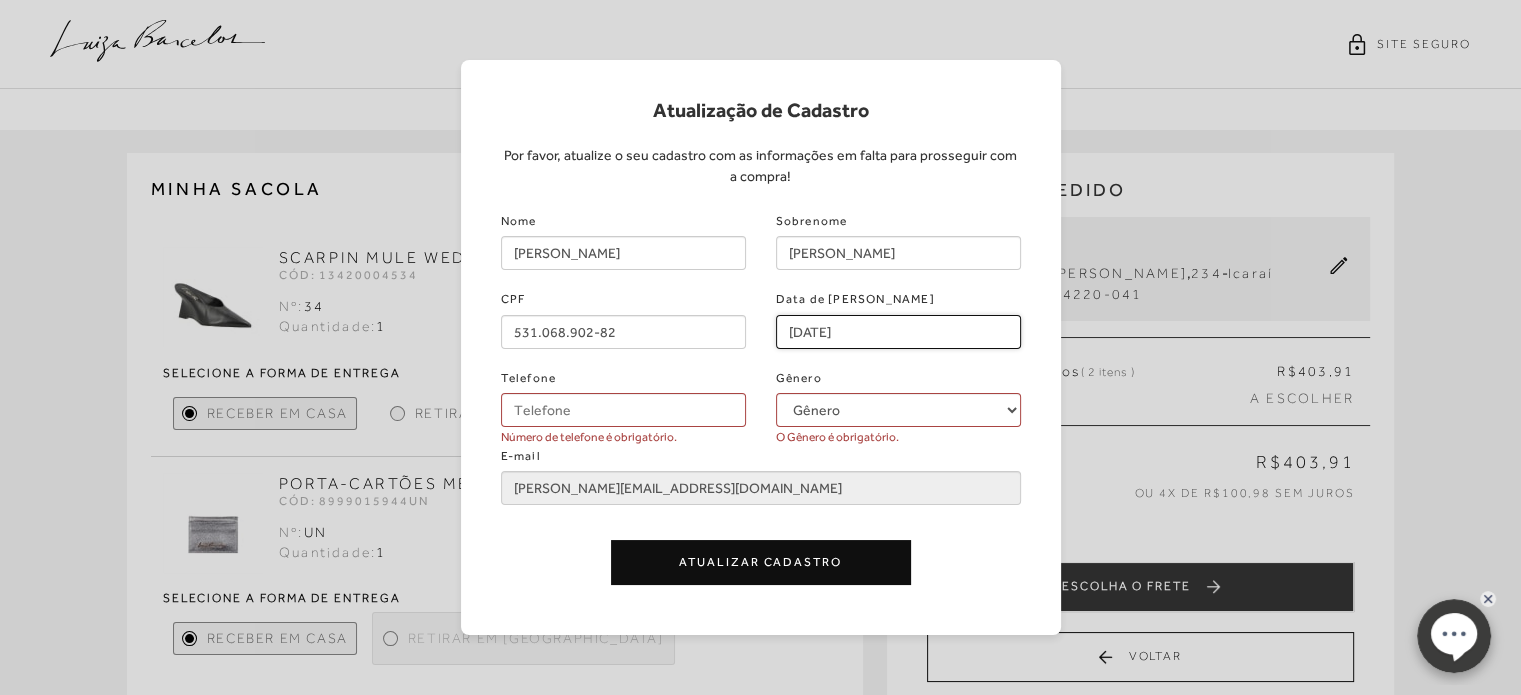type on "14/06/1988" 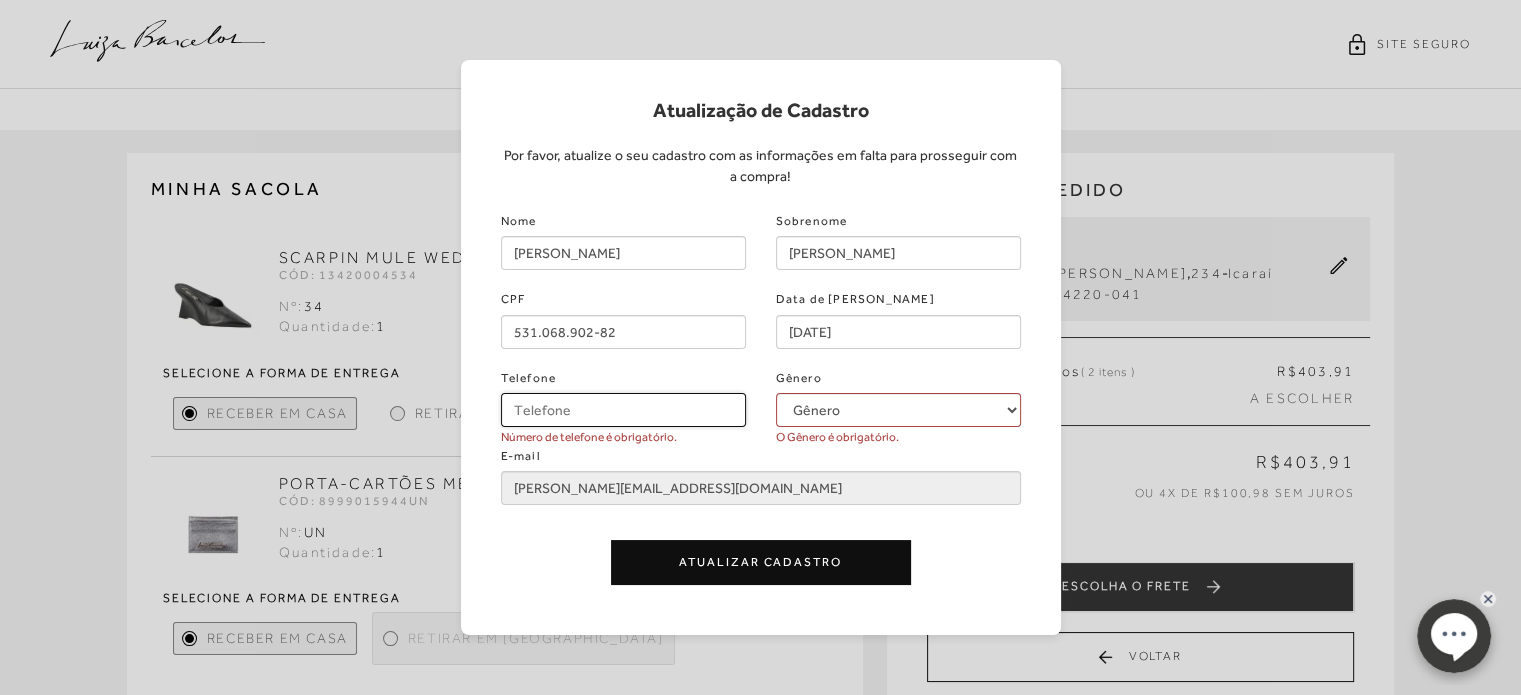 click on "Telefone" at bounding box center [623, 410] 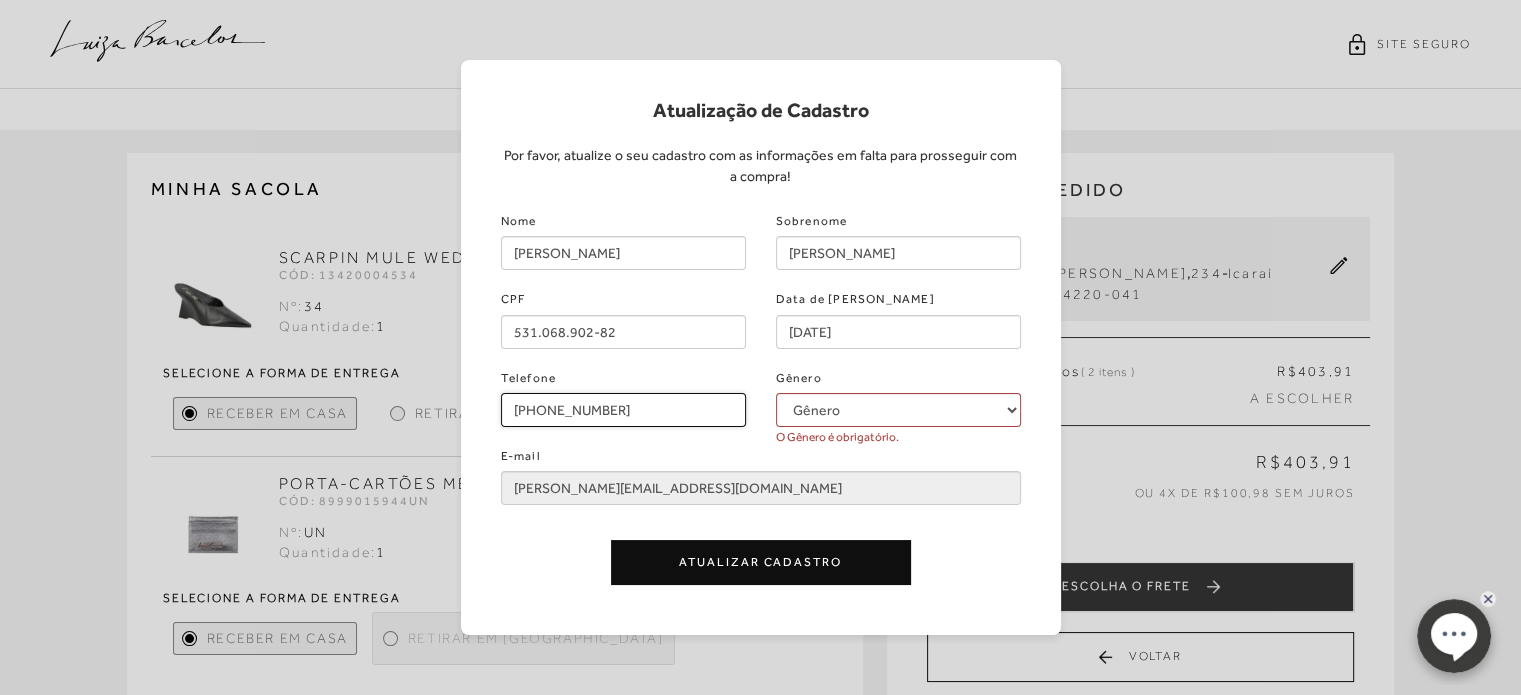type on "(21) 98036-5003" 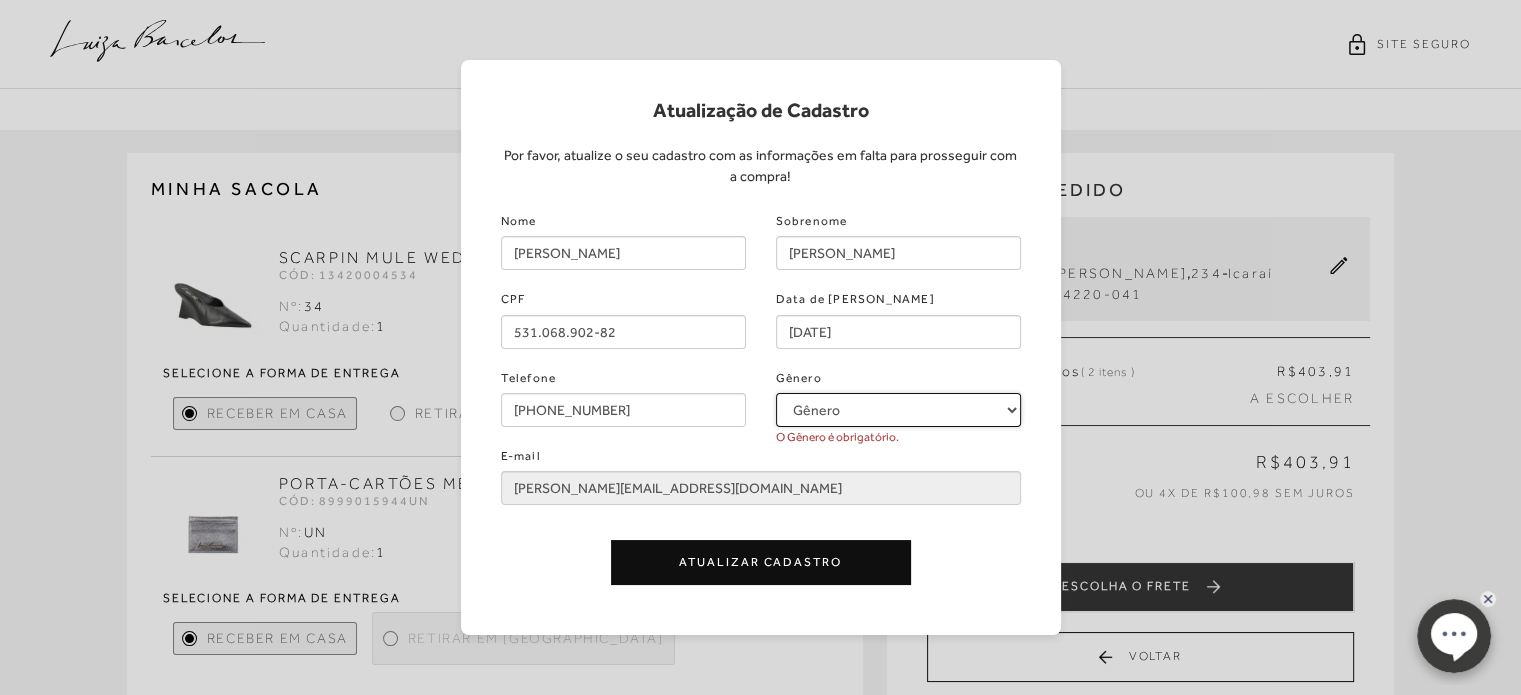 click on "Gênero Feminino Masculino" at bounding box center [898, 410] 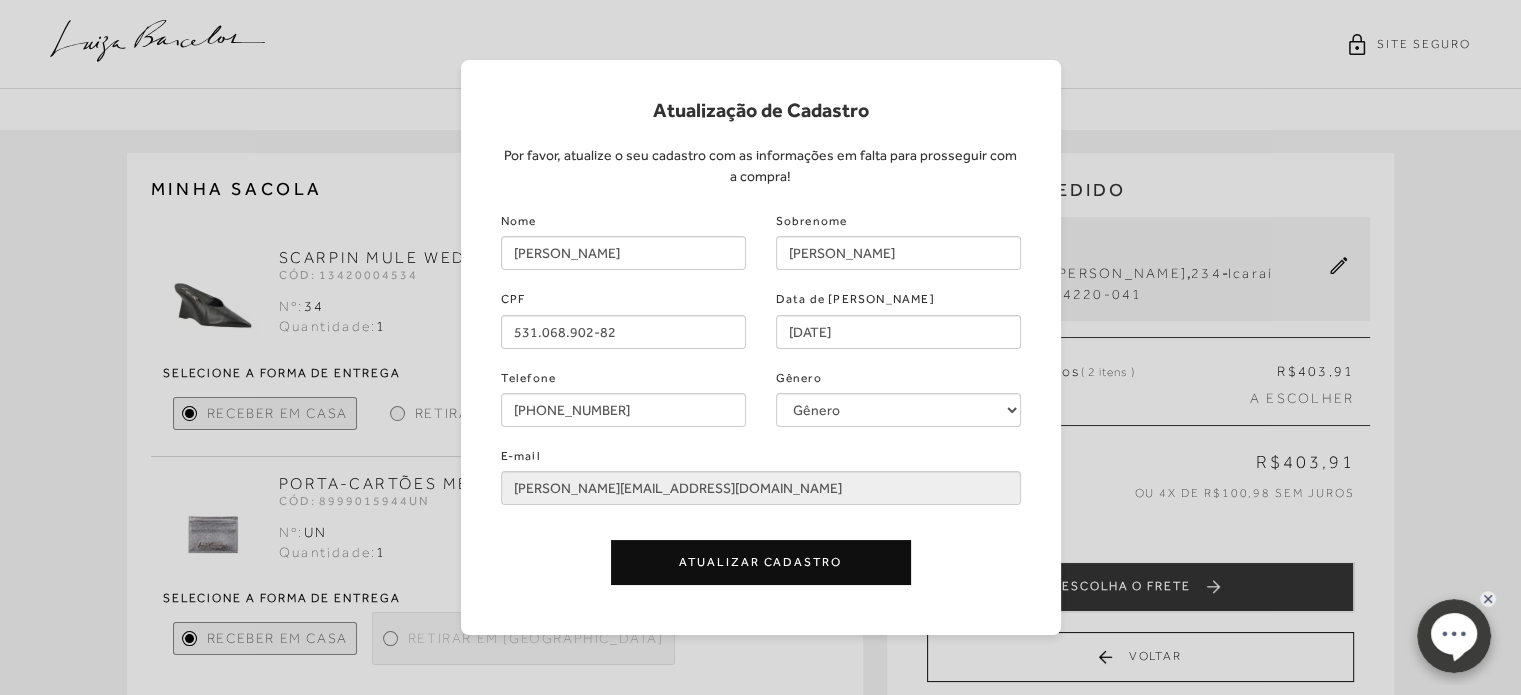 click on "Atualizar Cadastro" at bounding box center (761, 562) 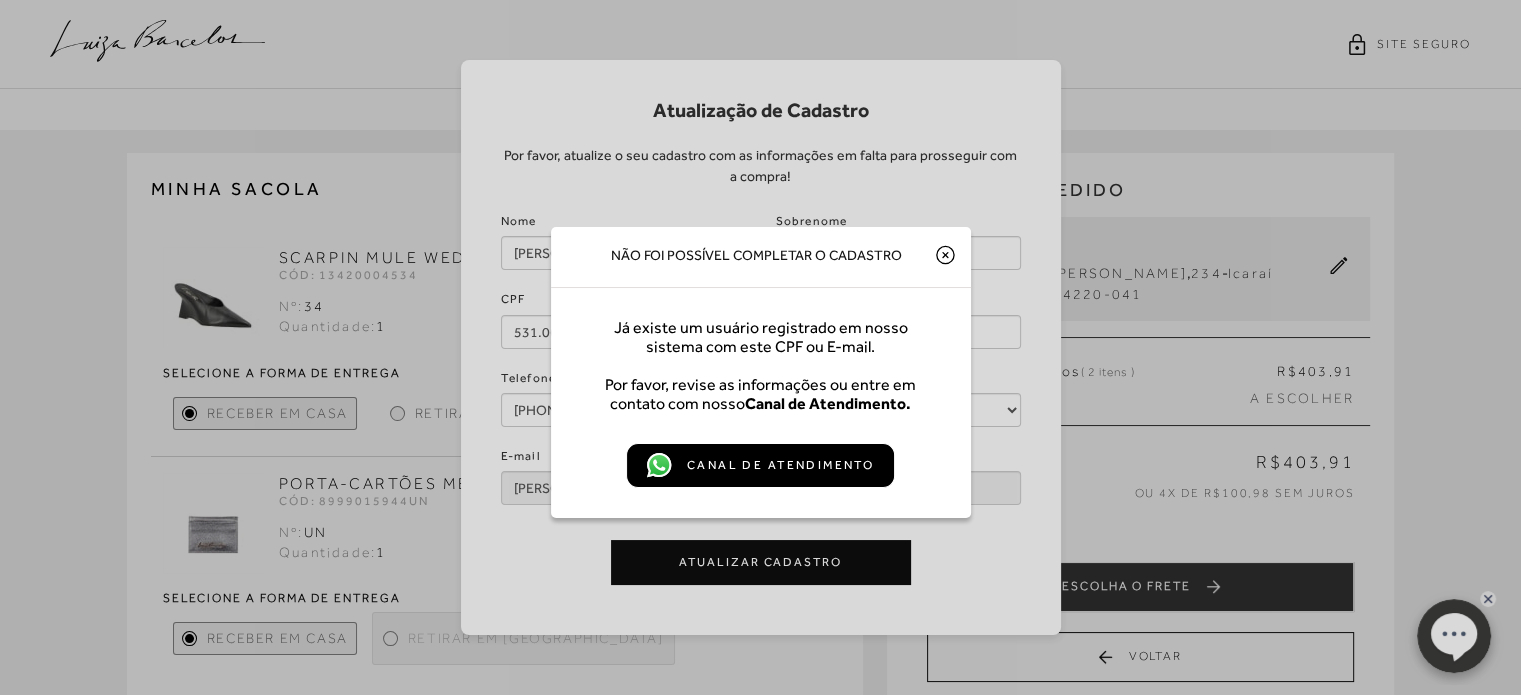 click 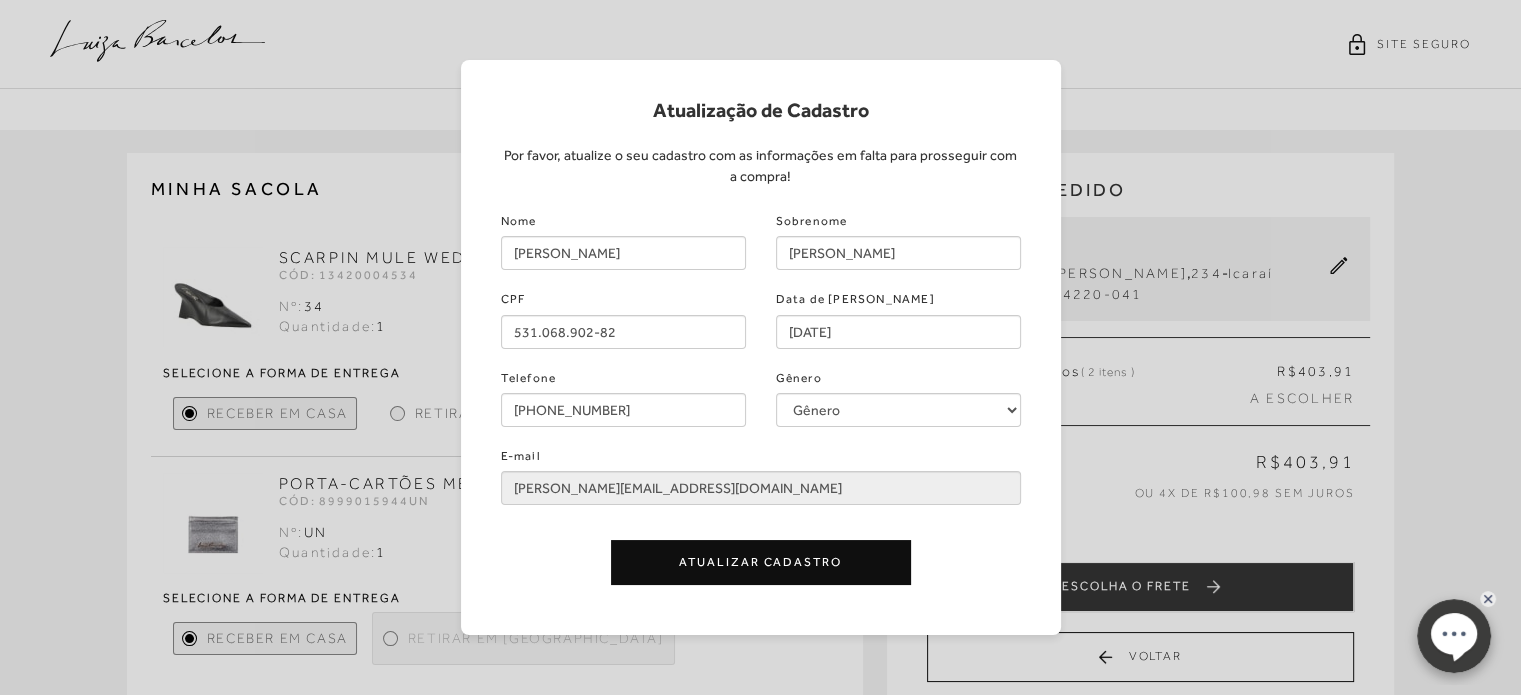 click on "Atualização de Cadastro
Por favor, atualize o seu cadastro com as informações em falta para prosseguir com a compra!
Nome
Renata
Sobrenome
Corrêa Baker
CPF
531.068.902-82
Data de Nascimento
14/06/1988
Telefone
(21) 98036-5003
Gênero
Gênero Feminino Masculino
E-mail
renata_baker@hotmail.com
Atualizar Cadastro" at bounding box center (760, 347) 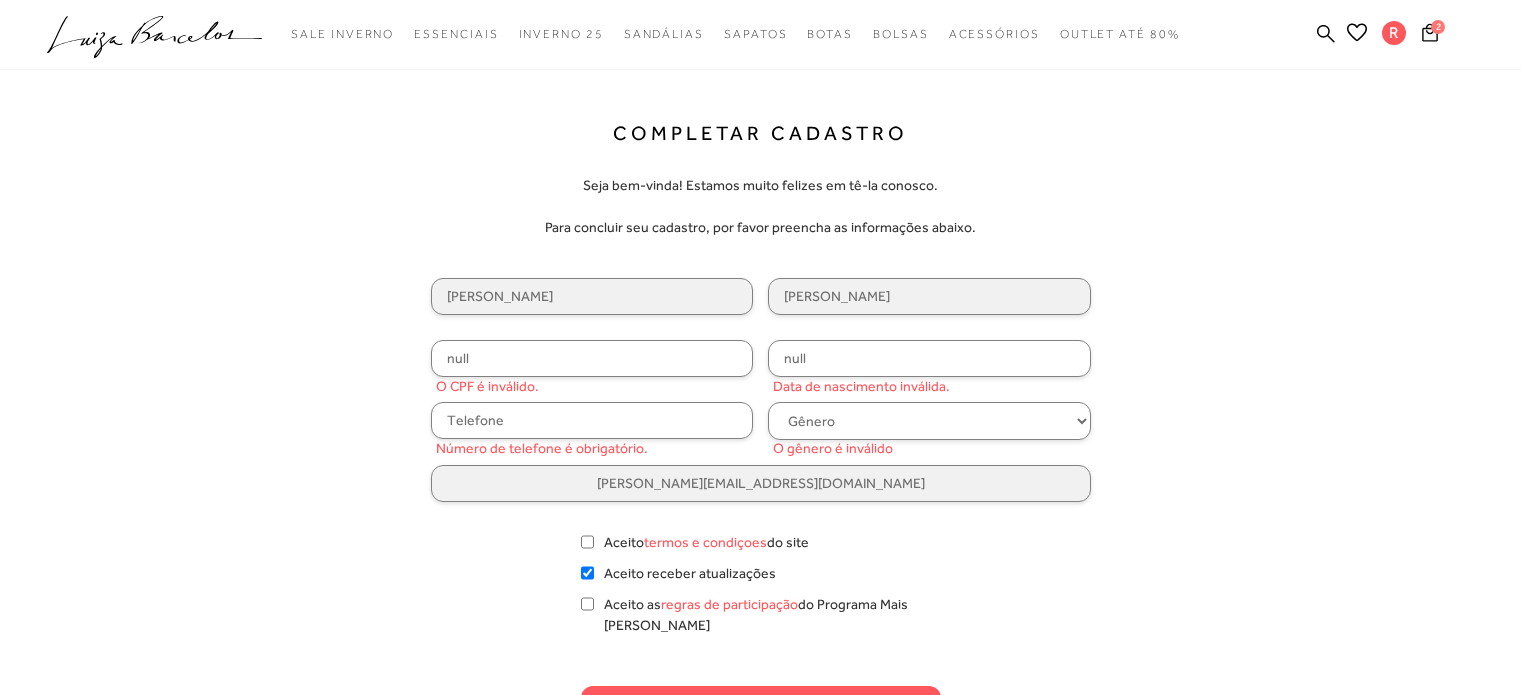 scroll, scrollTop: 0, scrollLeft: 0, axis: both 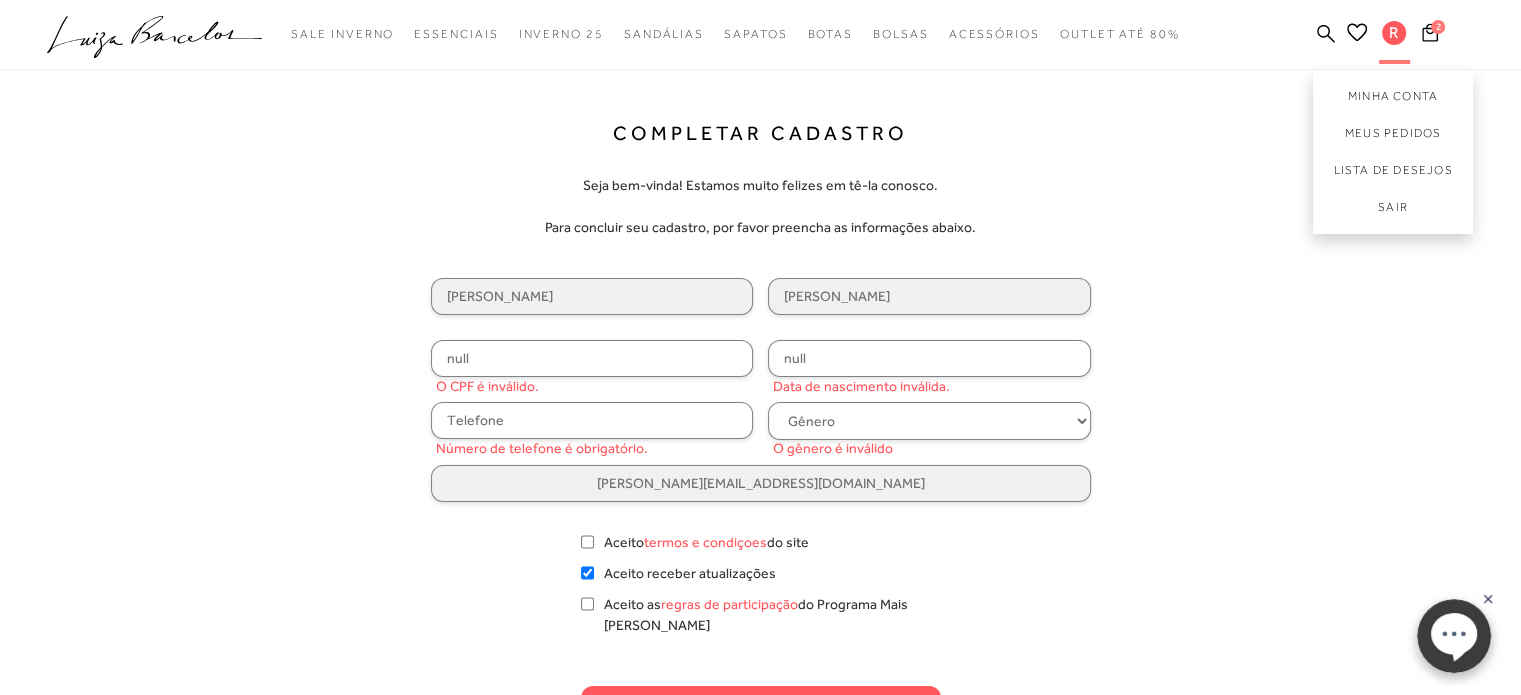 click on "R" at bounding box center [1394, 33] 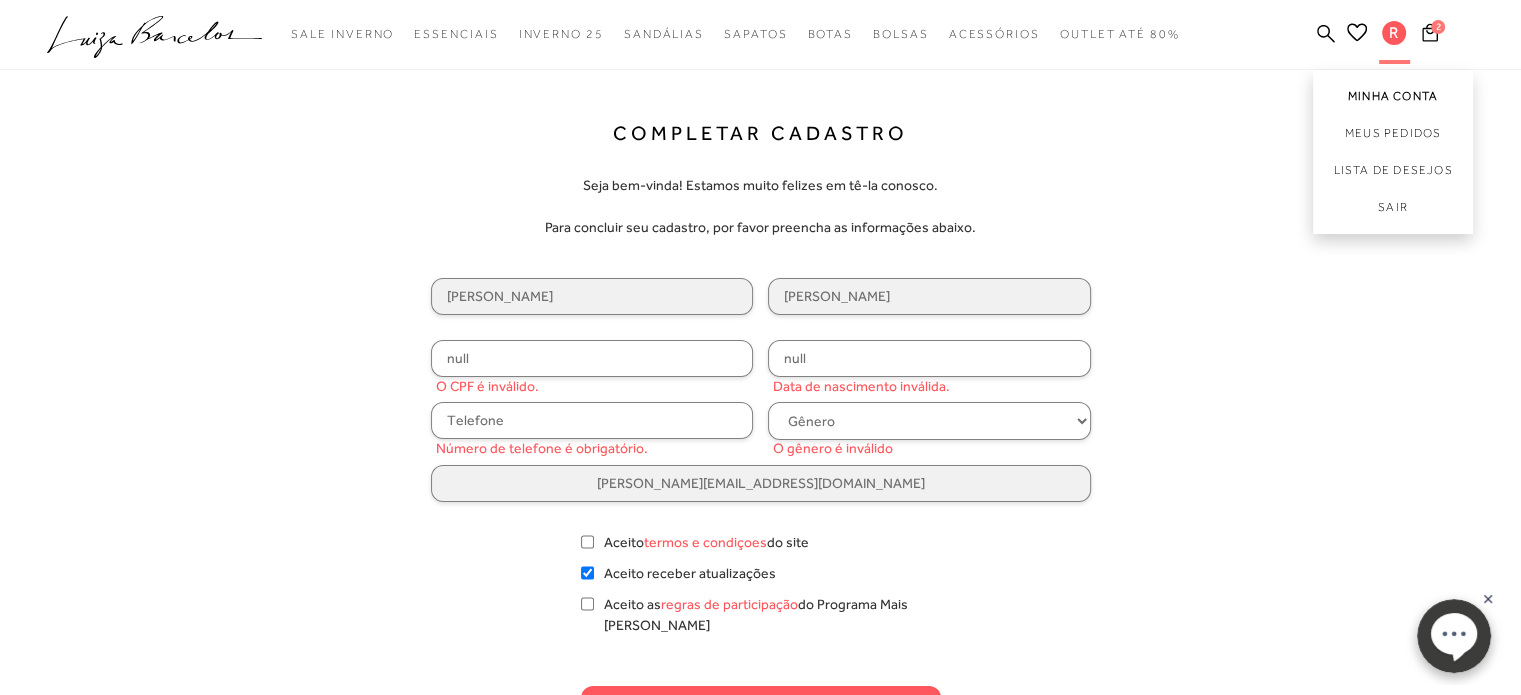 click on "Minha Conta" at bounding box center [1393, 92] 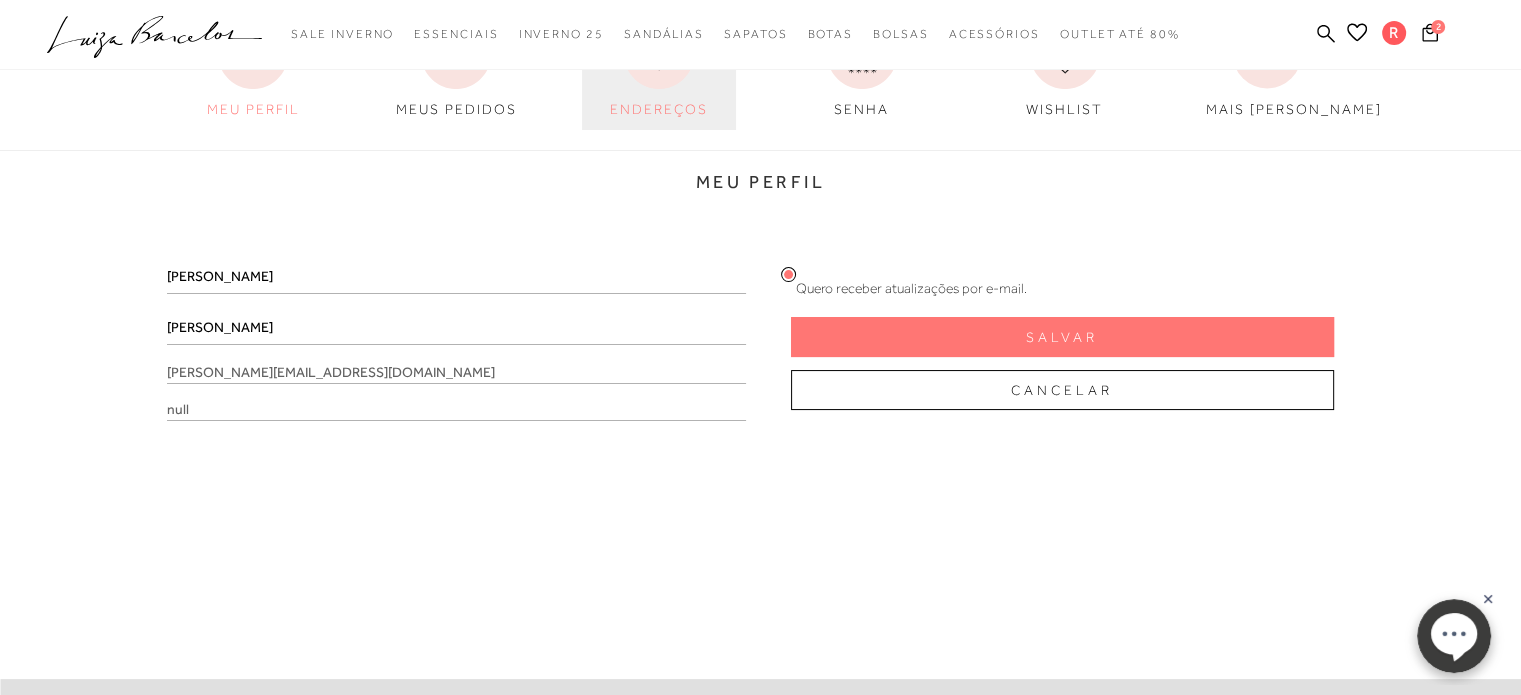 scroll, scrollTop: 200, scrollLeft: 0, axis: vertical 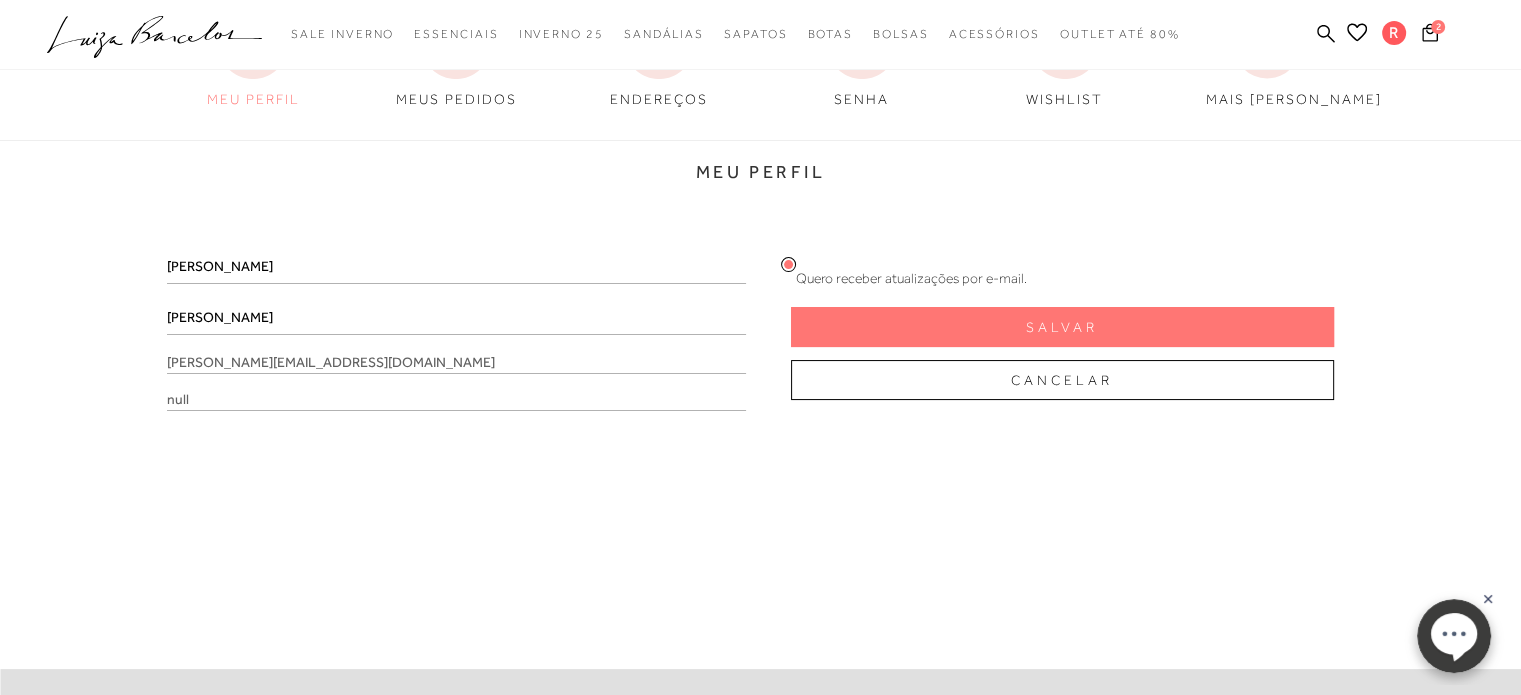 click on "null" at bounding box center [456, 400] 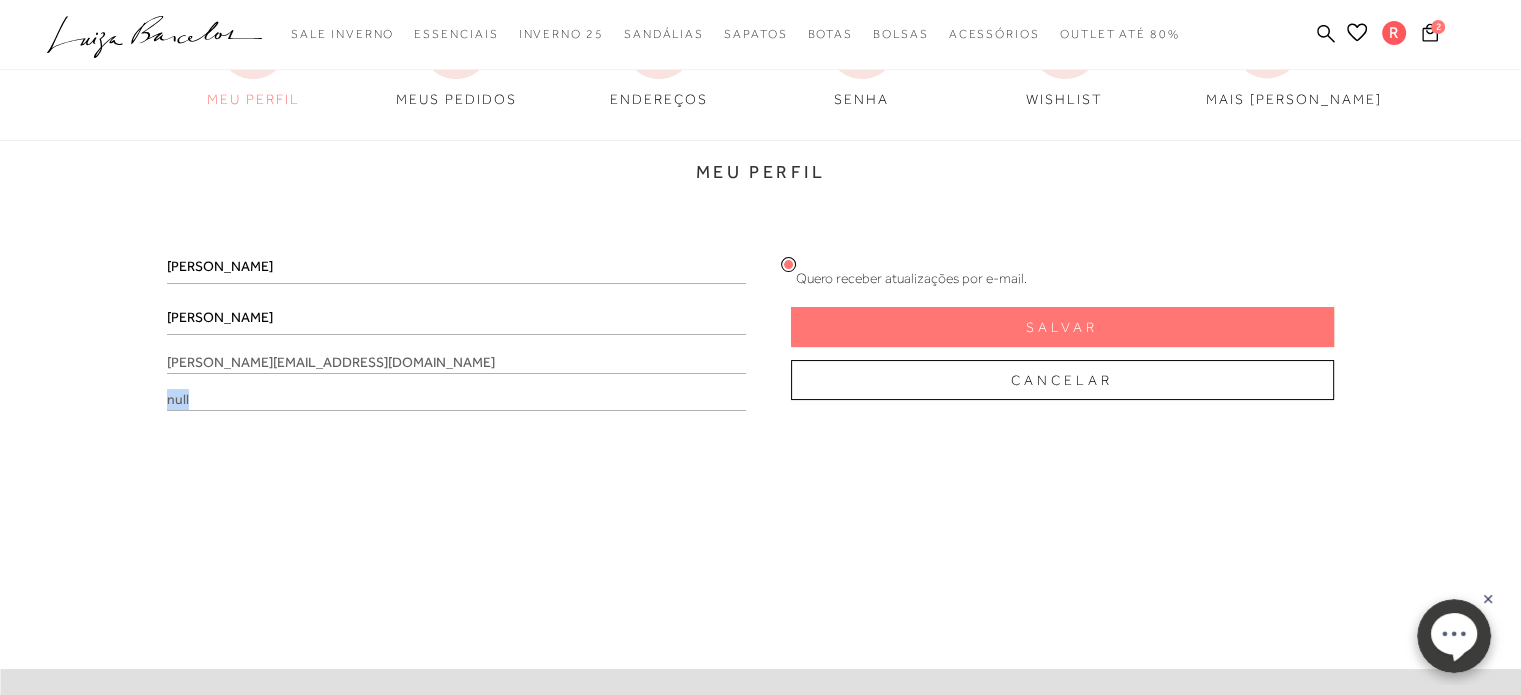 click on "null" at bounding box center [456, 400] 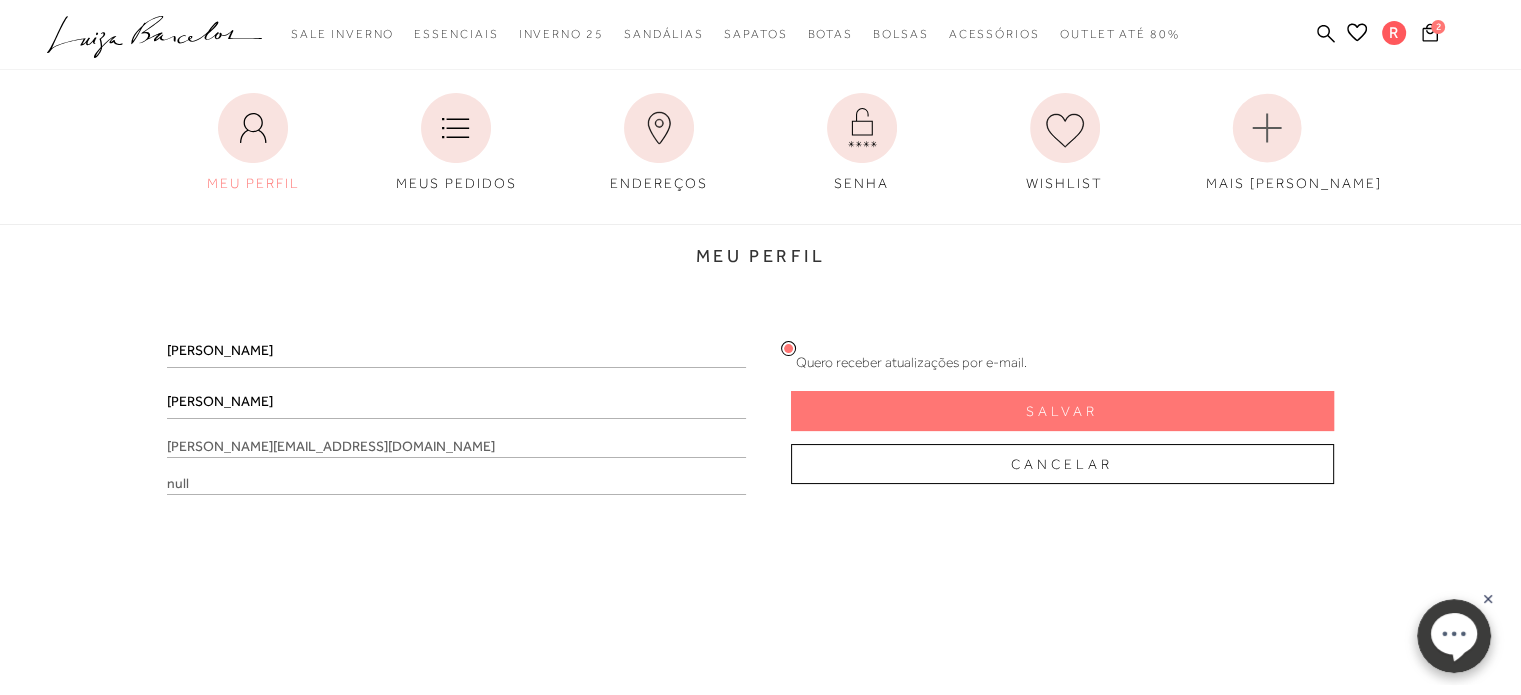 scroll, scrollTop: 0, scrollLeft: 0, axis: both 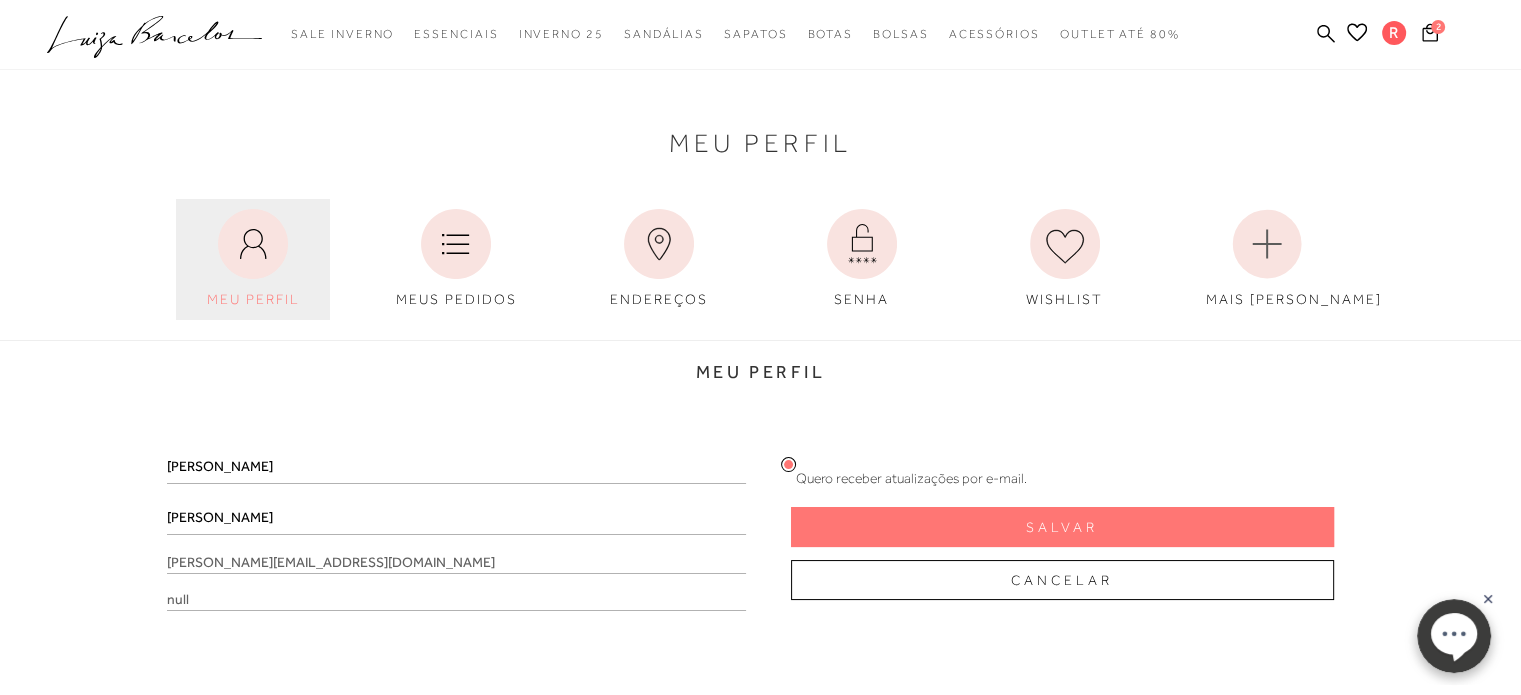 click 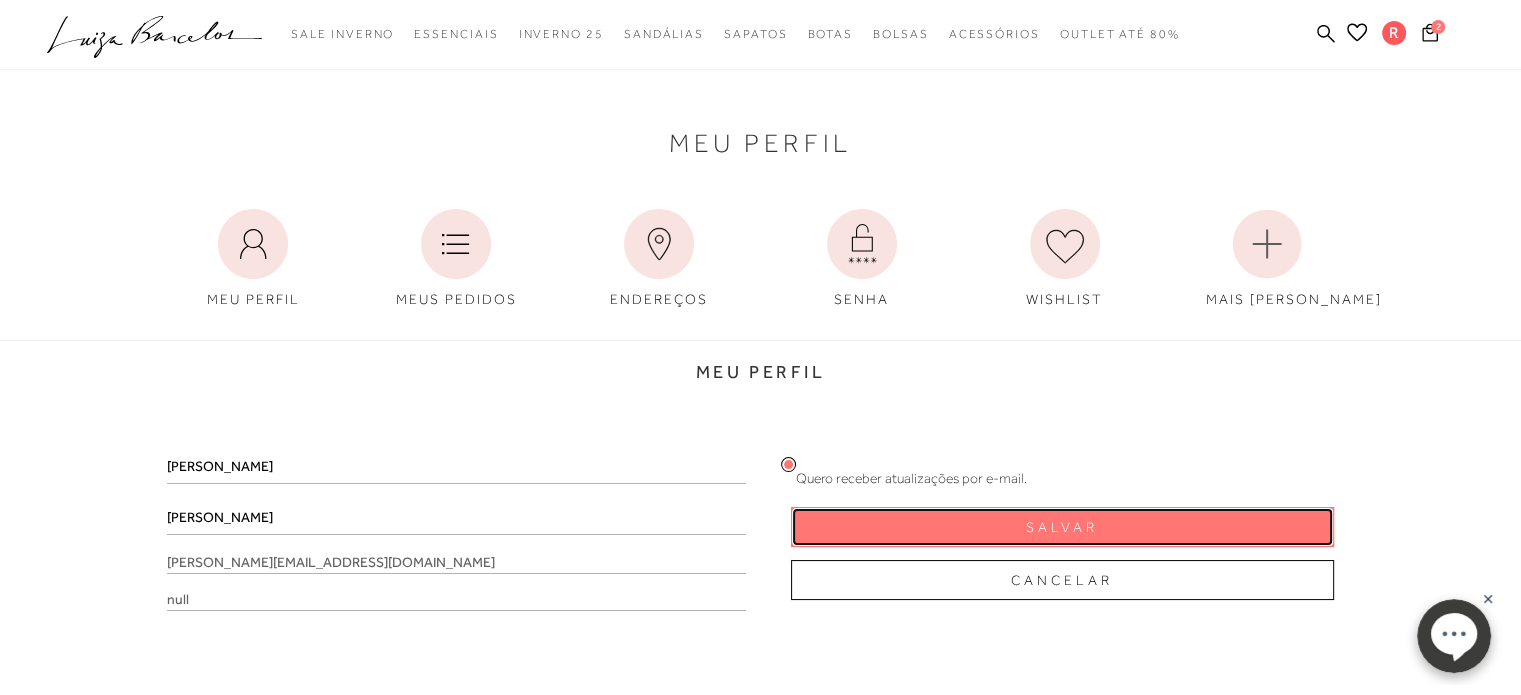 click on "Salvar" at bounding box center (1062, 527) 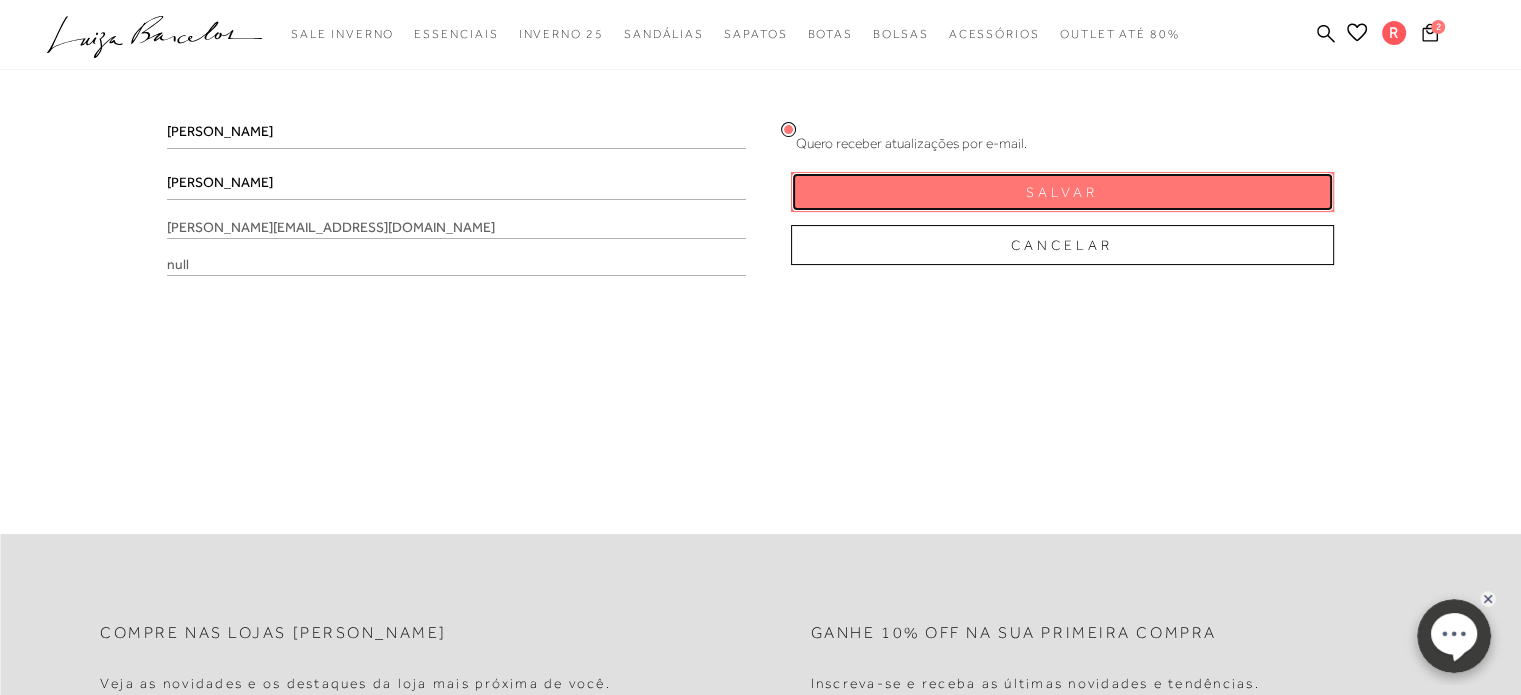 scroll, scrollTop: 500, scrollLeft: 0, axis: vertical 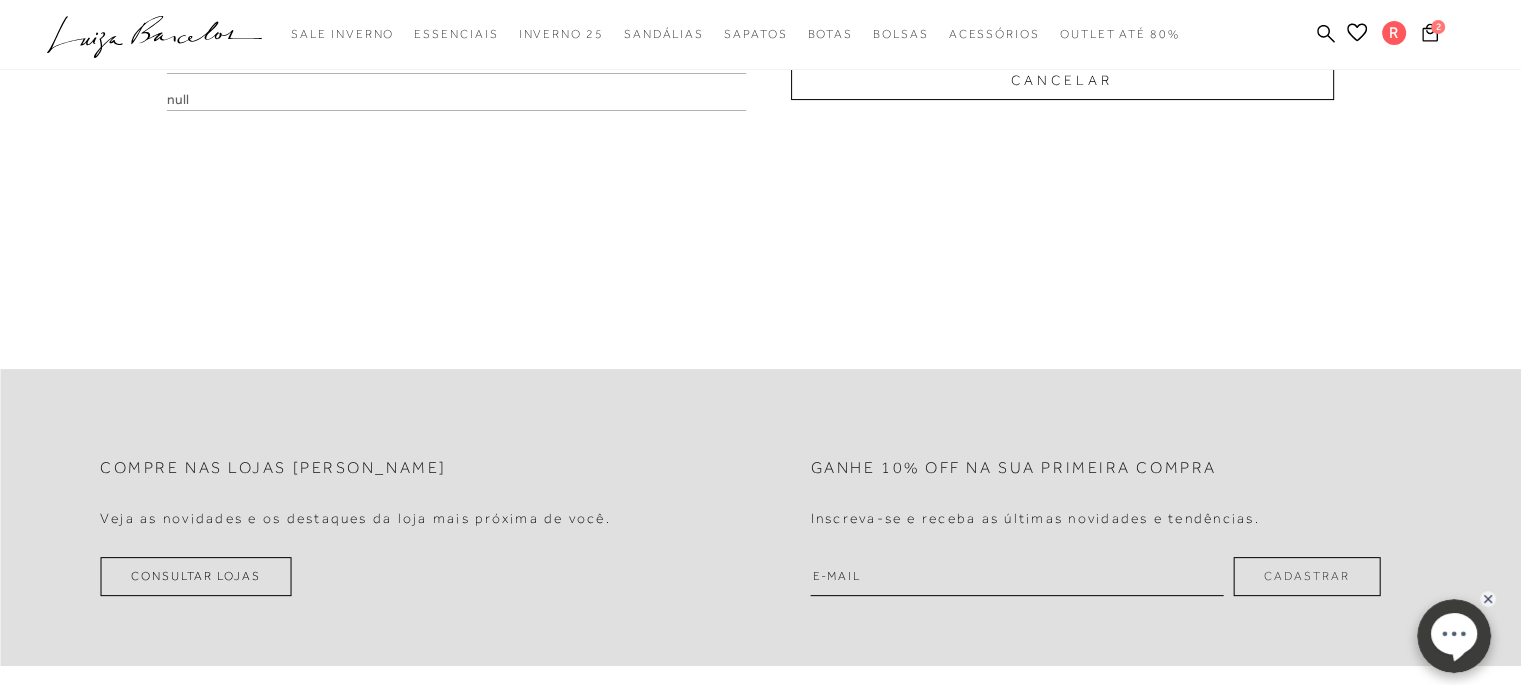 click at bounding box center [1017, 576] 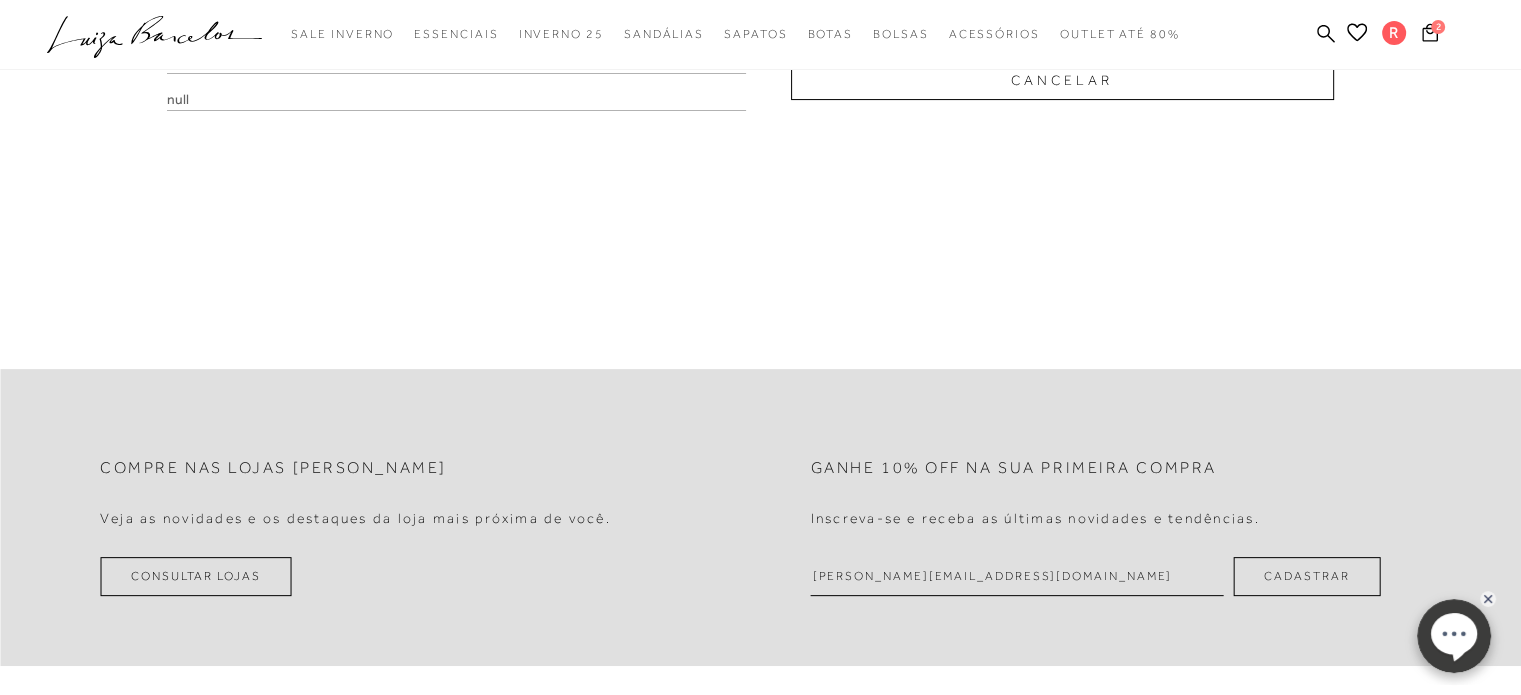 click on "Cadastrar" at bounding box center [1306, 576] 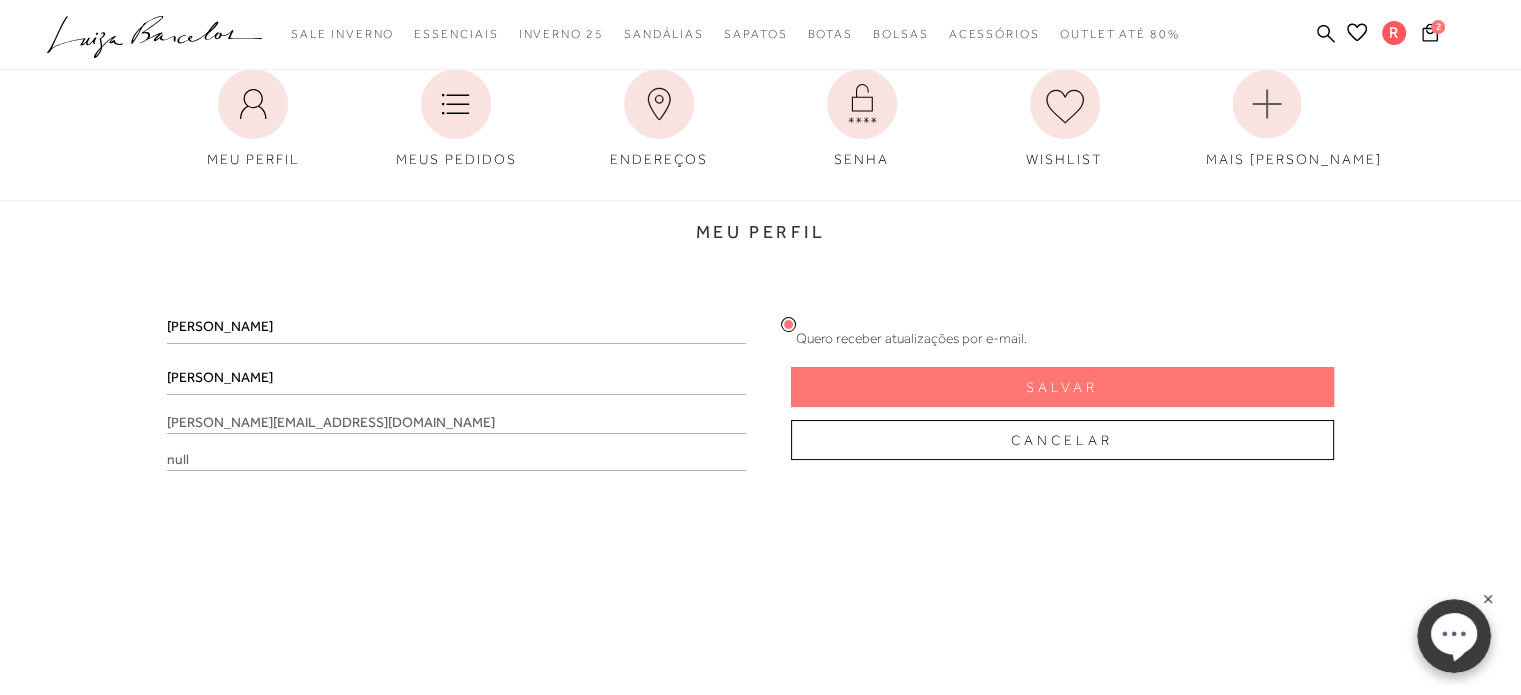scroll, scrollTop: 0, scrollLeft: 0, axis: both 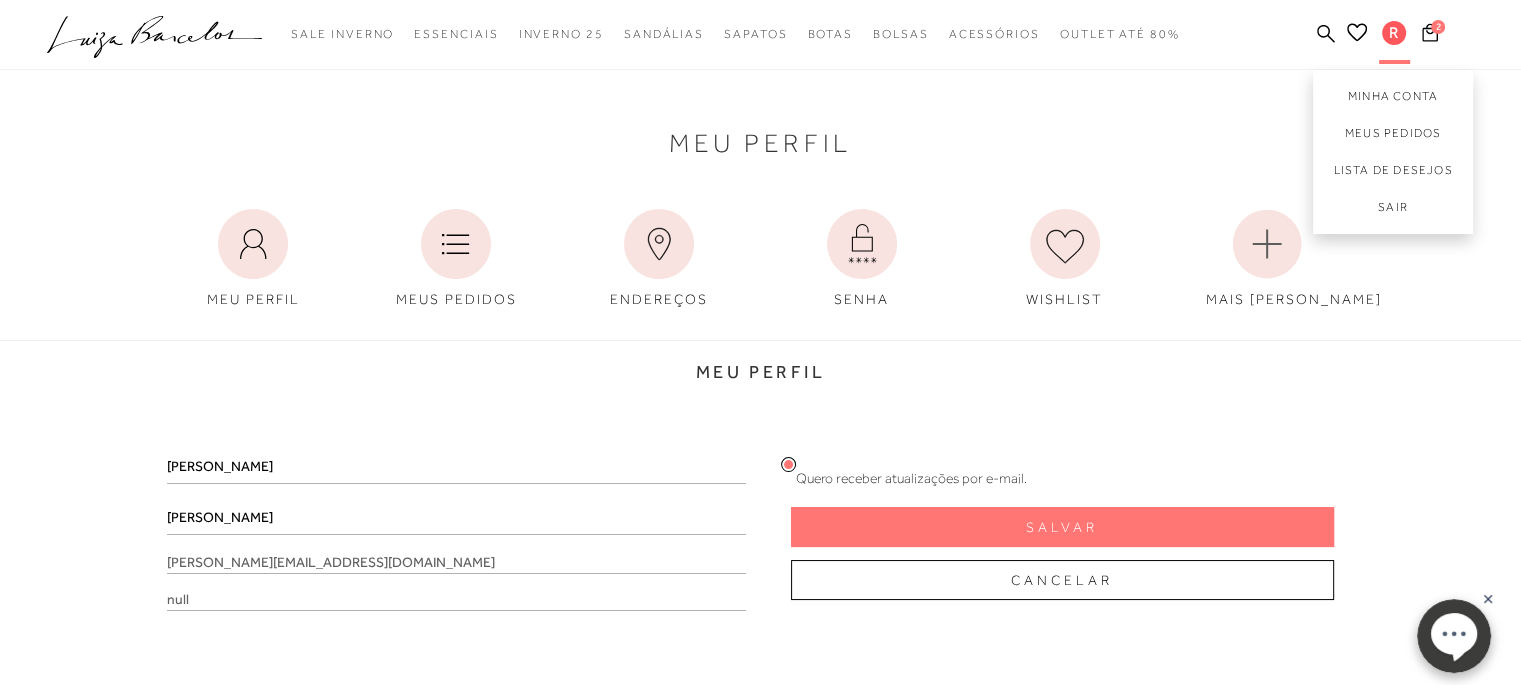 click on "R" at bounding box center [1394, 33] 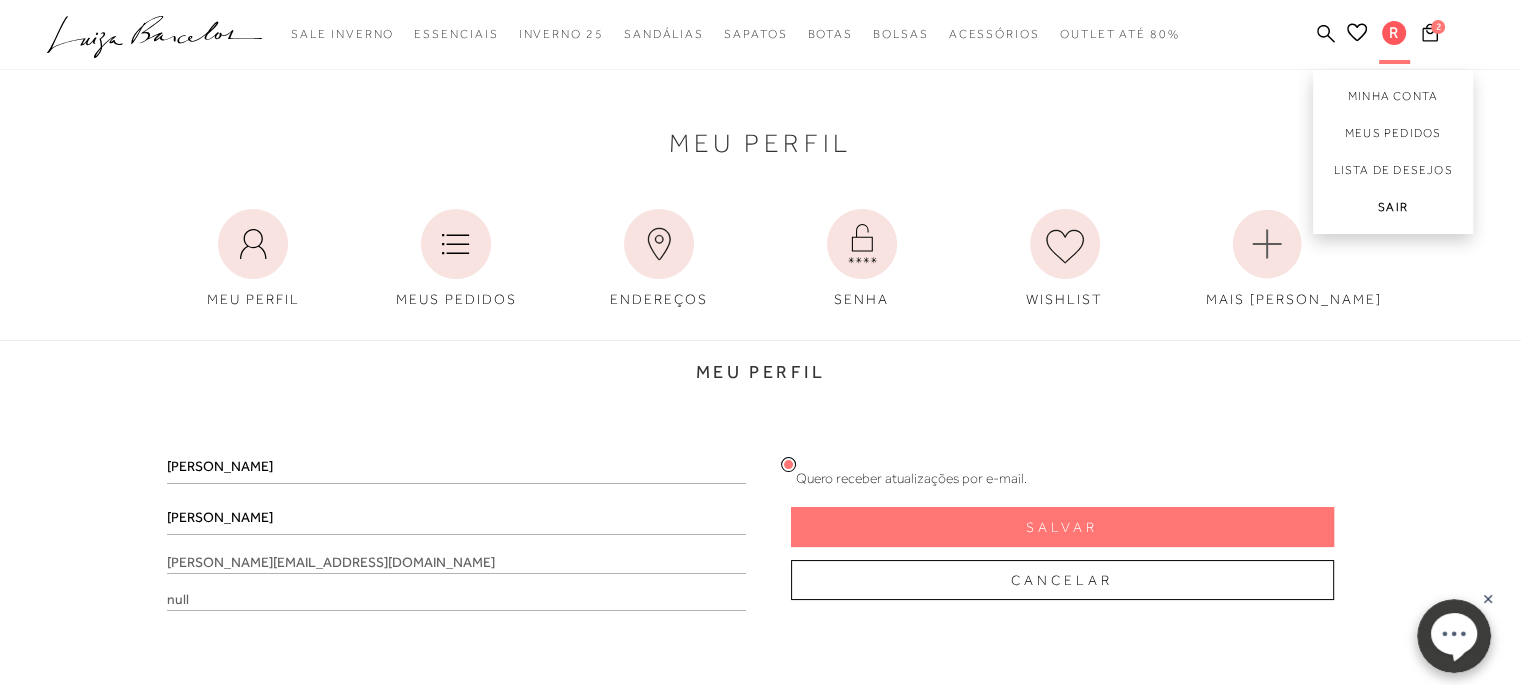 click on "Sair" at bounding box center [1393, 211] 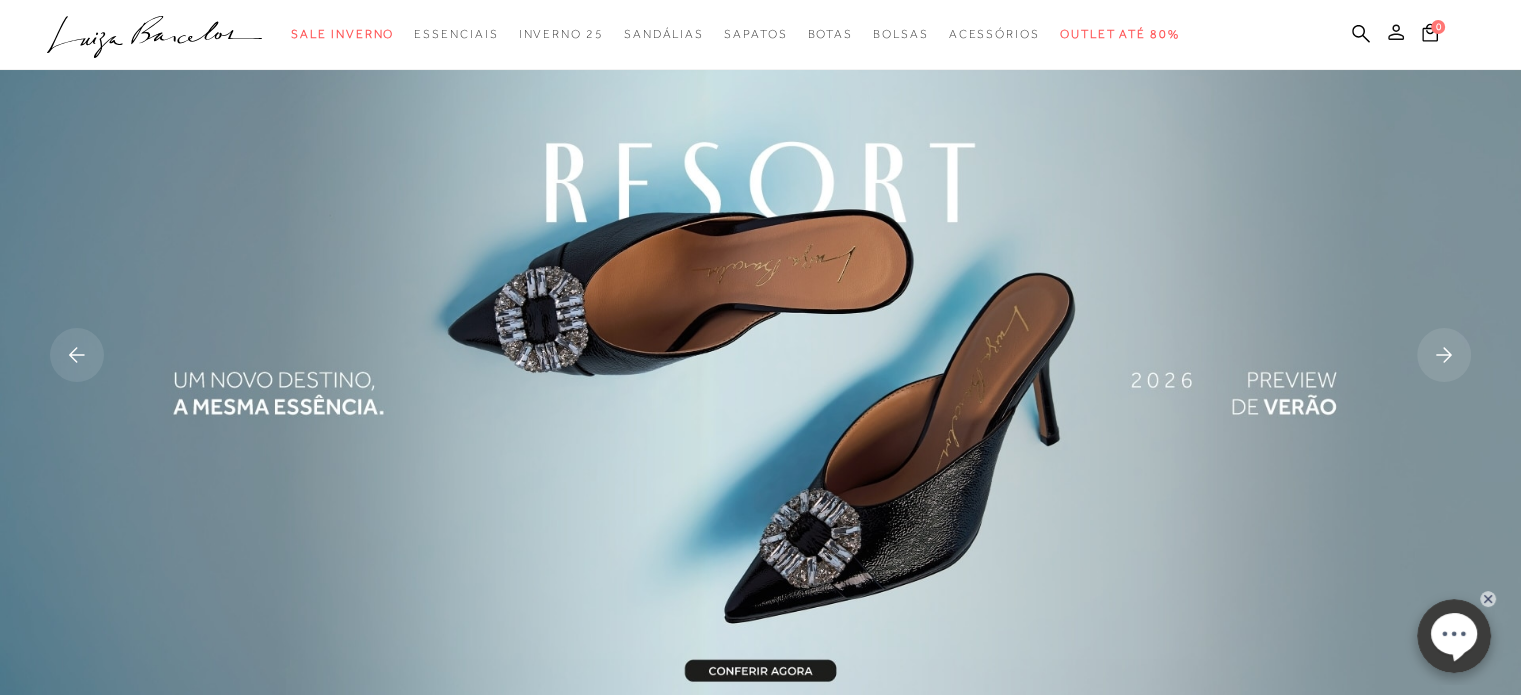 click at bounding box center (1396, 35) 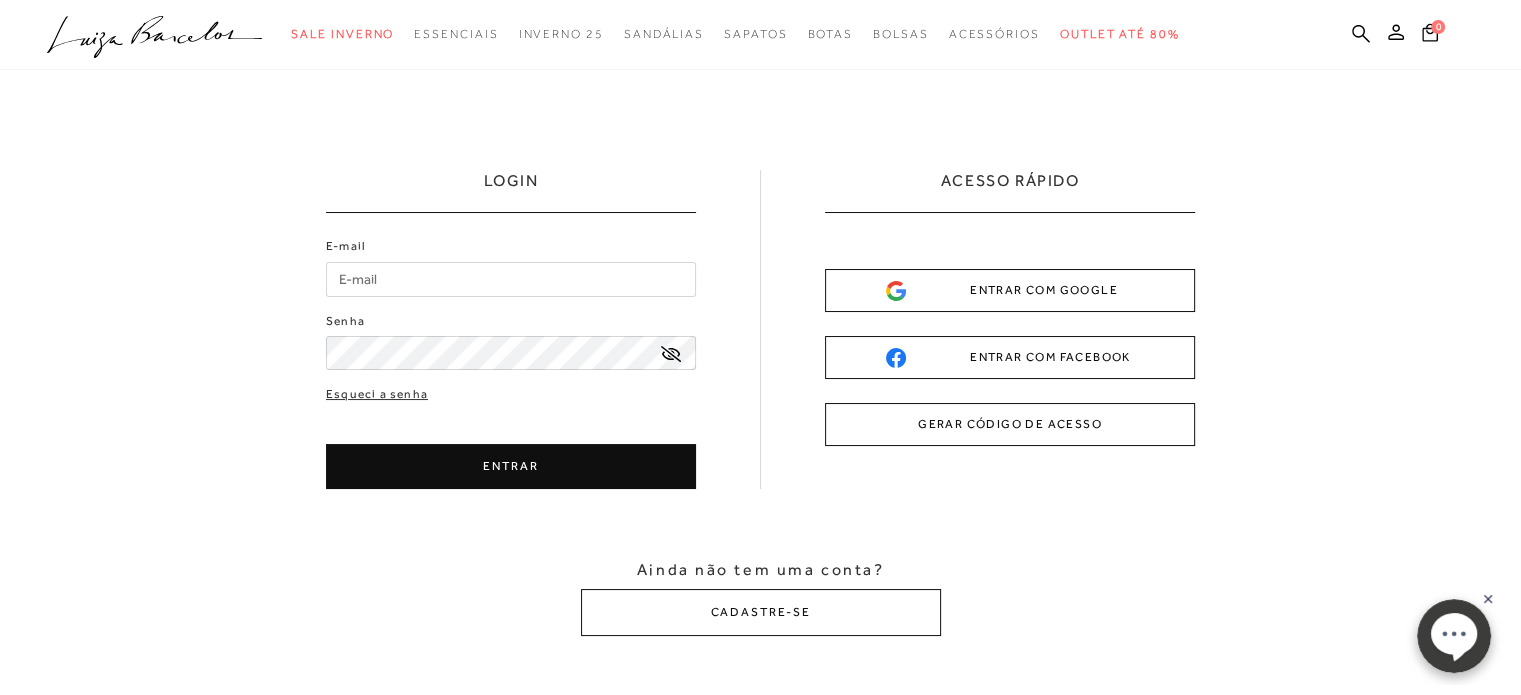 type on "[PERSON_NAME][EMAIL_ADDRESS][DOMAIN_NAME]" 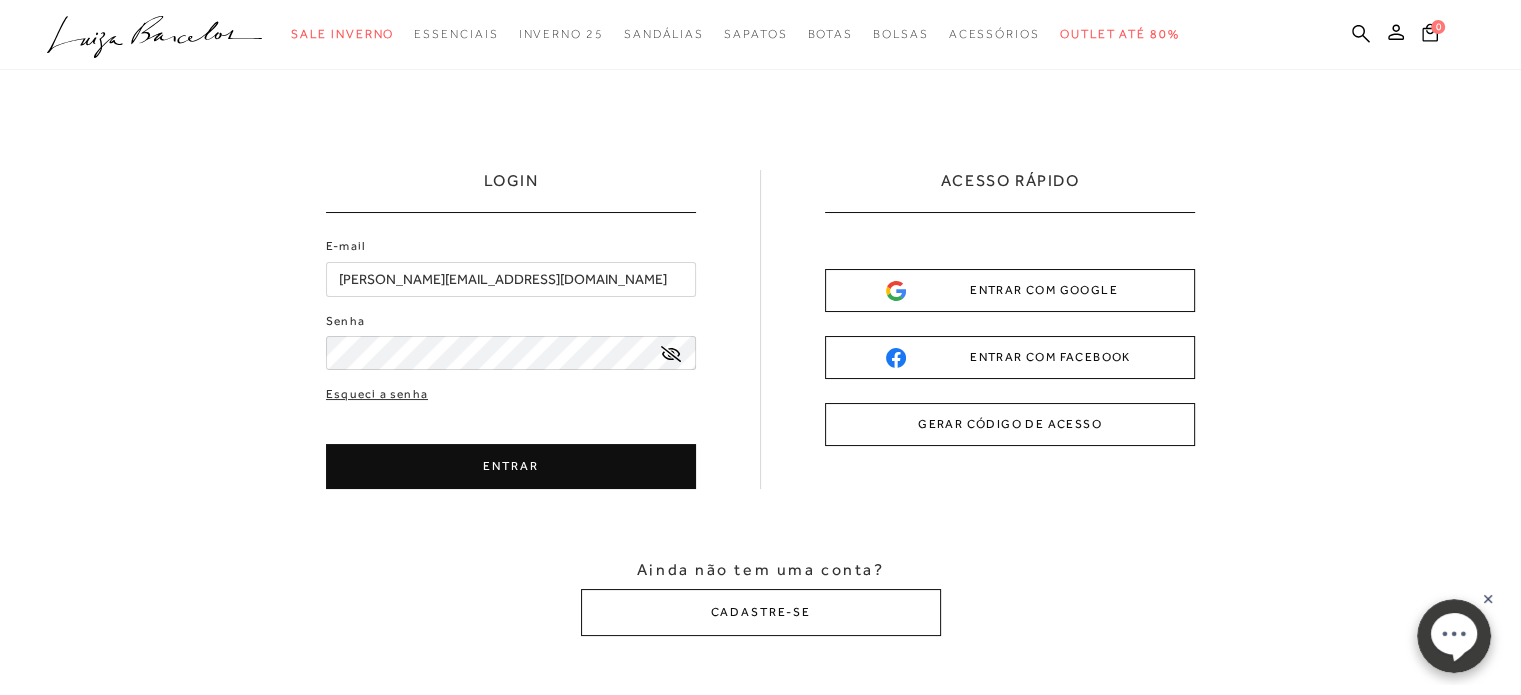 click on "GERAR CÓDIGO DE ACESSO" at bounding box center [1010, 424] 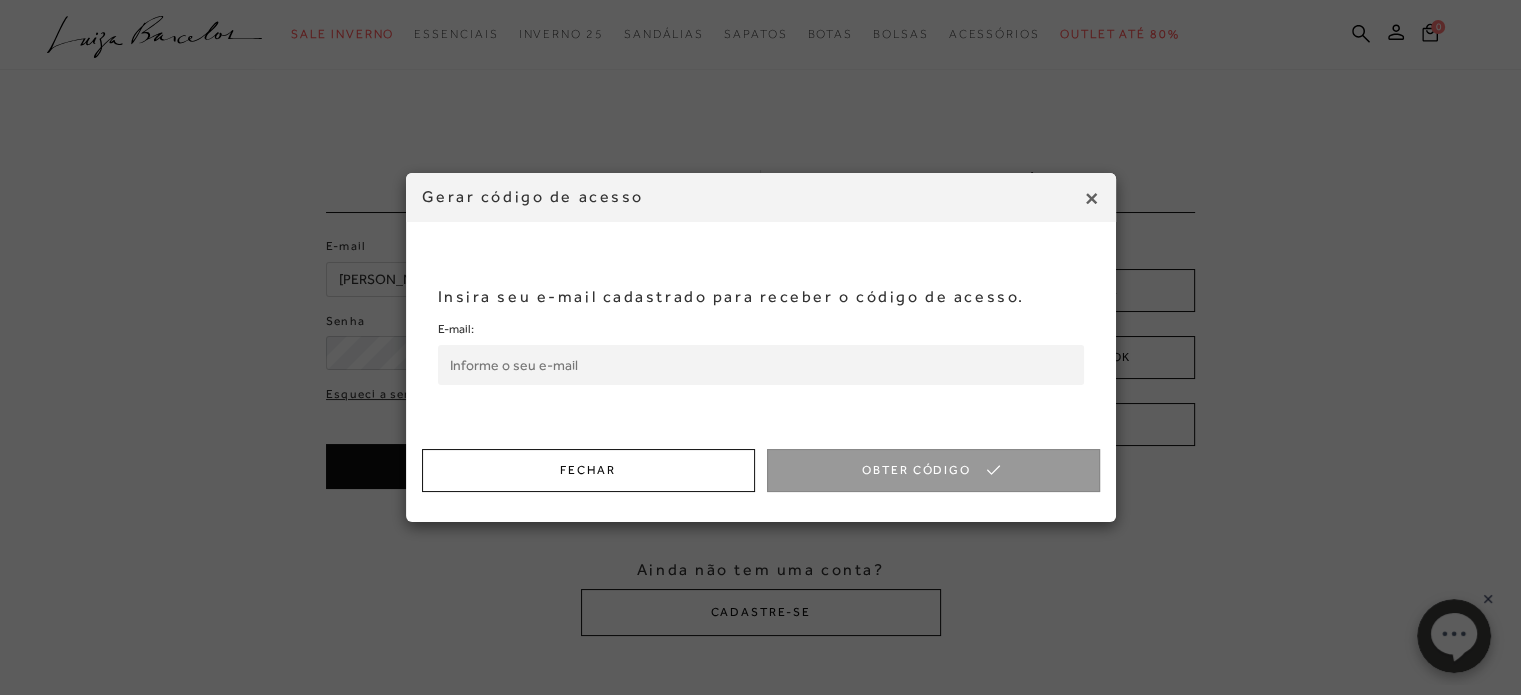click on "E-mail:" at bounding box center [761, 365] 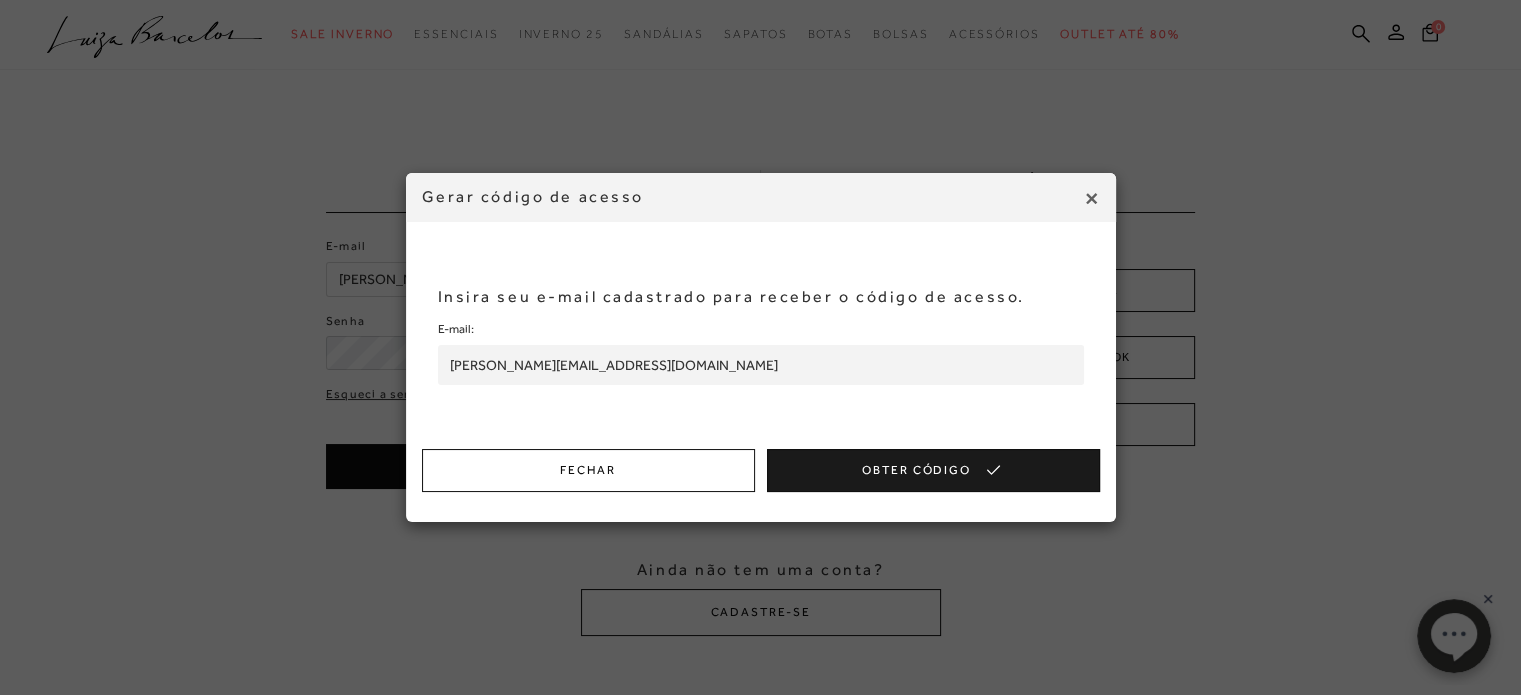 click on "Obter Código" at bounding box center (933, 470) 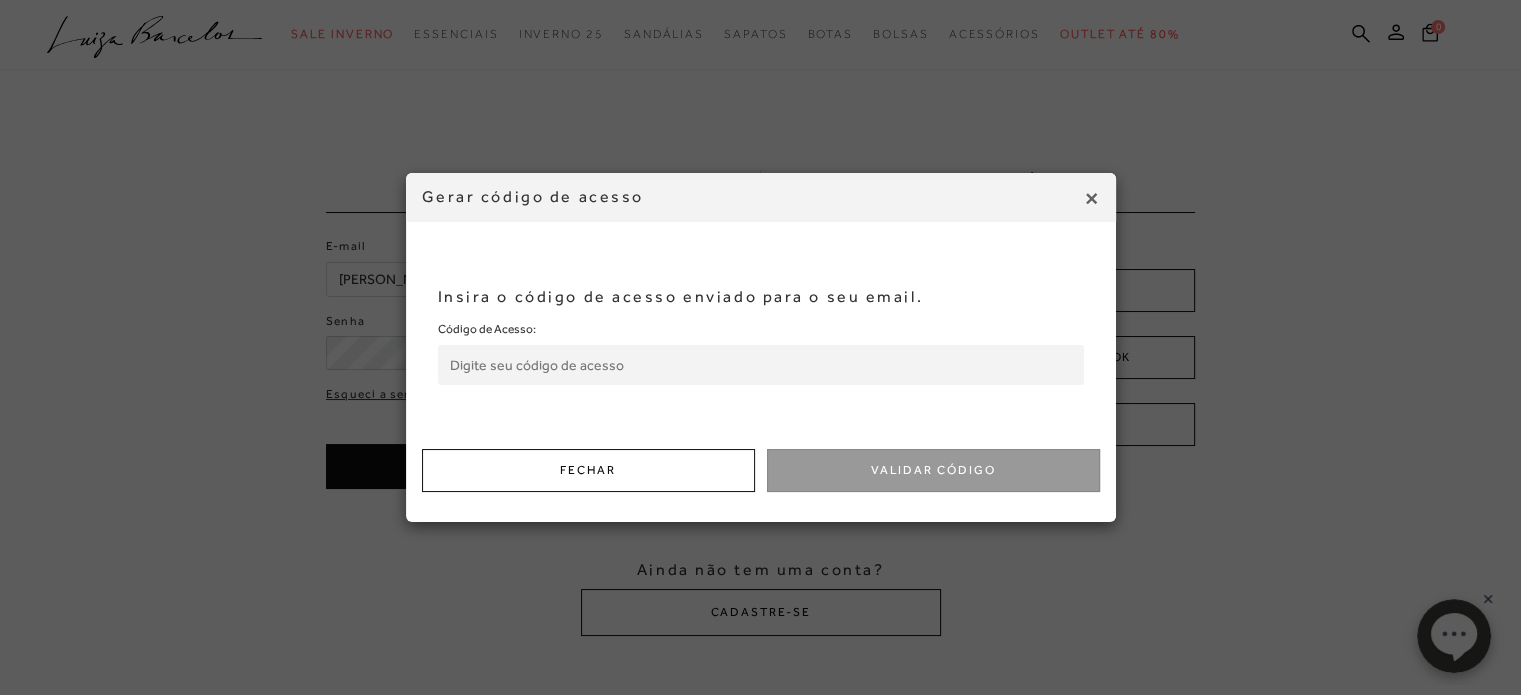 click on "Código de Acesso:" at bounding box center (761, 365) 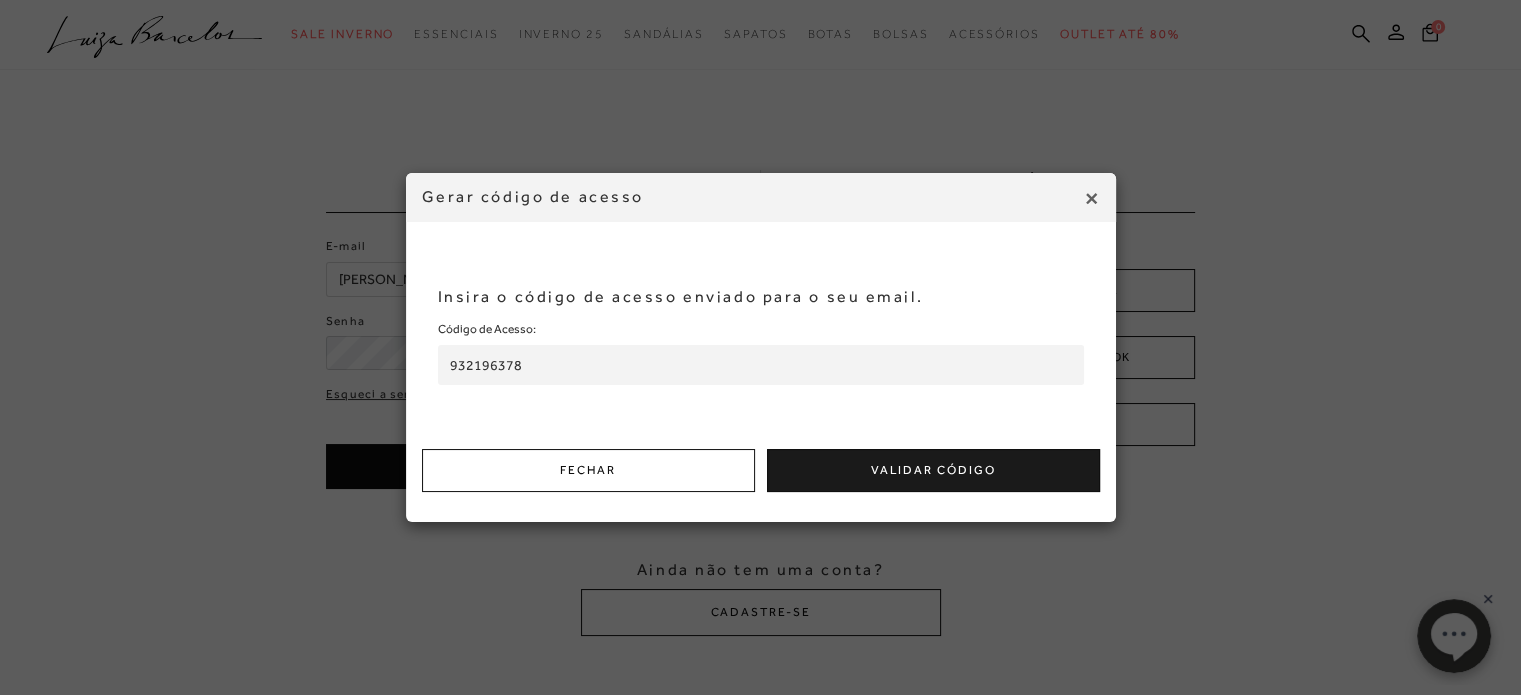 type on "932196378" 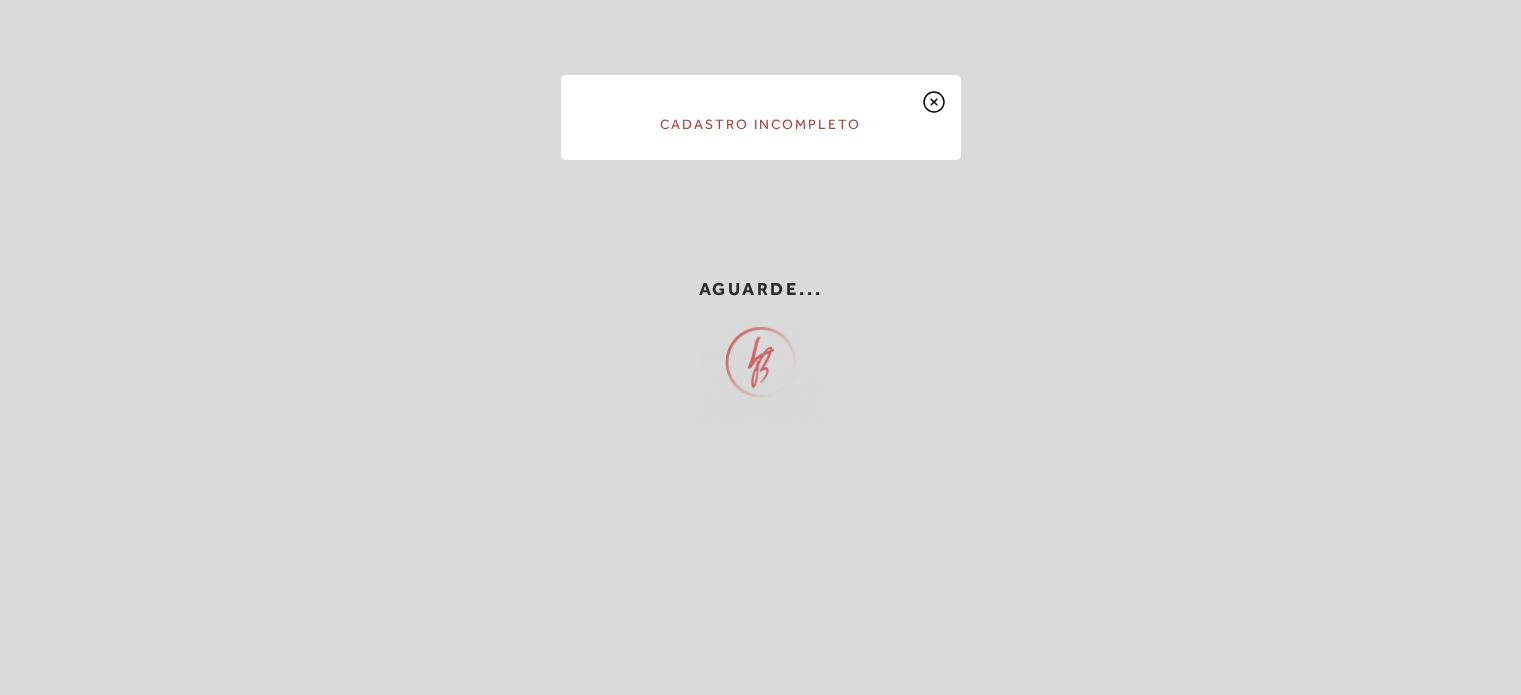 scroll, scrollTop: 0, scrollLeft: 0, axis: both 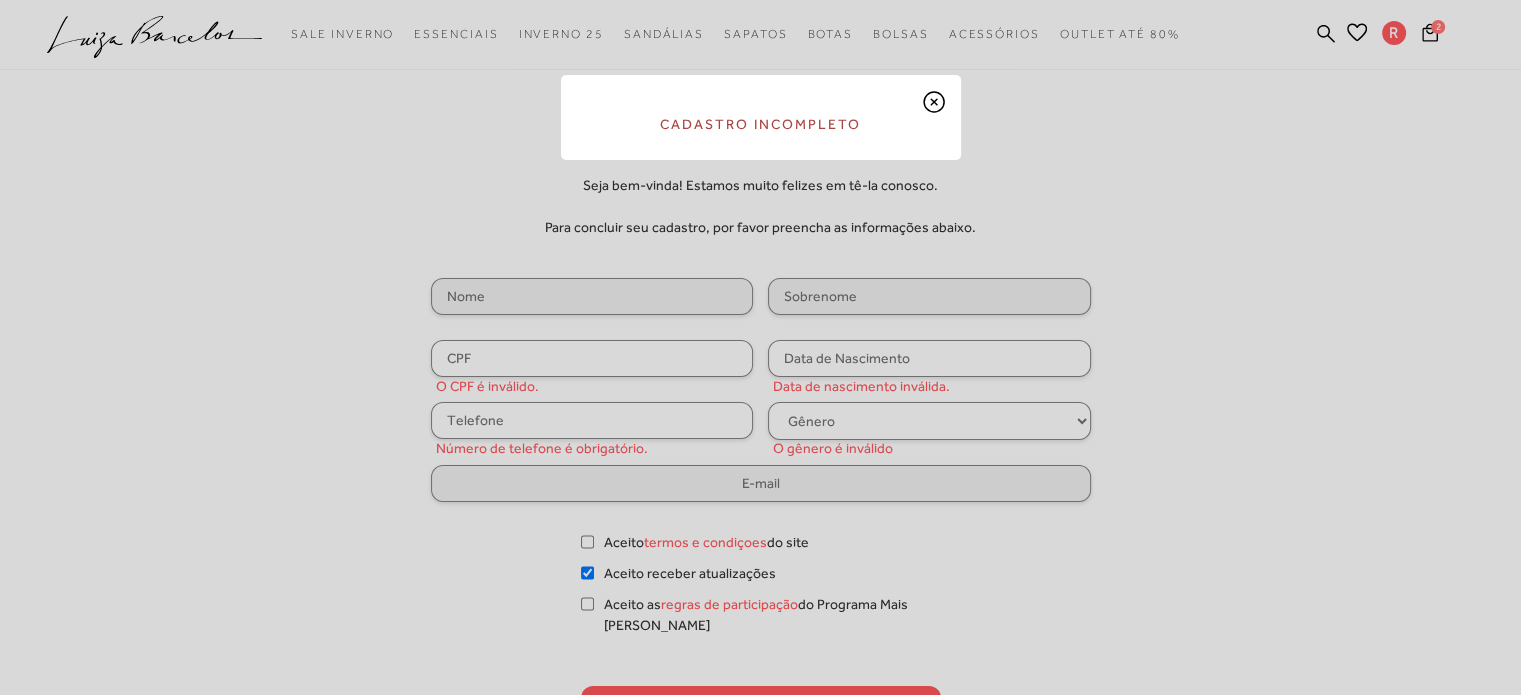 type on "[PERSON_NAME]" 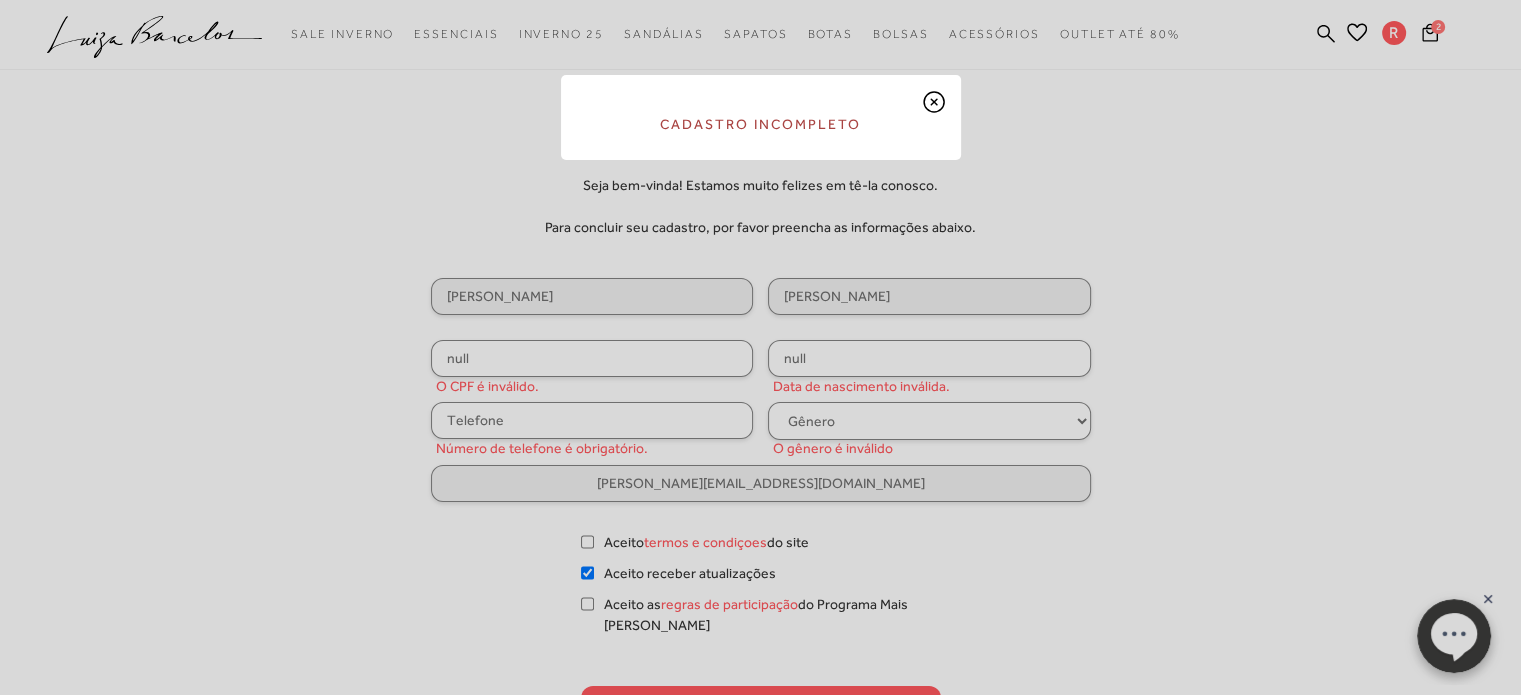 scroll, scrollTop: 0, scrollLeft: 0, axis: both 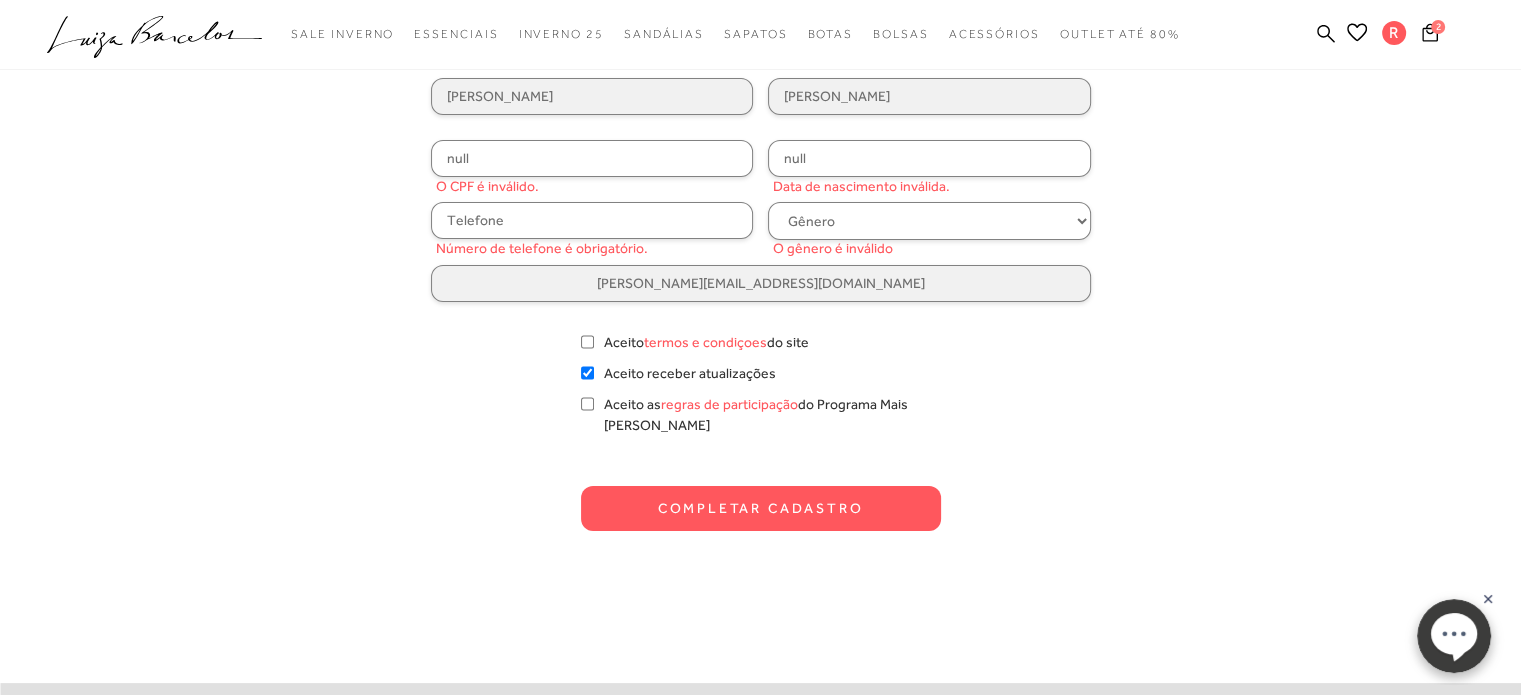 click on "Aceito  termos e condiçoes  do site" at bounding box center (706, 342) 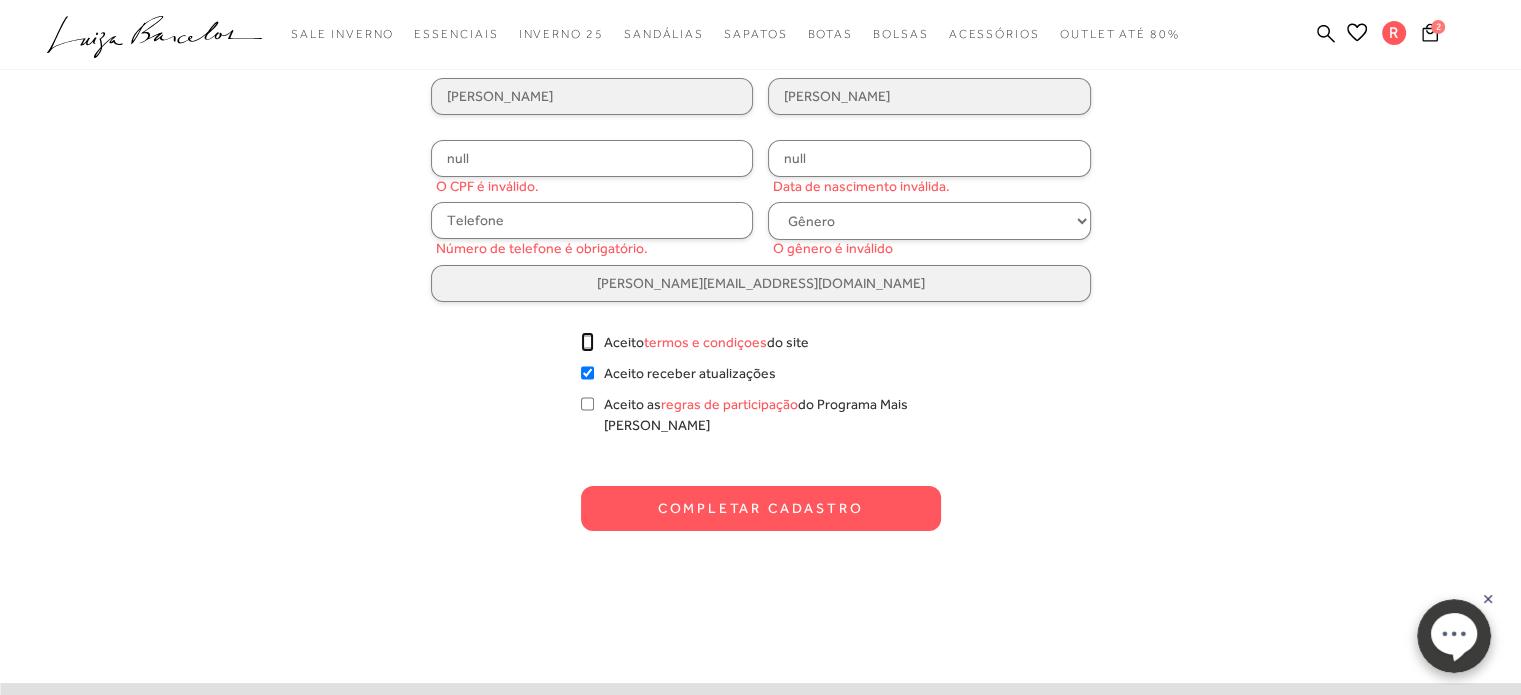 click on "Aceito  termos e condiçoes  do site" at bounding box center [587, 342] 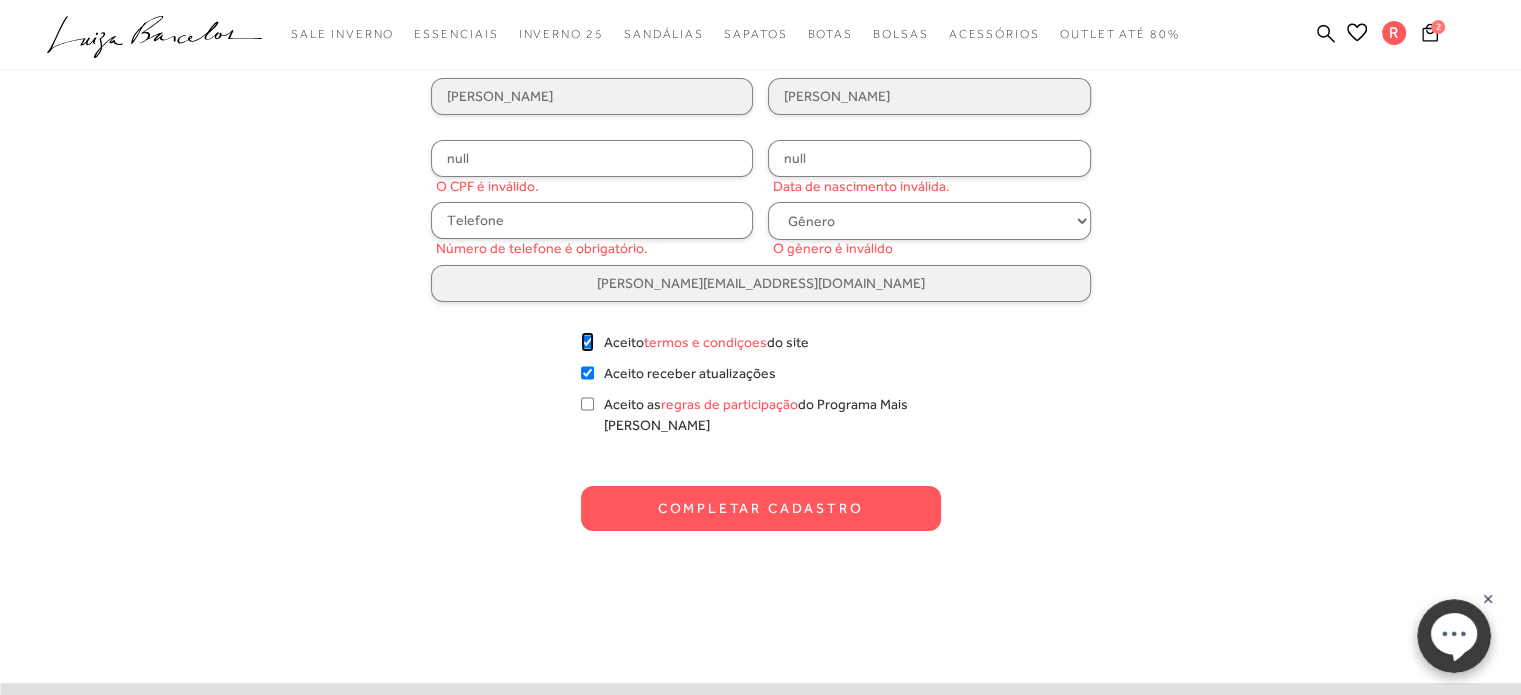 checkbox on "true" 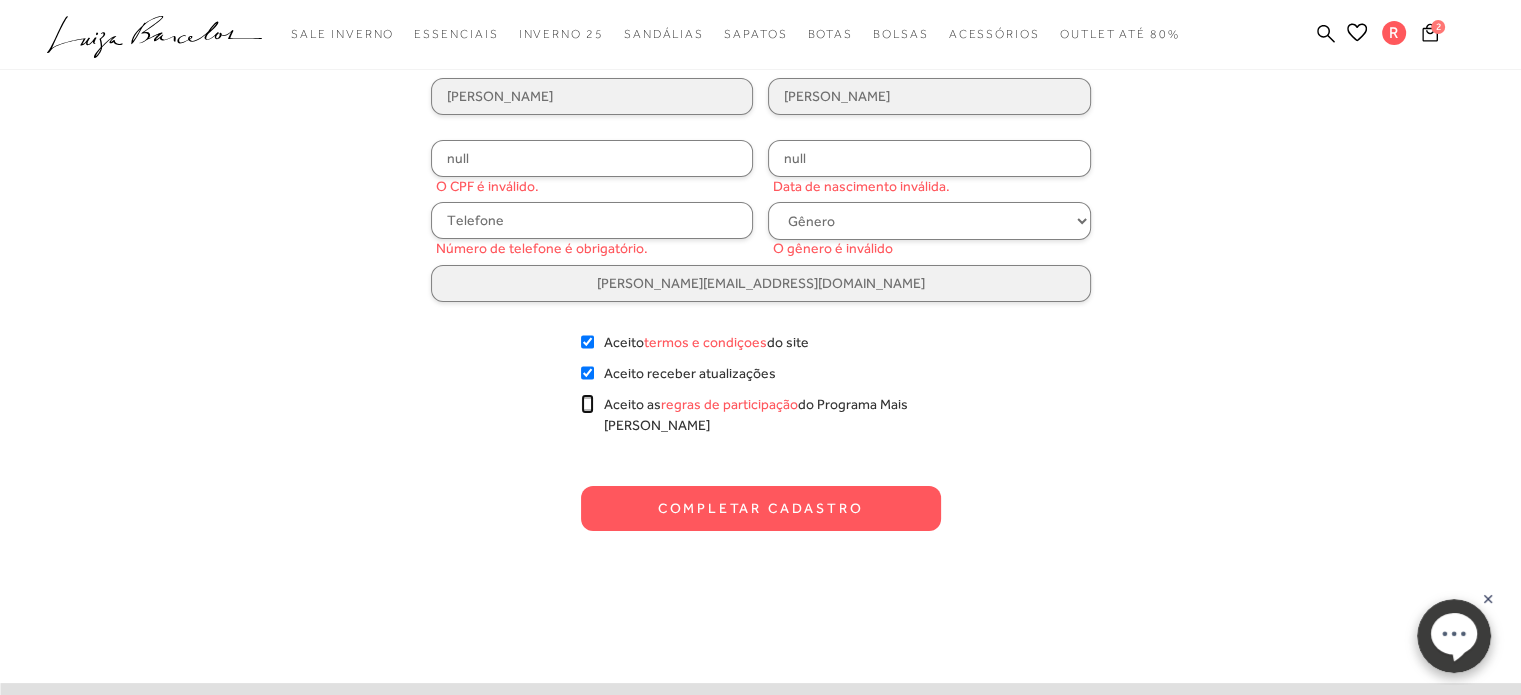 click on "Aceito as  regras de participação  do Programa Mais [PERSON_NAME]" at bounding box center [587, 404] 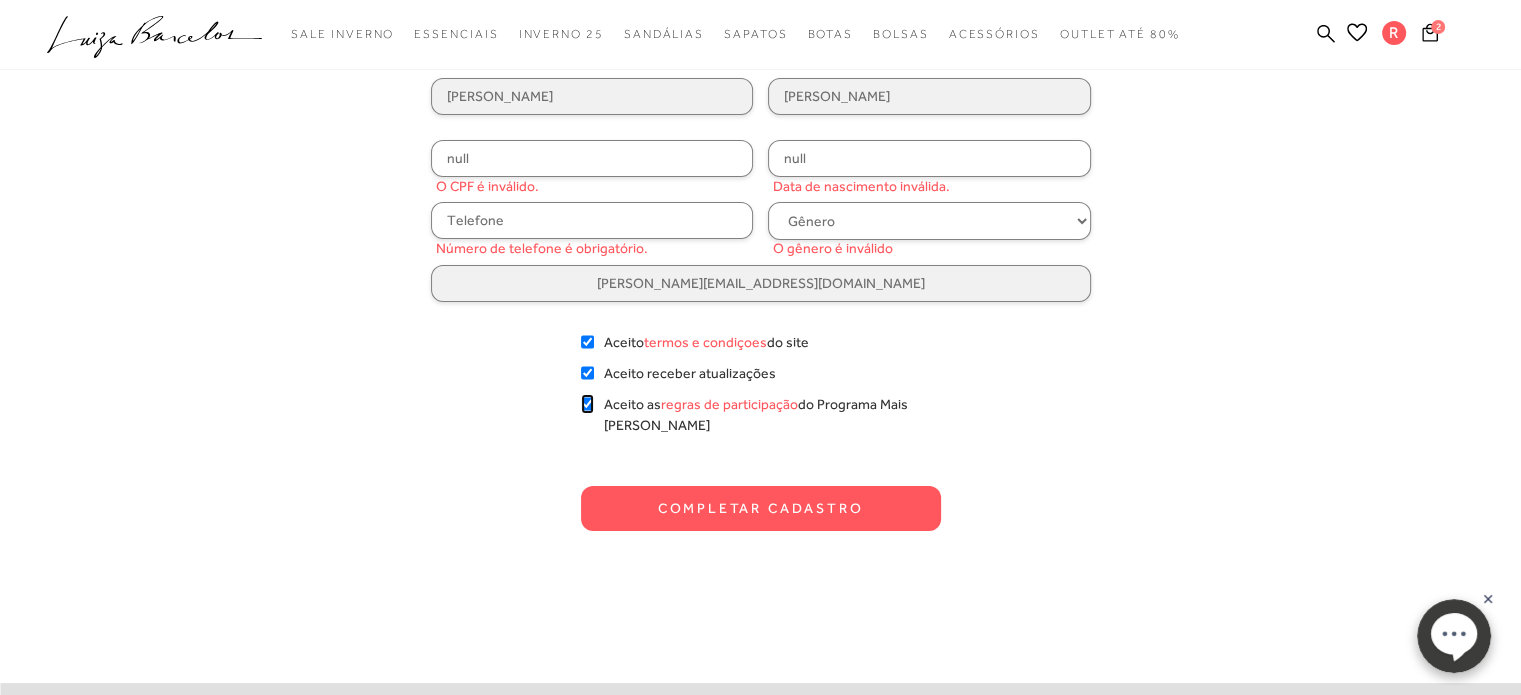 checkbox on "true" 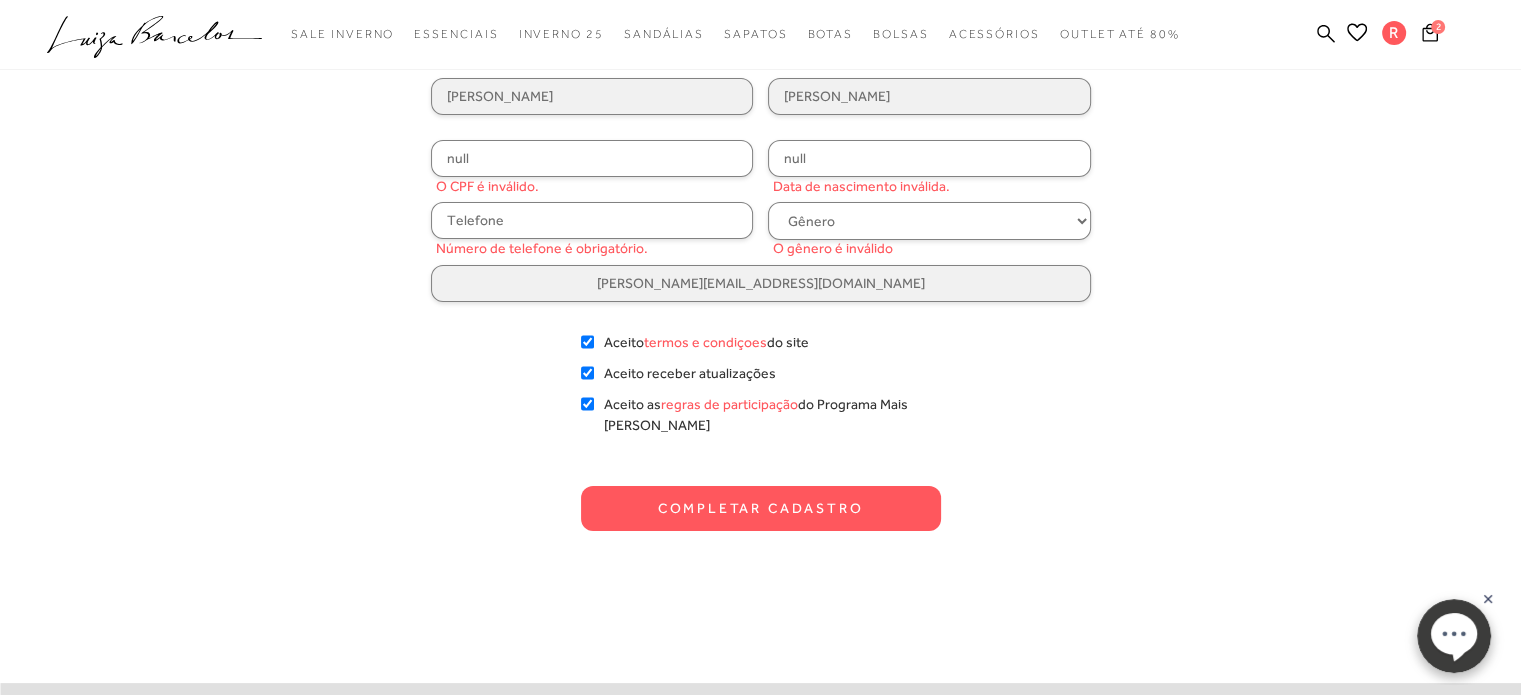 click on "Completar Cadastro" at bounding box center (761, 508) 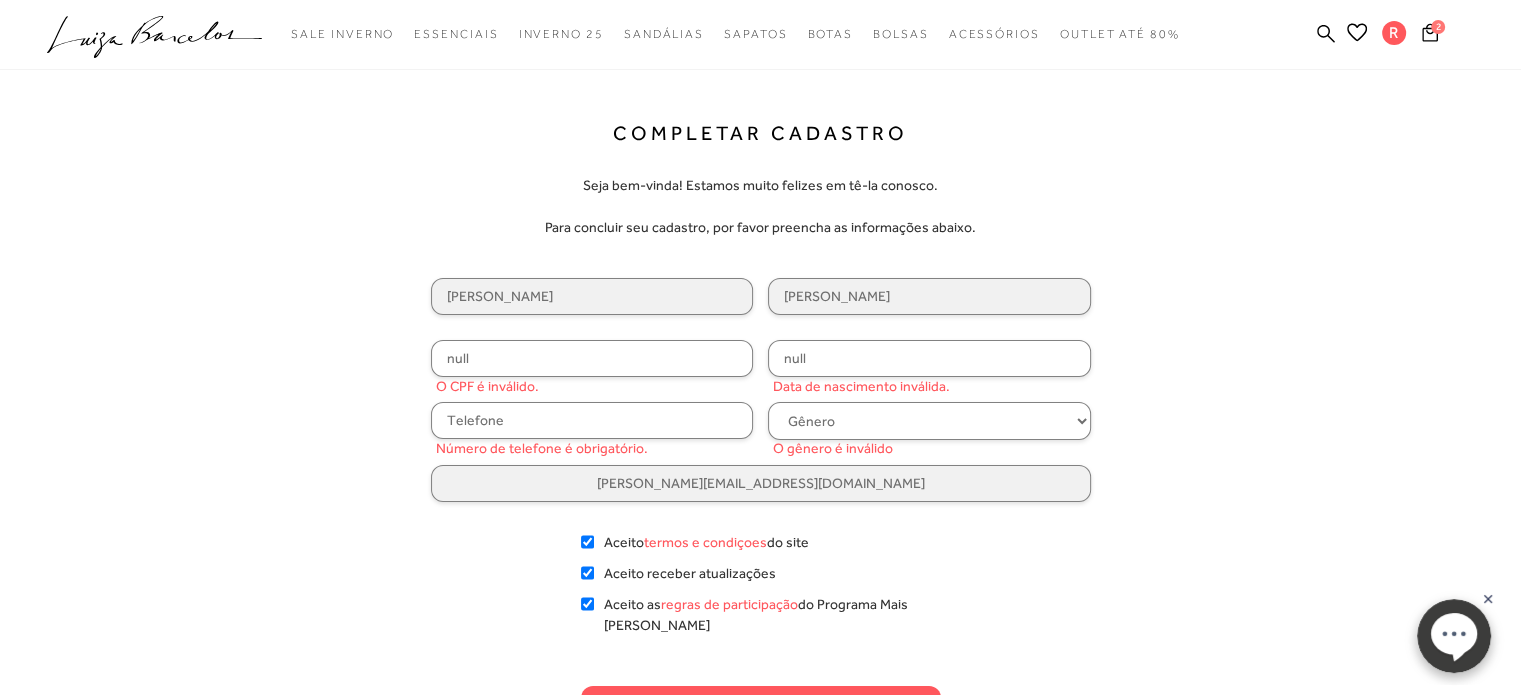 scroll, scrollTop: 0, scrollLeft: 0, axis: both 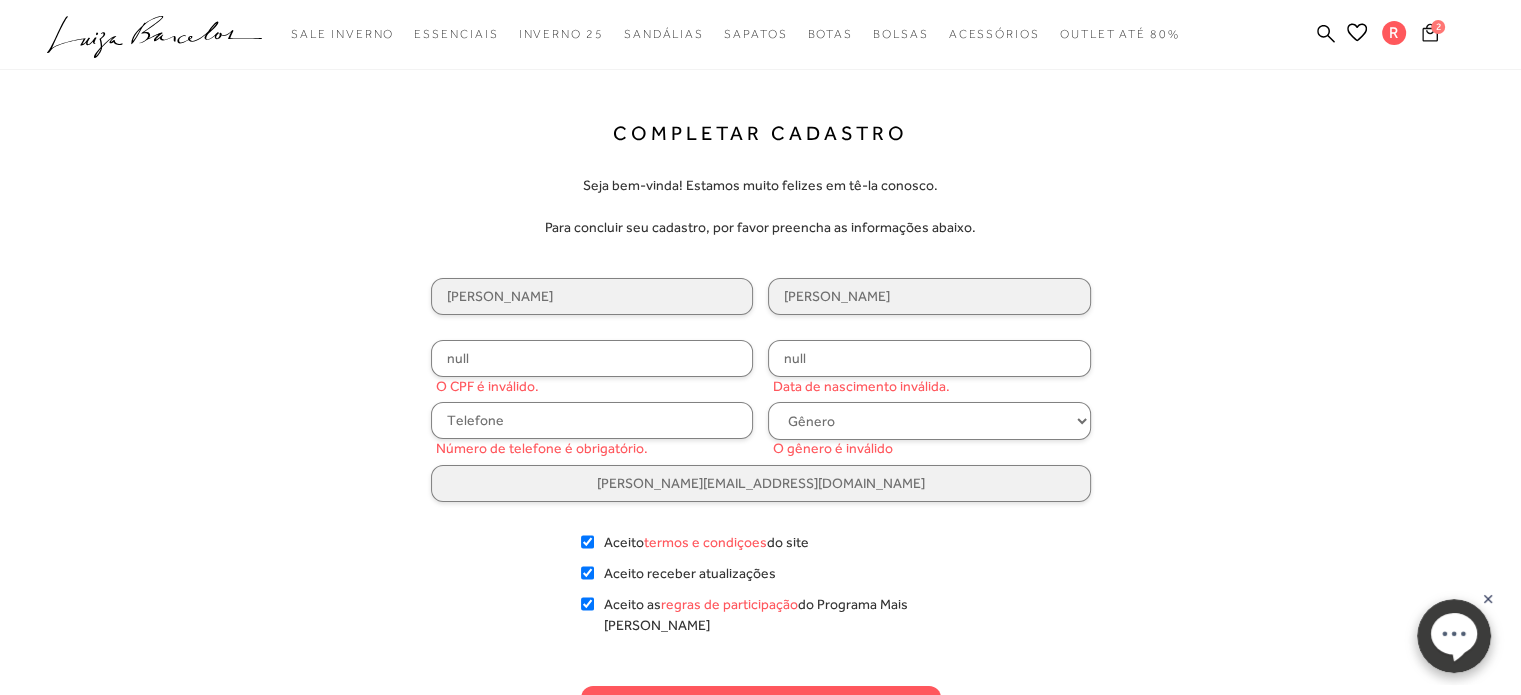 click 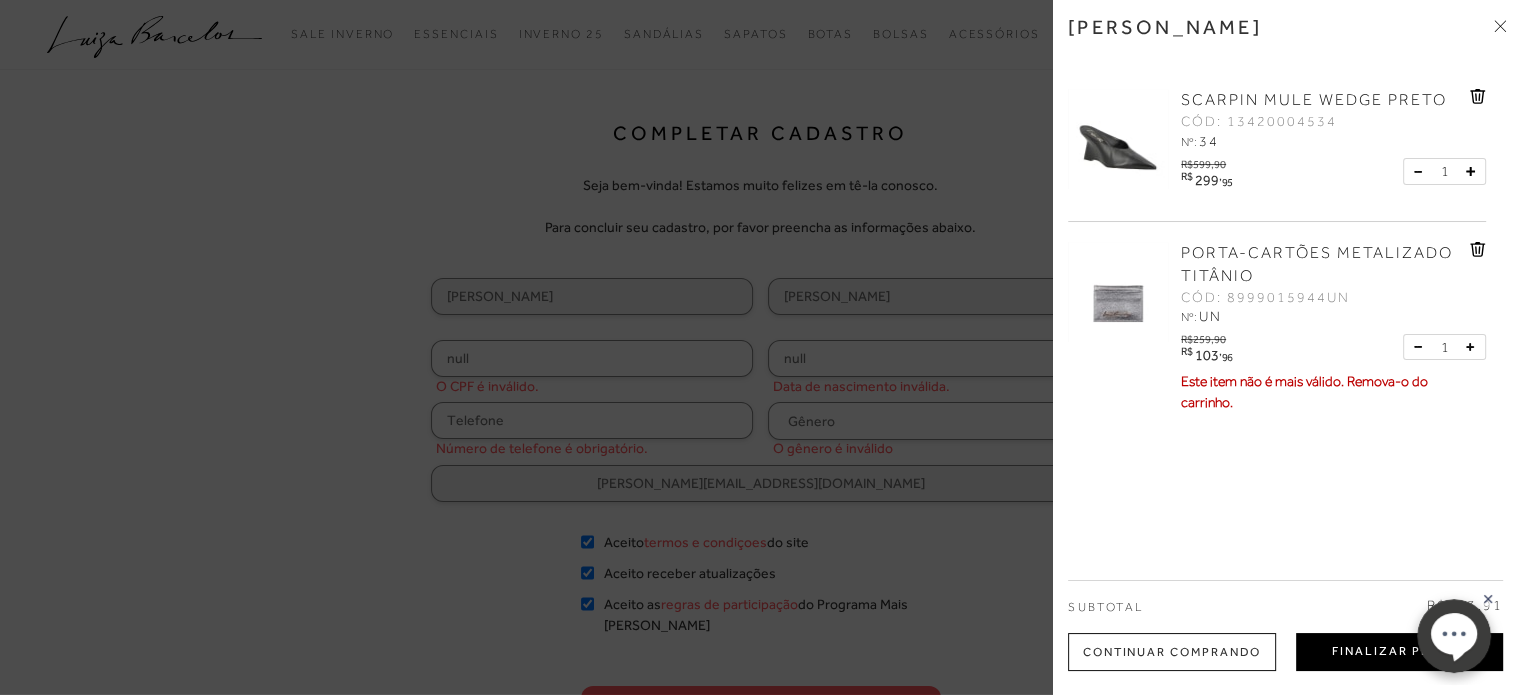 click on "Finalizar Pedido" at bounding box center [1399, 652] 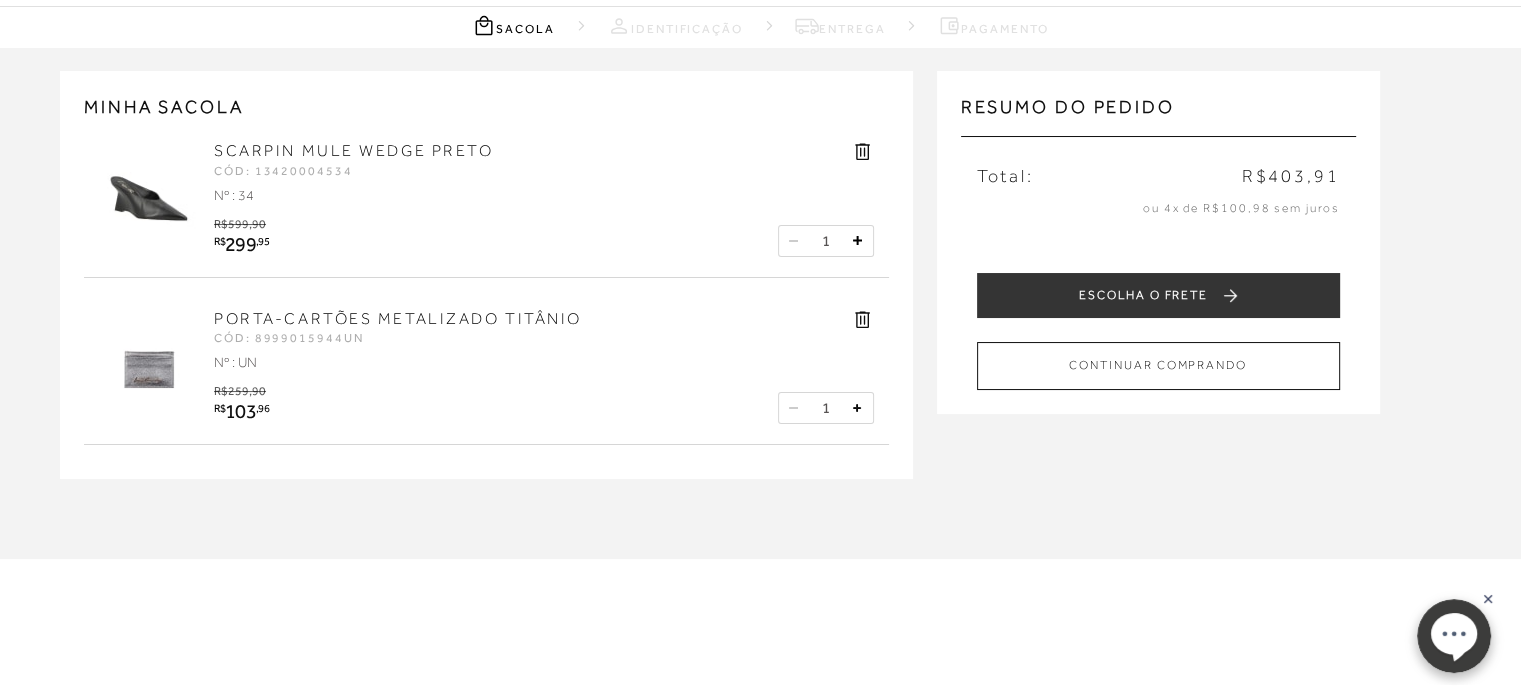 scroll, scrollTop: 200, scrollLeft: 0, axis: vertical 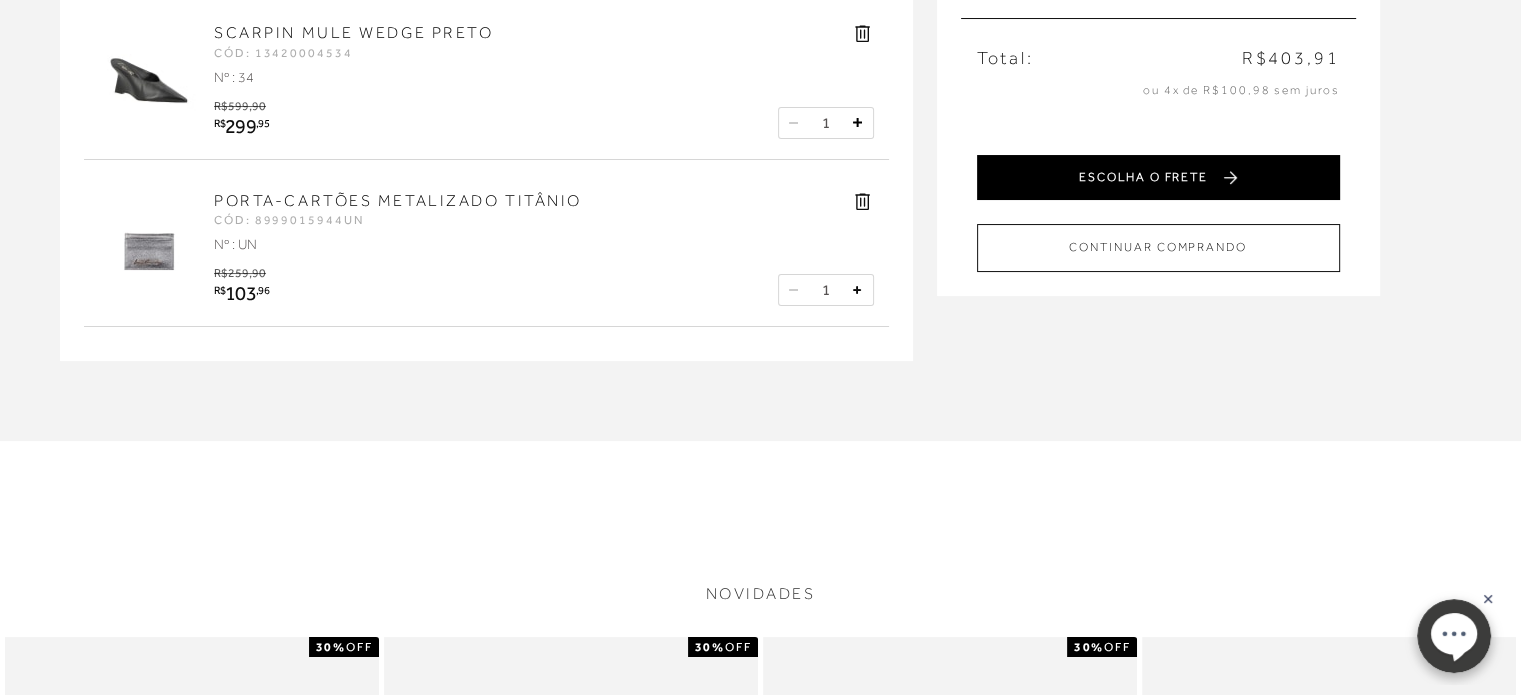 click on "ESCOLHA O FRETE" at bounding box center (1158, 177) 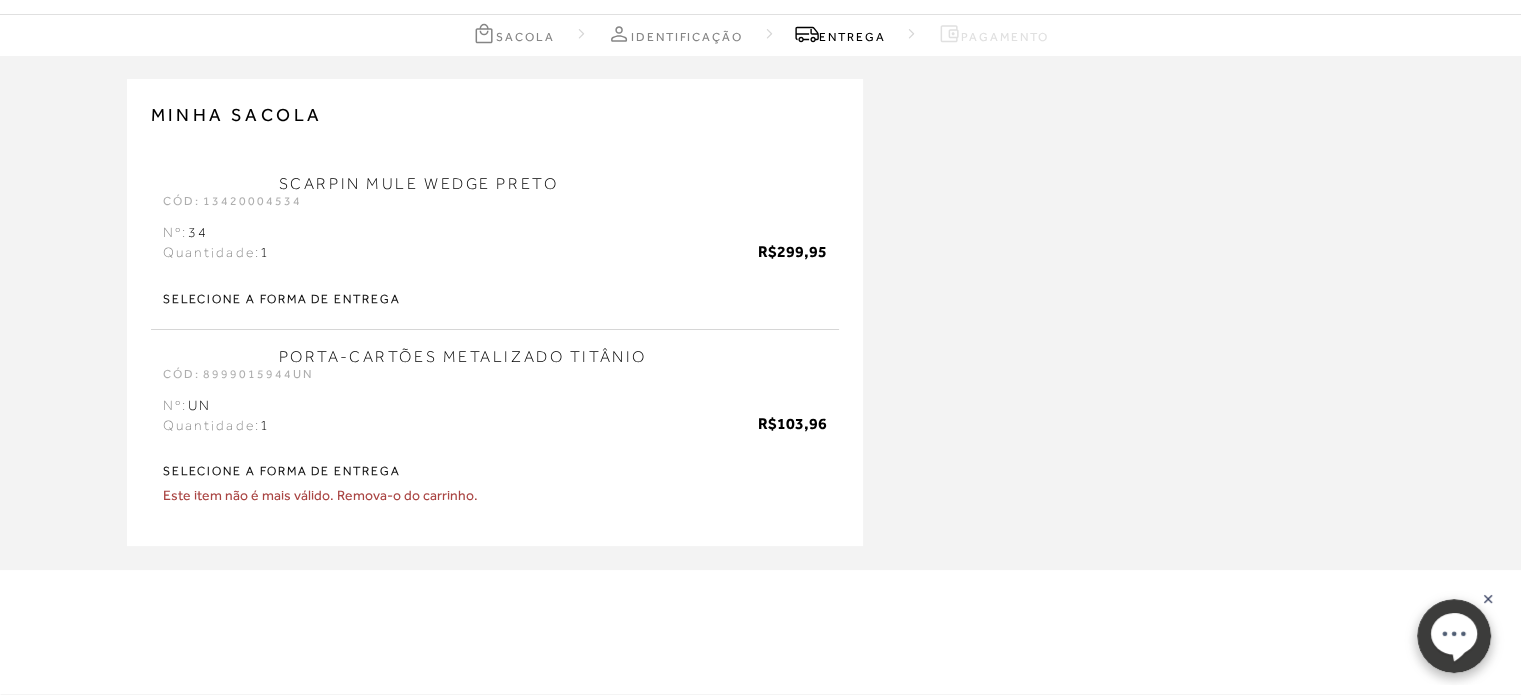 scroll, scrollTop: 0, scrollLeft: 0, axis: both 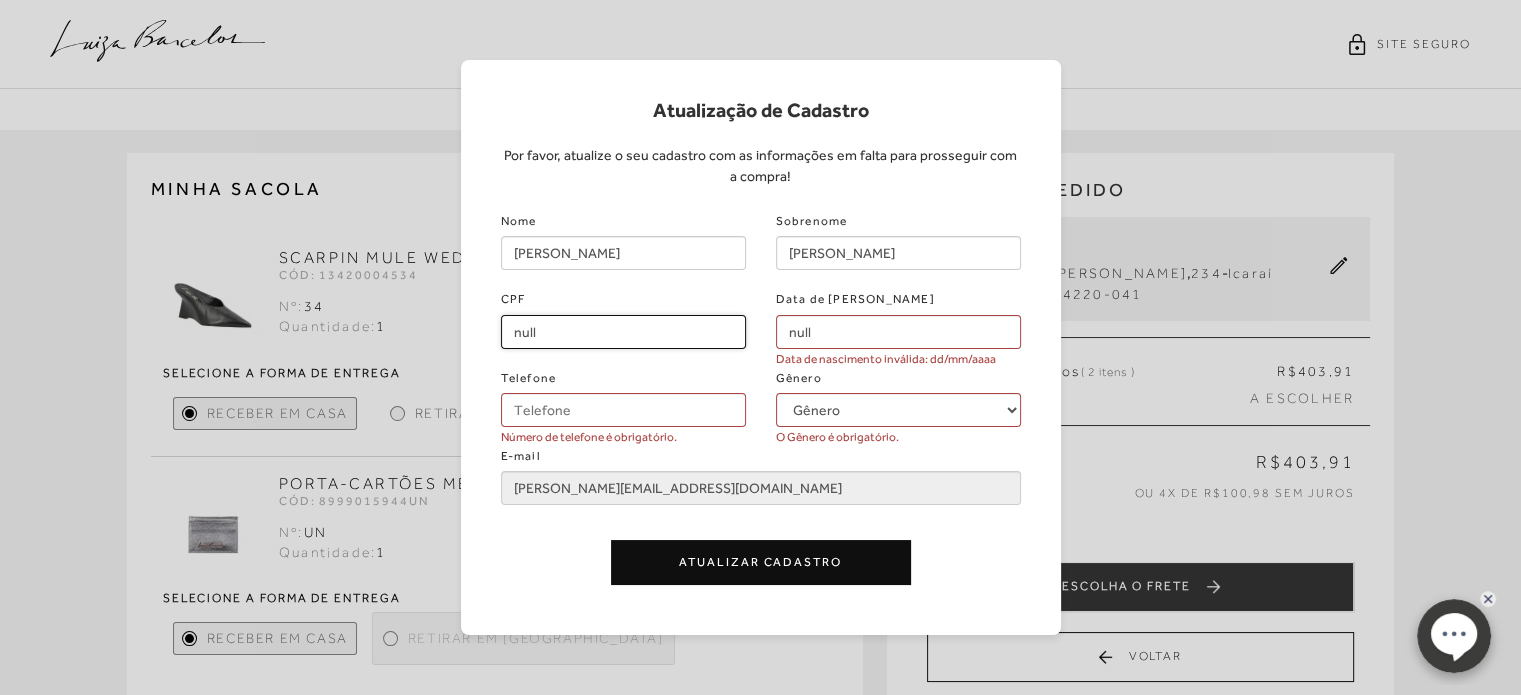 click on "null" at bounding box center (623, 332) 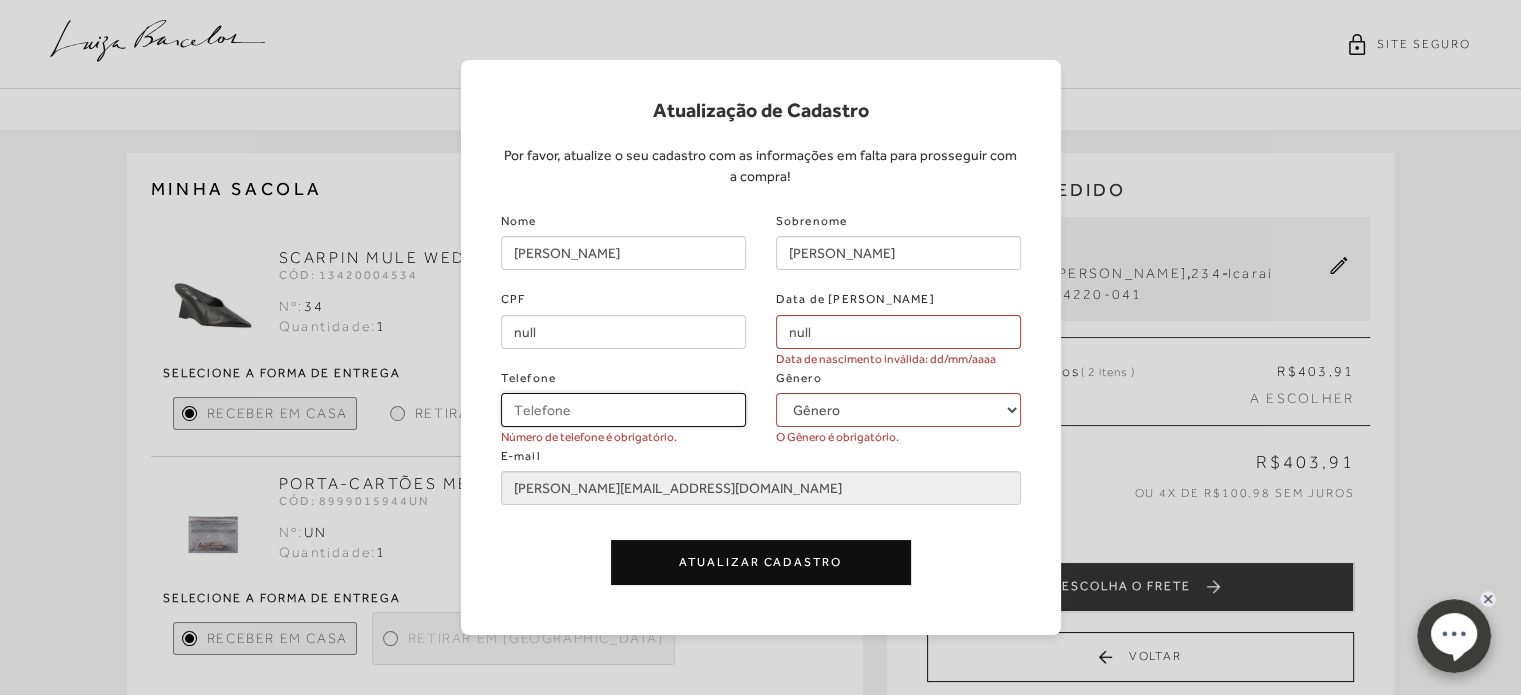 click on "Telefone" at bounding box center (623, 410) 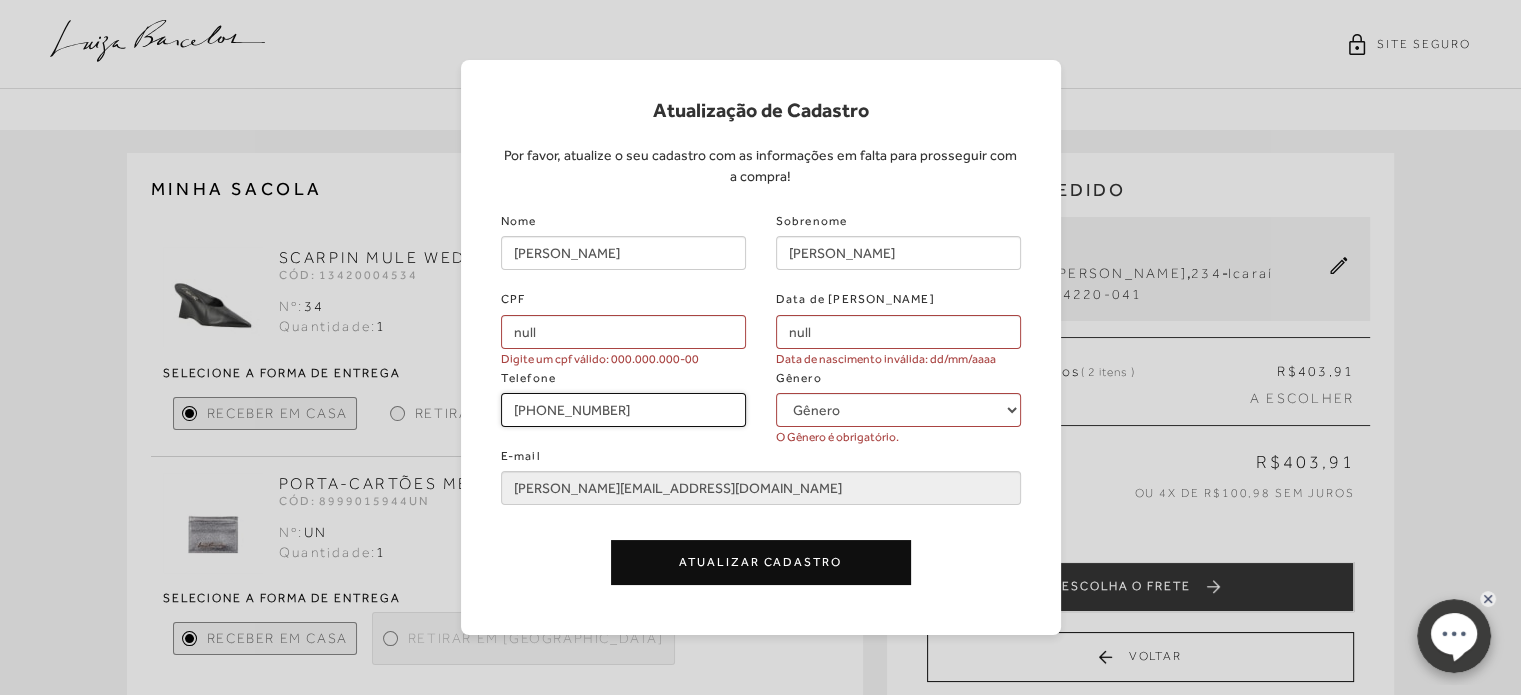 type on "(21) 98036-5003" 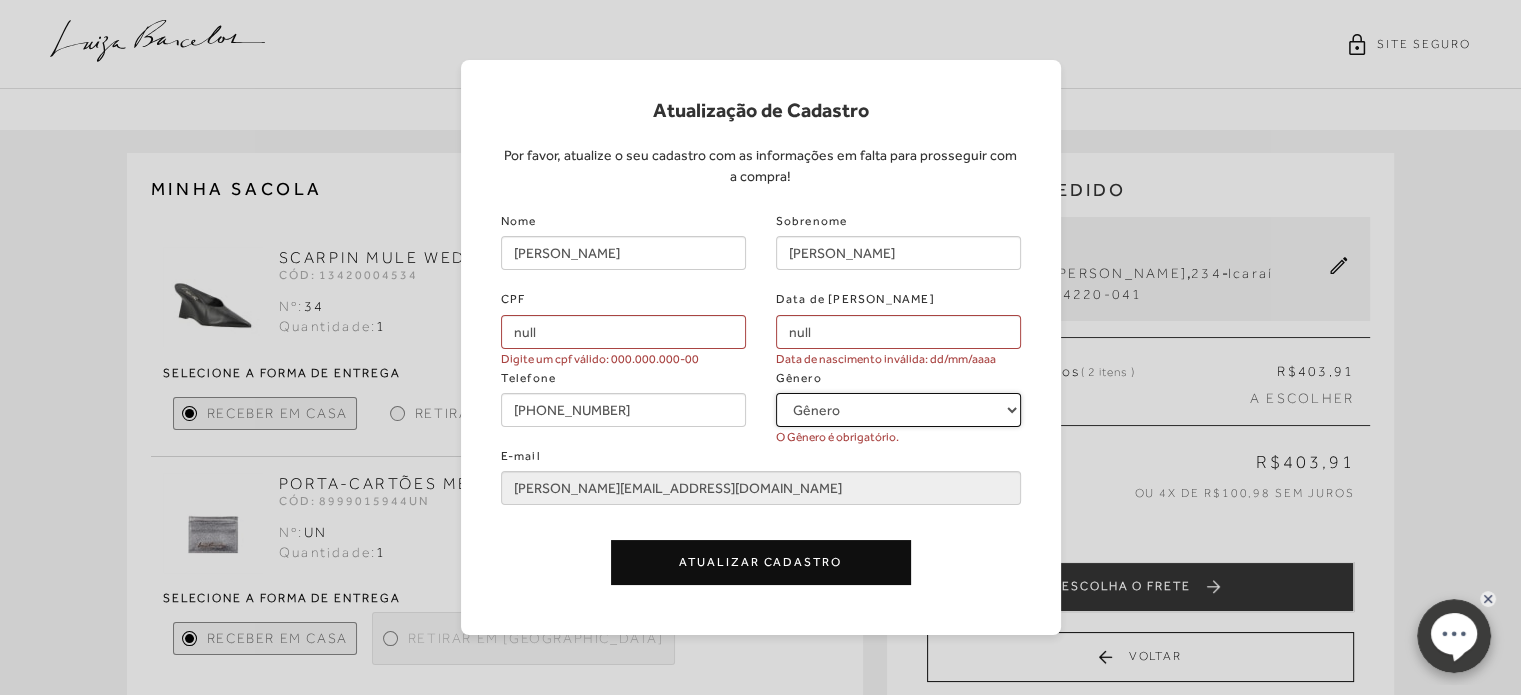 click on "Gênero Feminino Masculino" at bounding box center (898, 410) 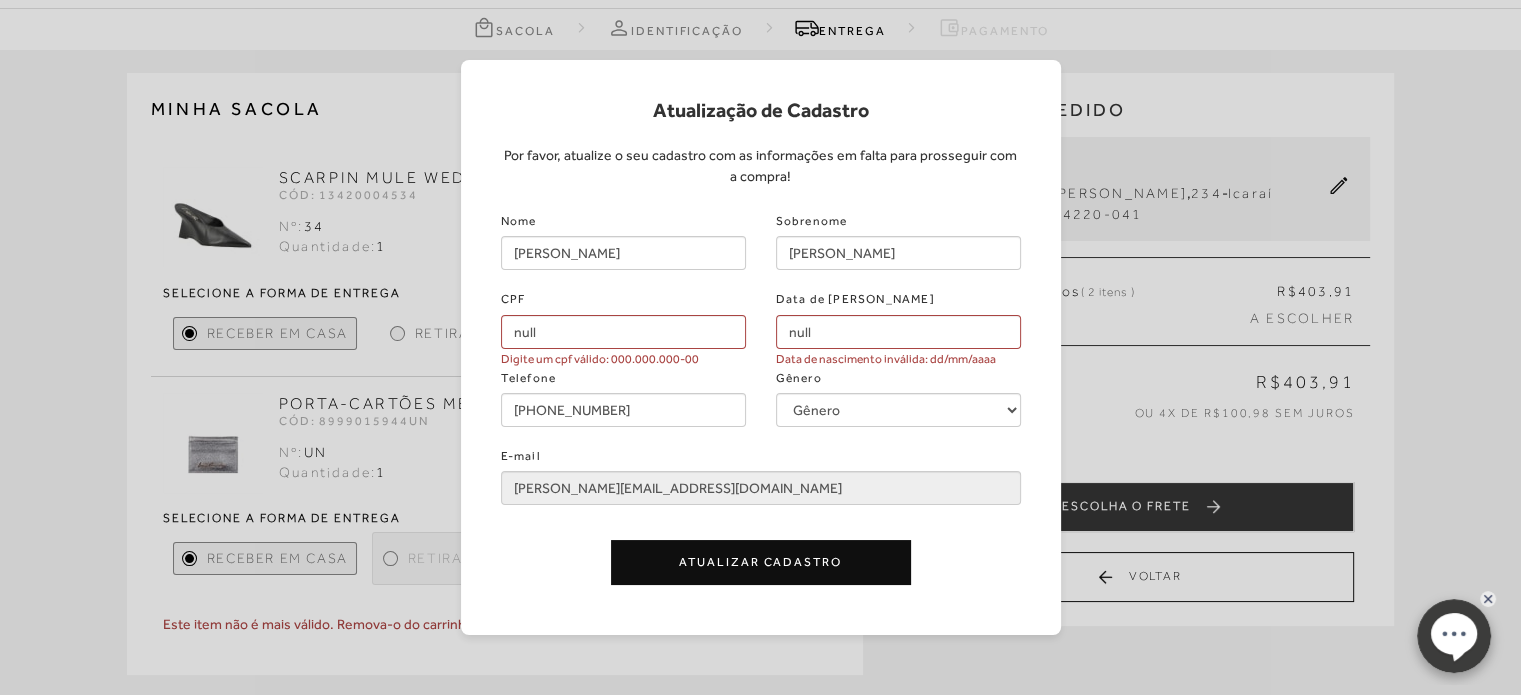 scroll, scrollTop: 0, scrollLeft: 0, axis: both 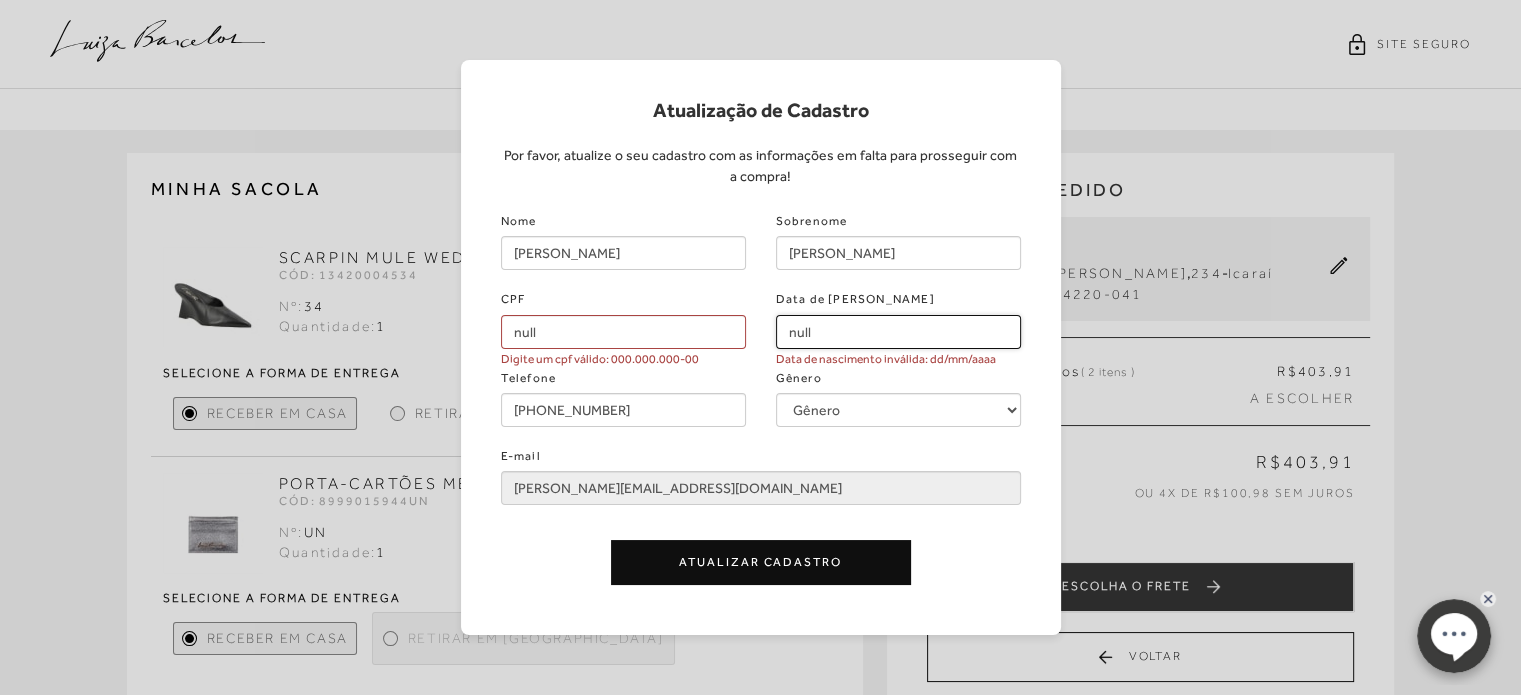 click on "null" at bounding box center [898, 332] 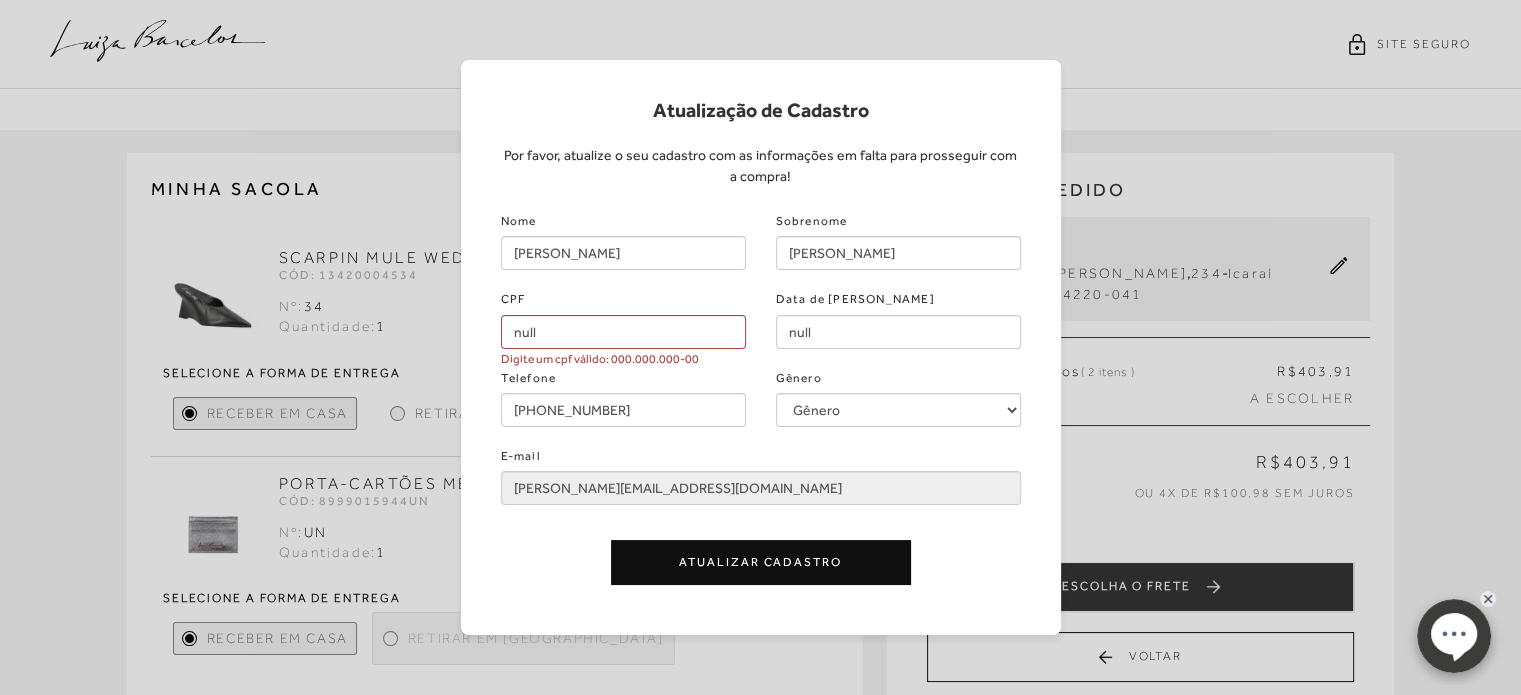 click on "Digite um cpf válido: 000.000.000-00" at bounding box center [600, 359] 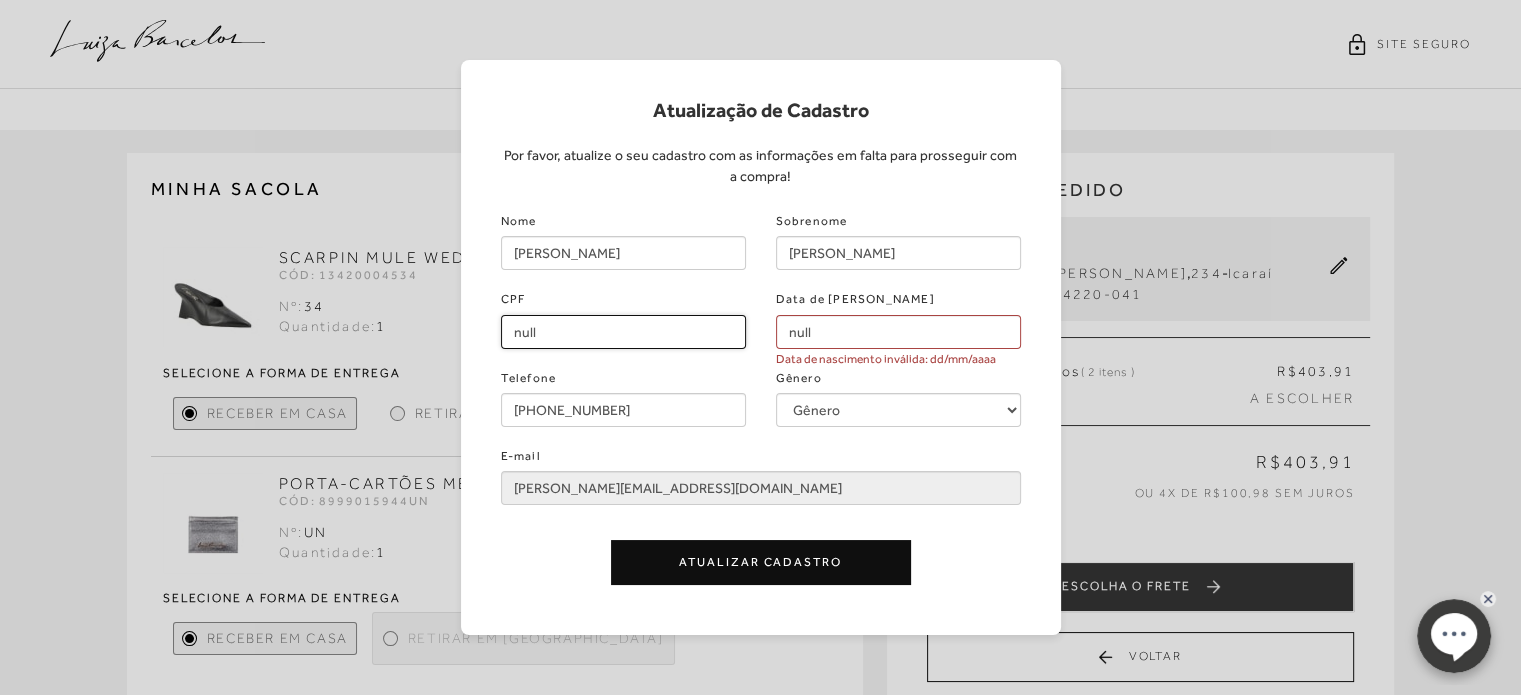 click on "null" at bounding box center [623, 332] 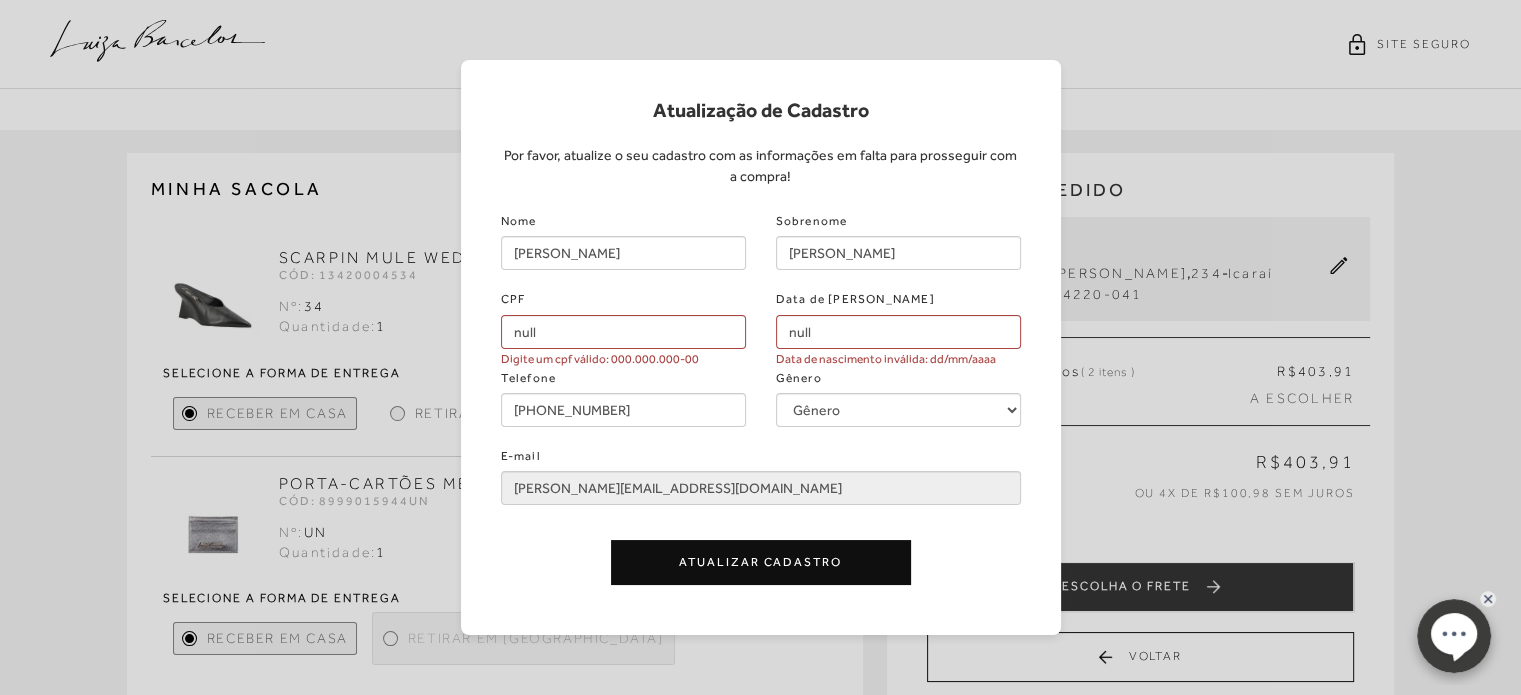 click on "E-mail
renata_baker@hotmail.com" at bounding box center [761, 473] 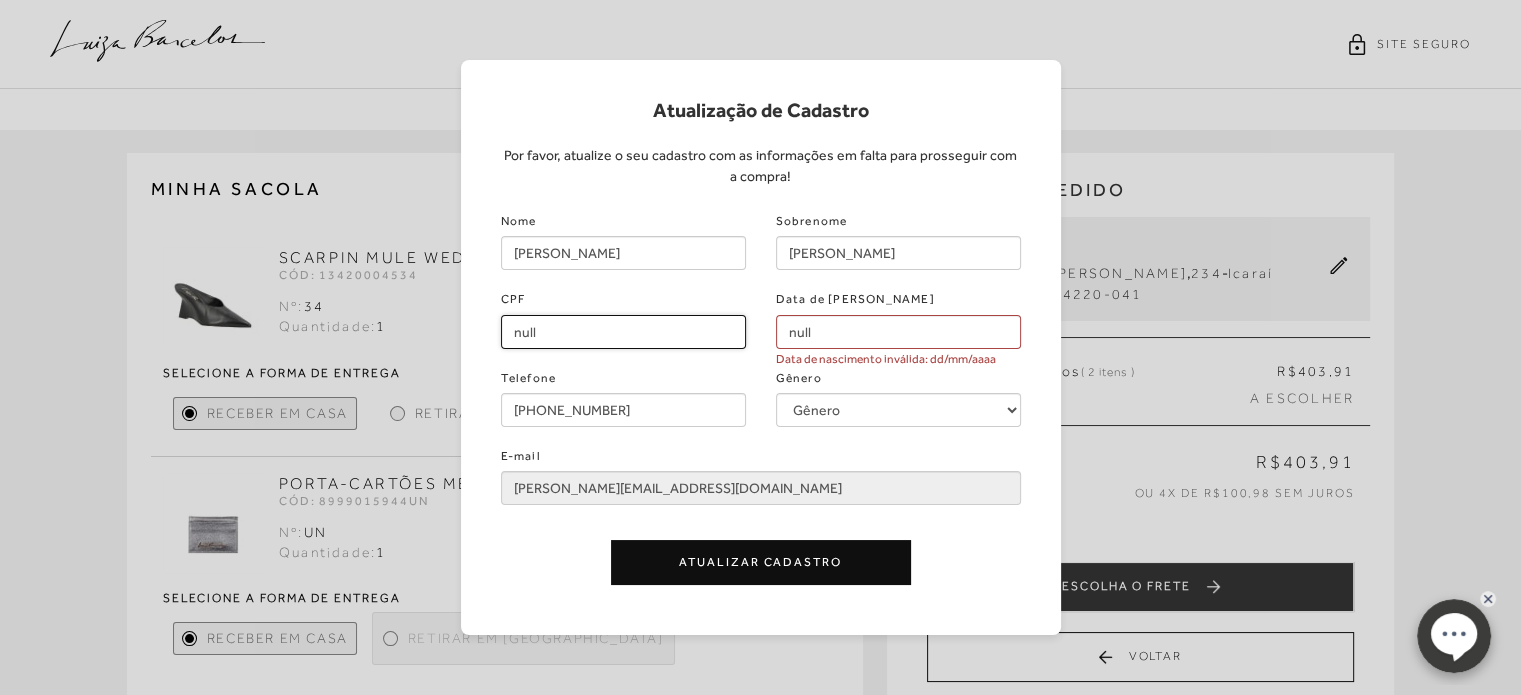click on "null" at bounding box center (623, 332) 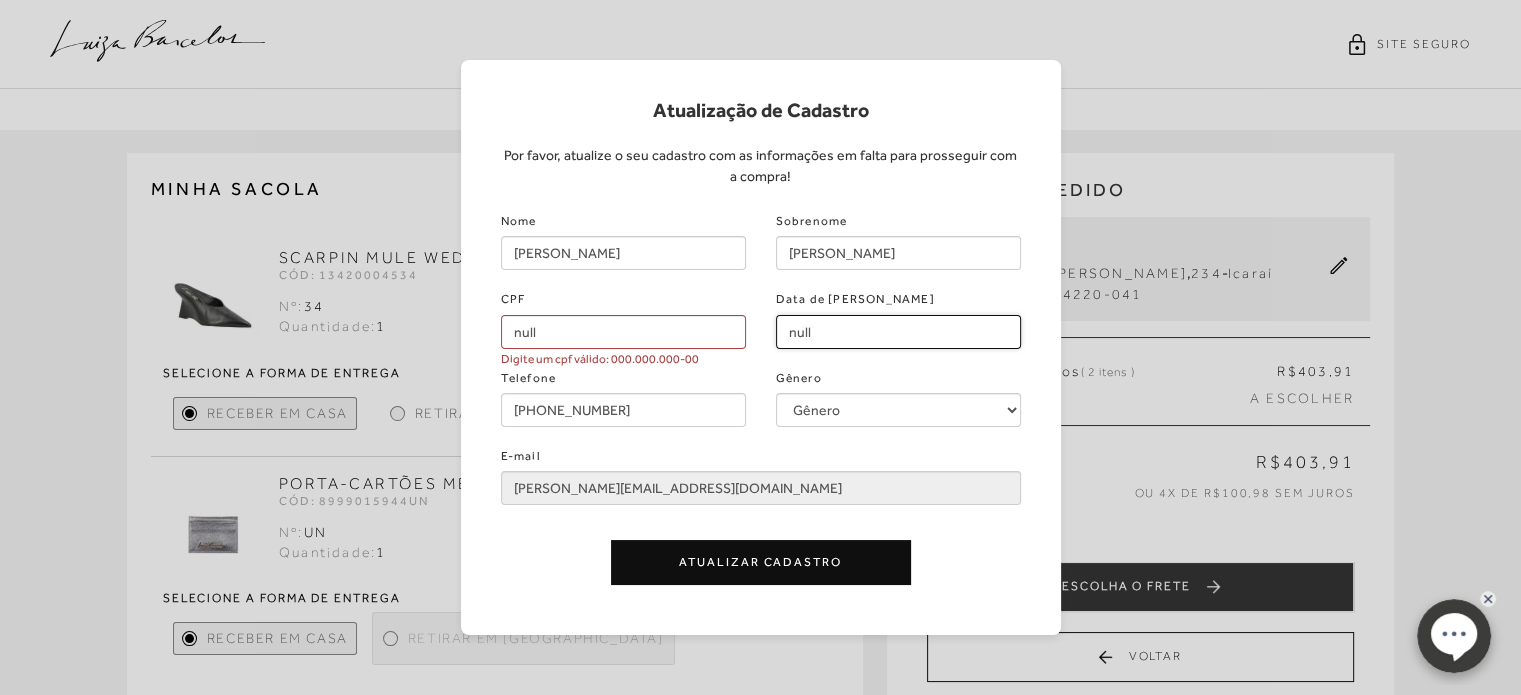 click on "null" at bounding box center (898, 332) 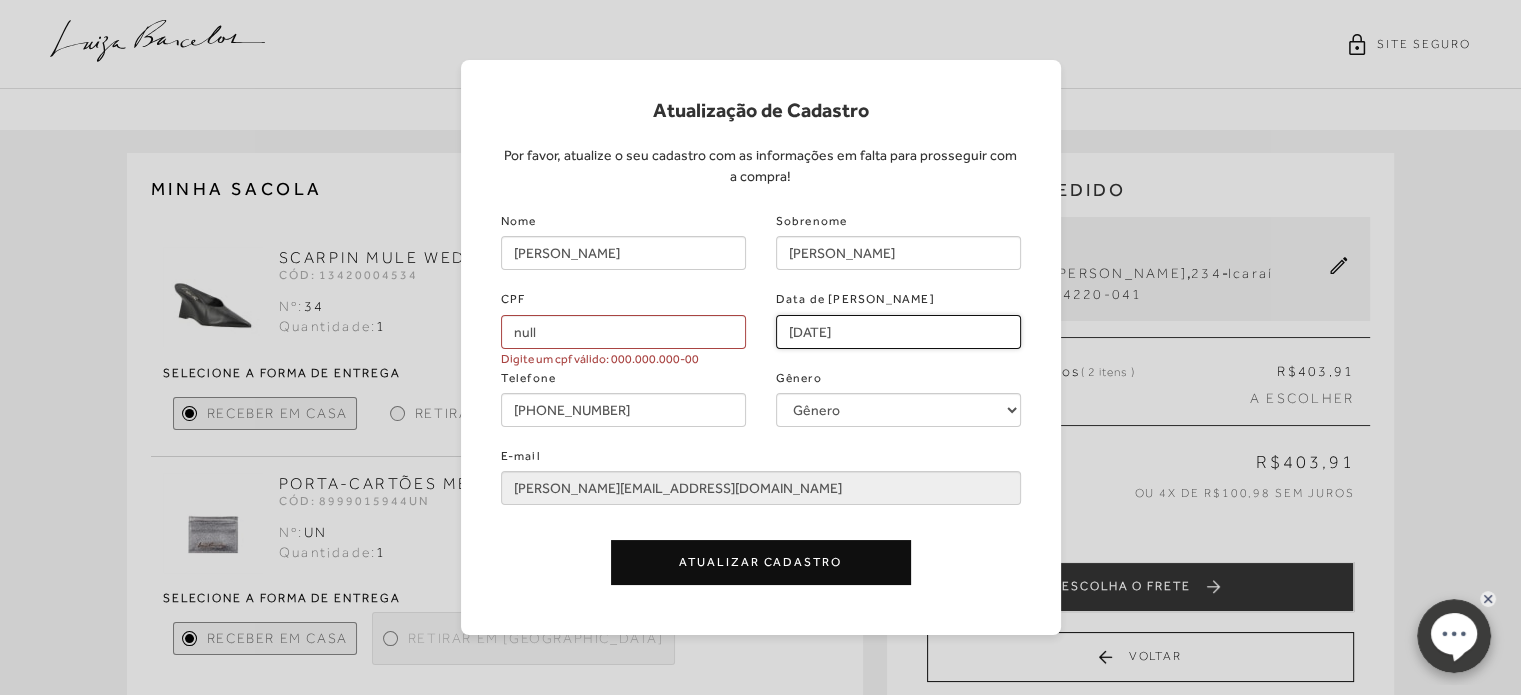 type on "14/06/1988" 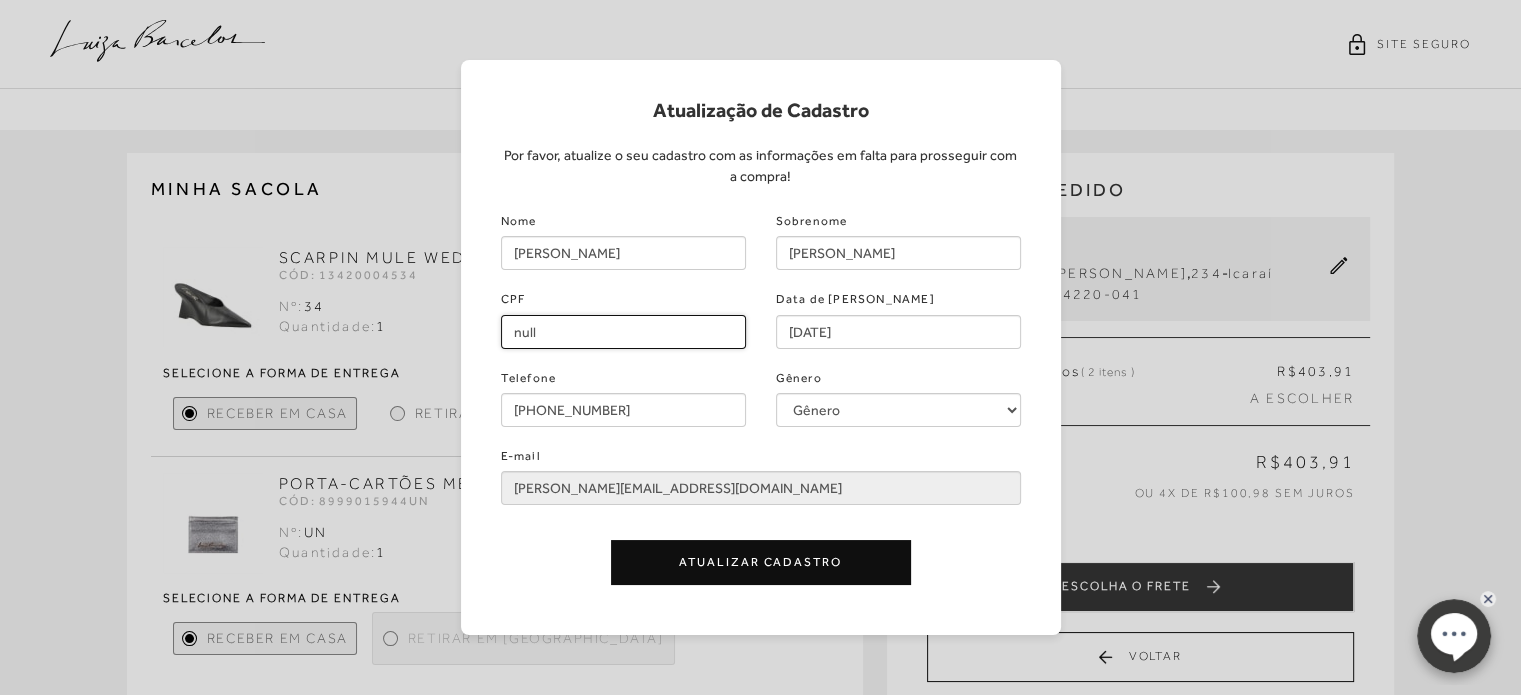 click on "null" at bounding box center (623, 332) 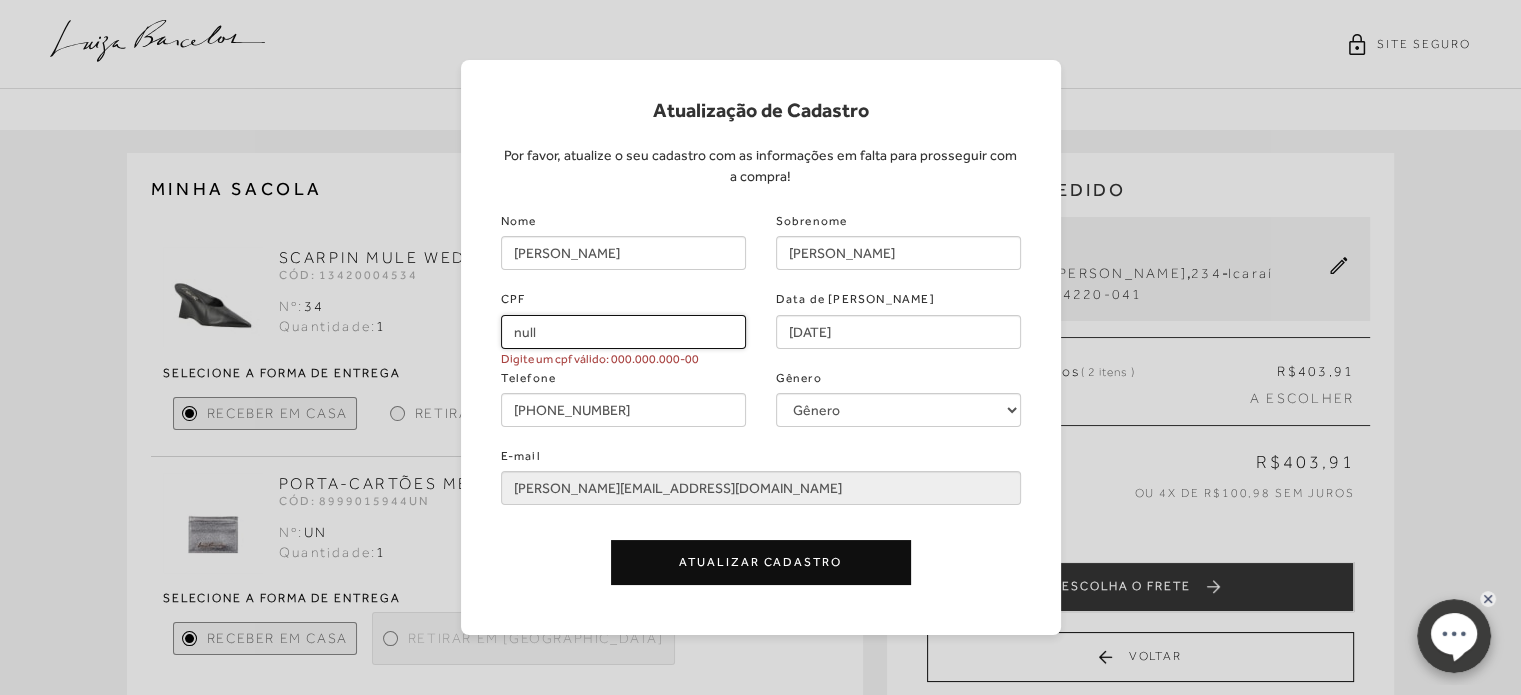 click on "null" at bounding box center [623, 332] 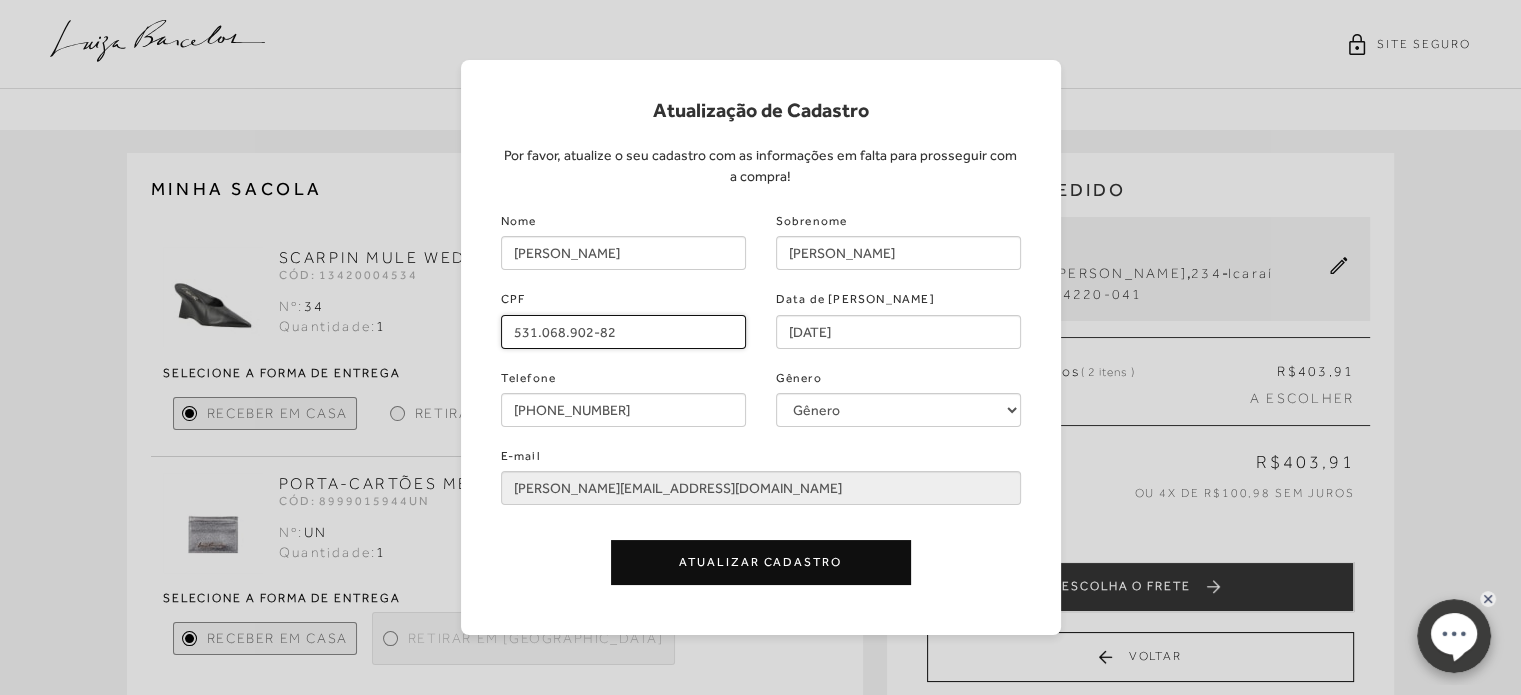 type on "531.068.902-82" 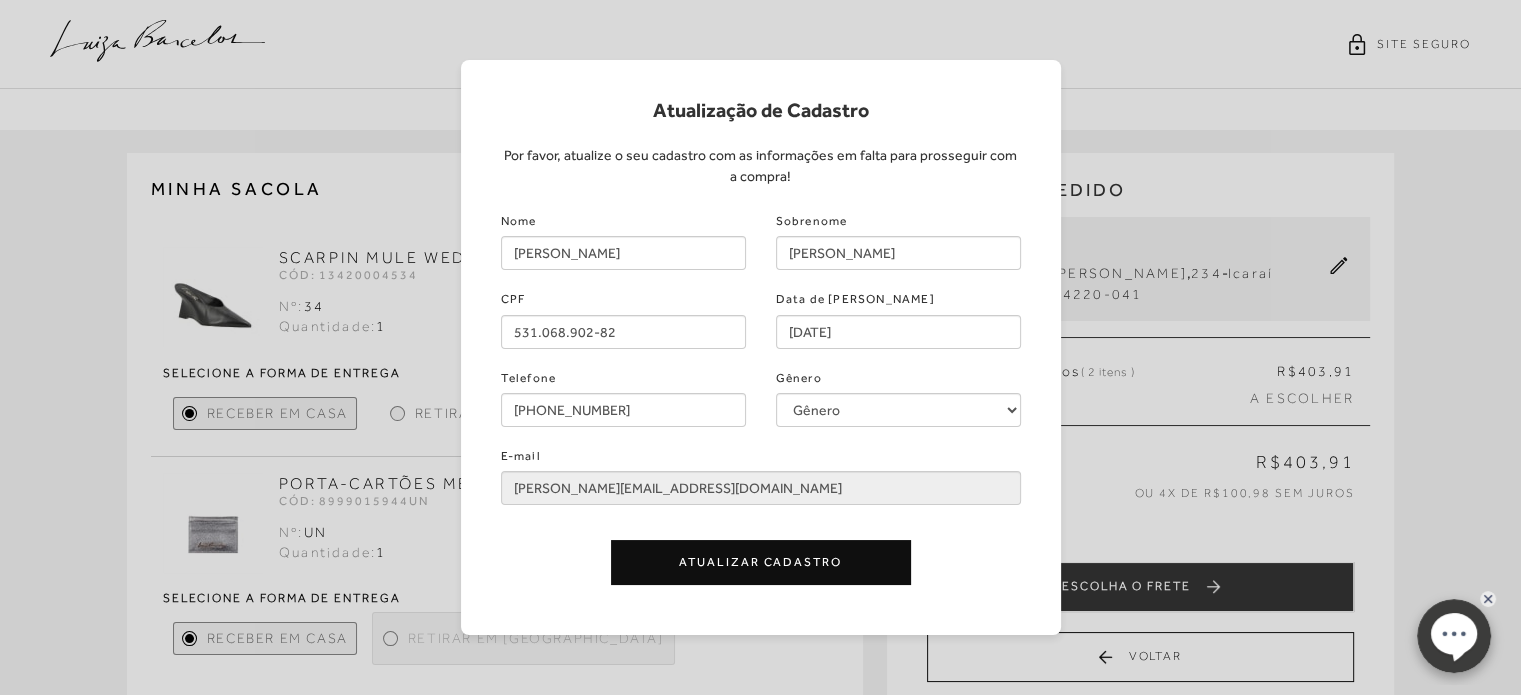 click on "Atualizar Cadastro" at bounding box center (761, 562) 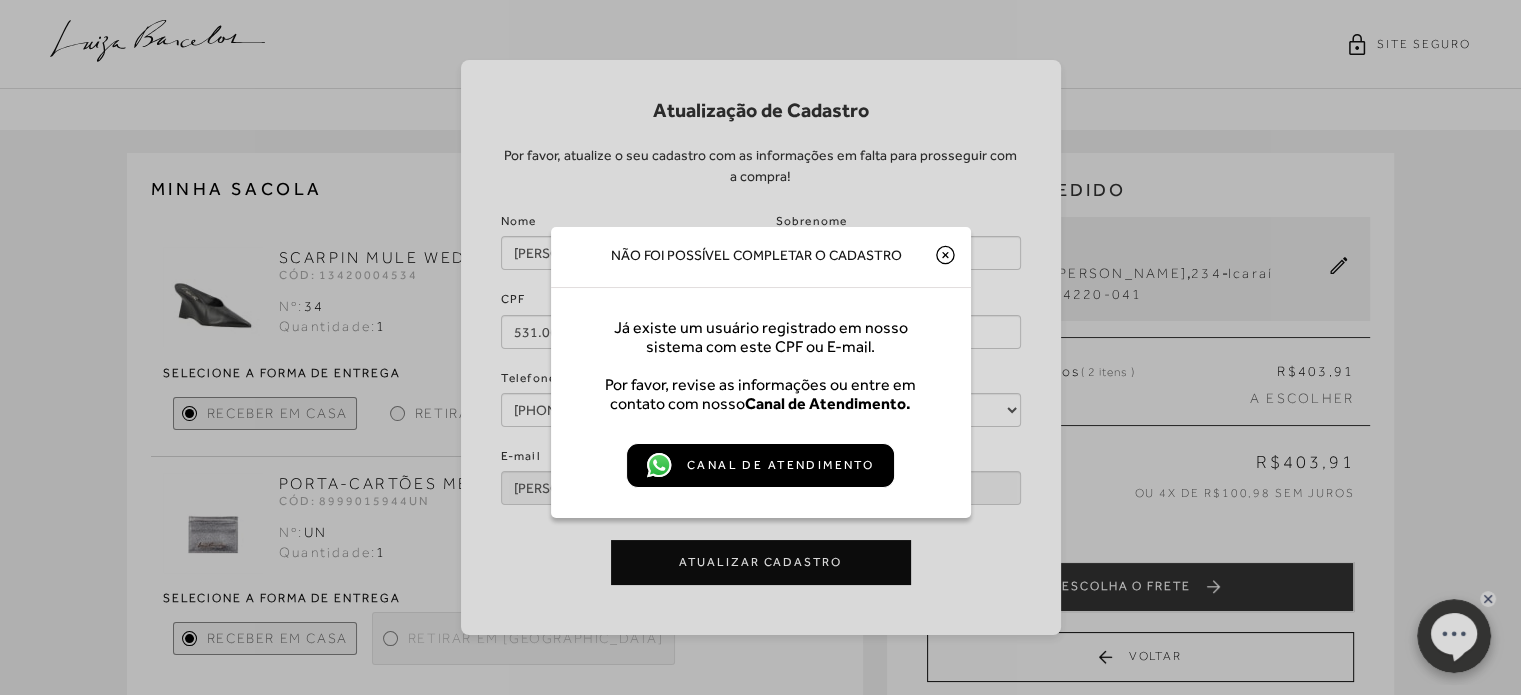 click 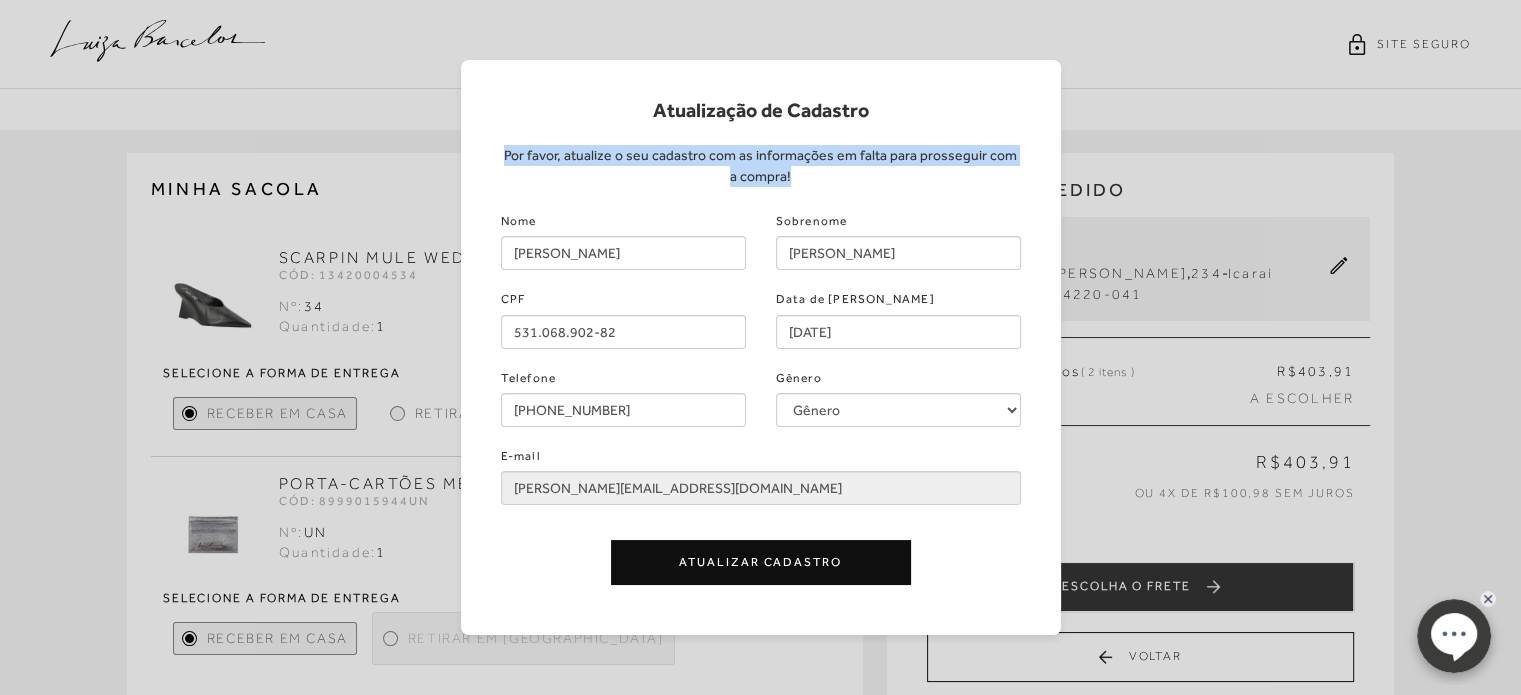 drag, startPoint x: 932, startPoint y: 111, endPoint x: 710, endPoint y: 56, distance: 228.71161 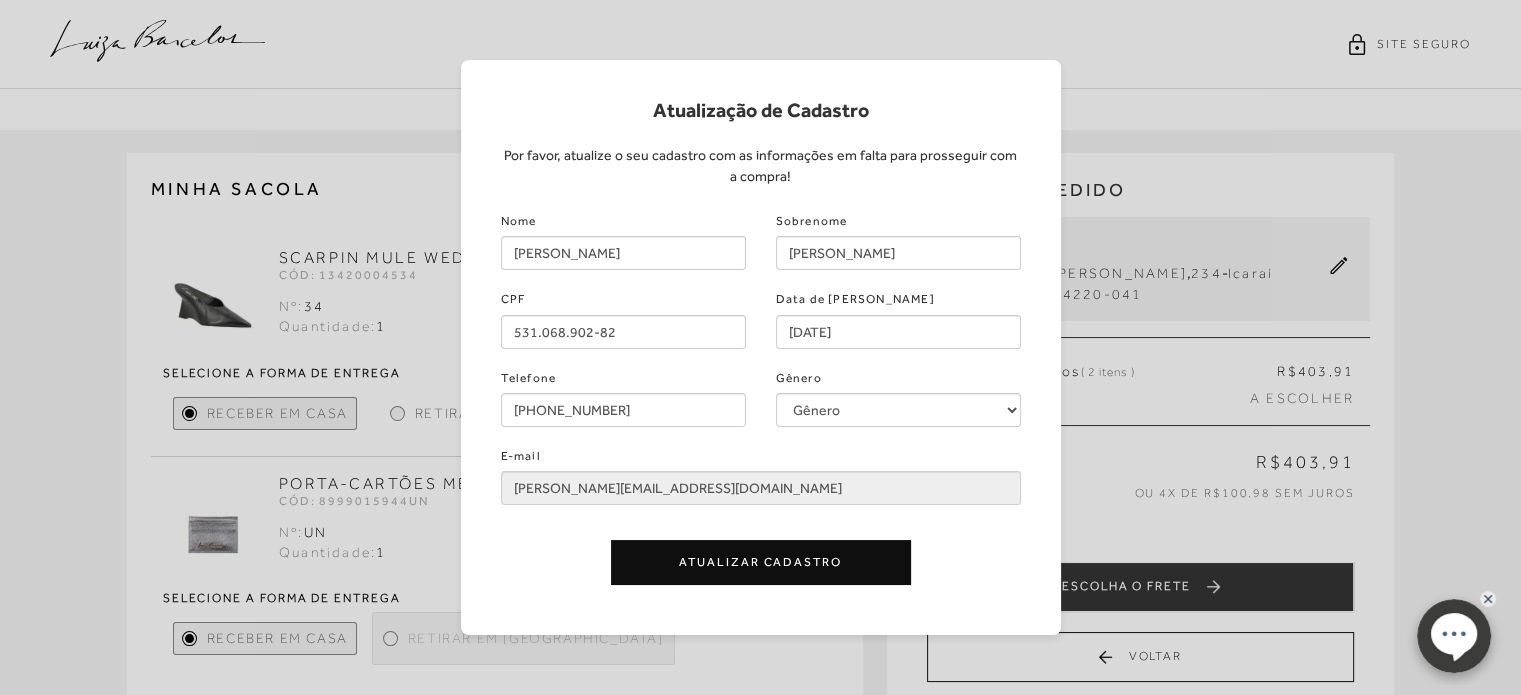 click on "Atualização de Cadastro" at bounding box center (761, 110) 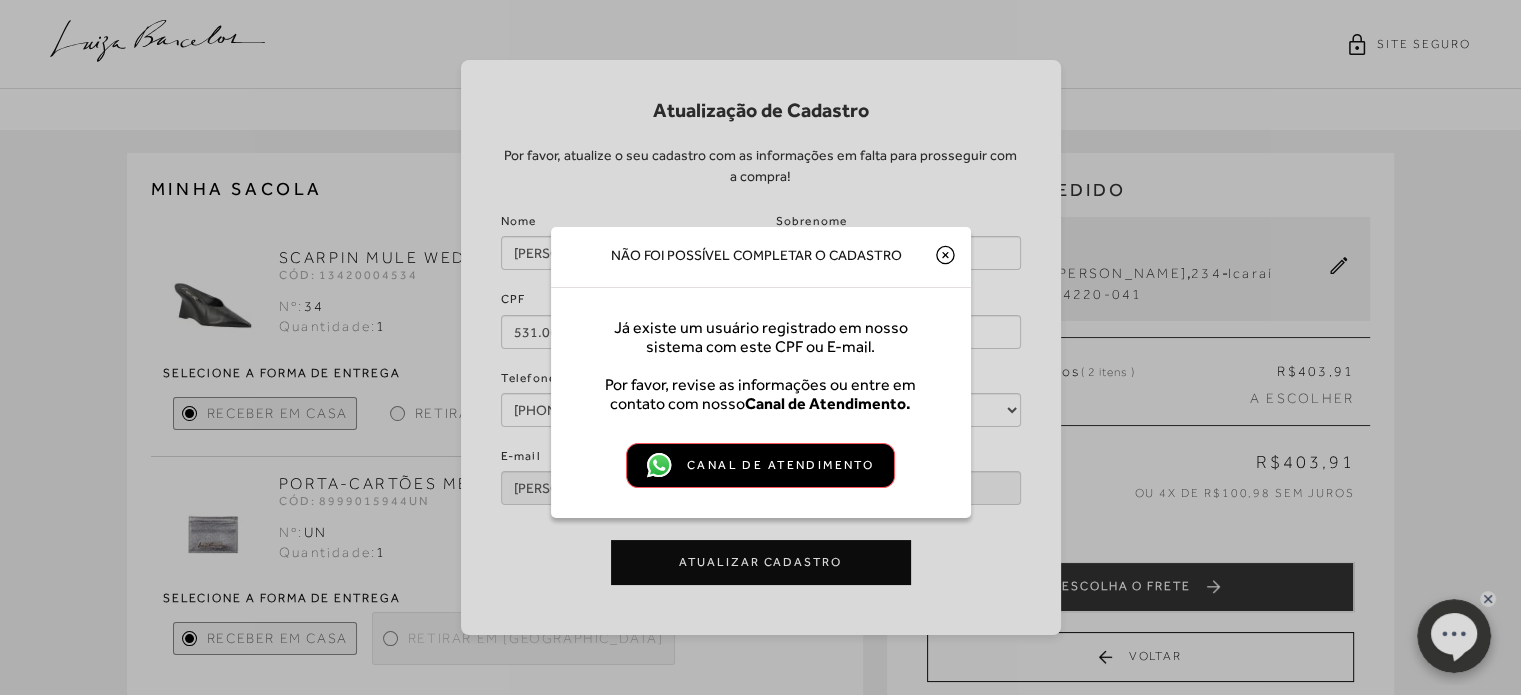 click on "Canal de Atendimento" at bounding box center (780, 465) 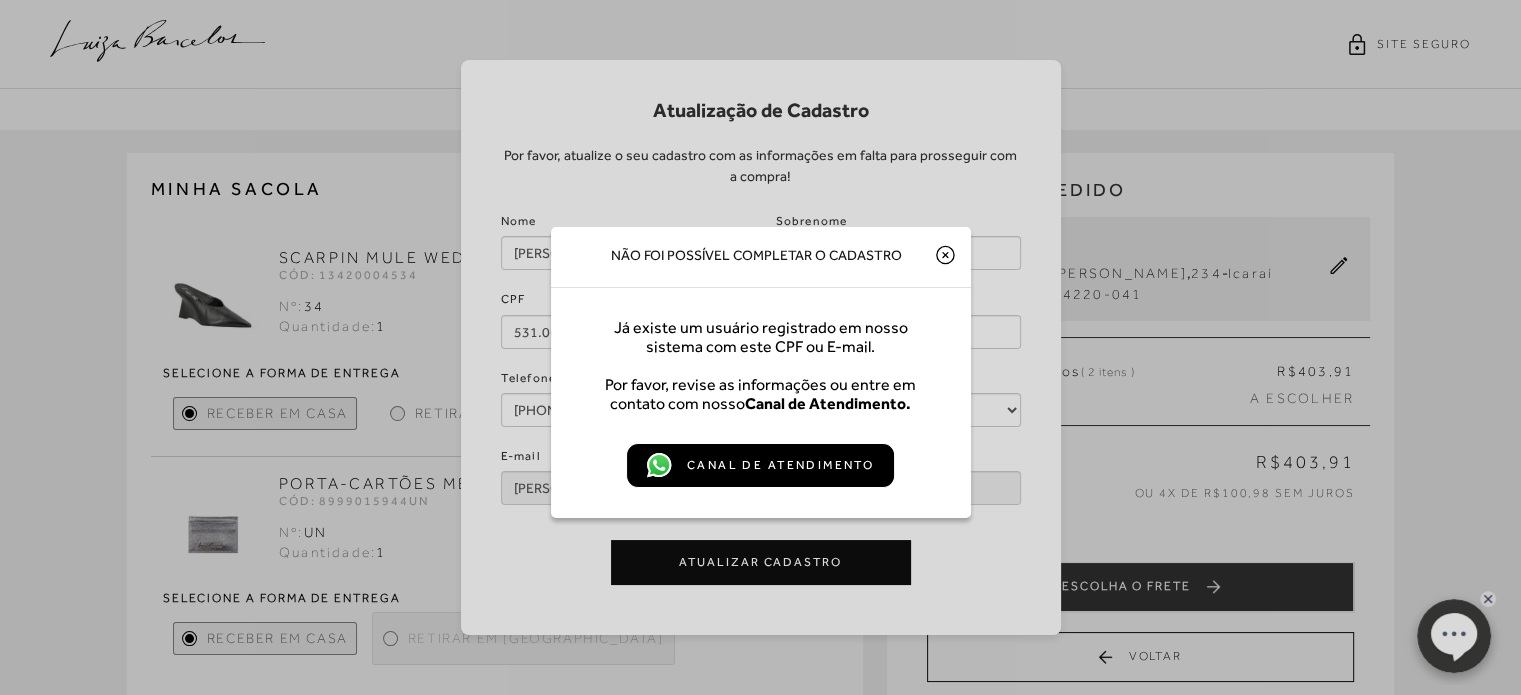 click on "Não foi possível completar o cadastro
Já existe um usuário registrado em nosso sistema com este CPF ou E-mail. Por favor, revise as informações ou entre em contato com nosso  Canal de Atendimento.
Canal de Atendimento" at bounding box center (760, 347) 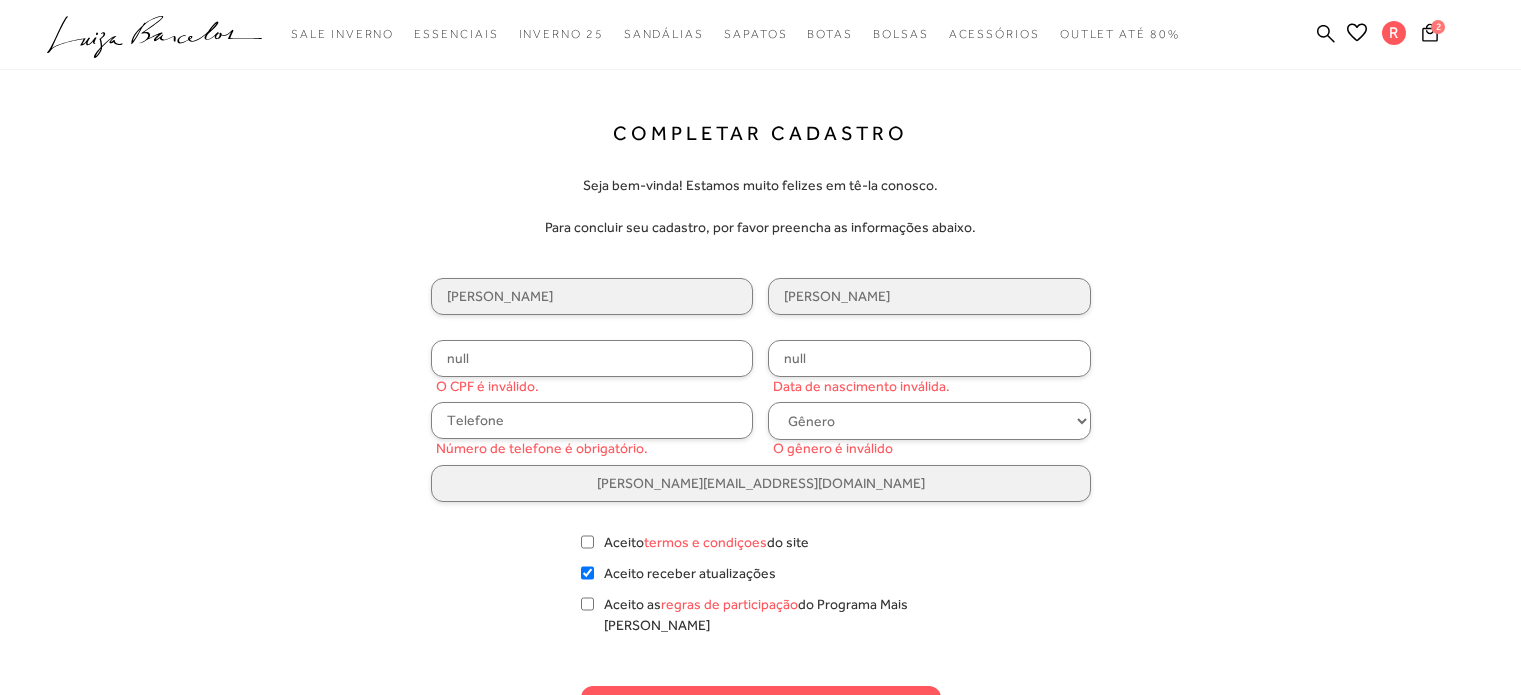 scroll, scrollTop: 0, scrollLeft: 0, axis: both 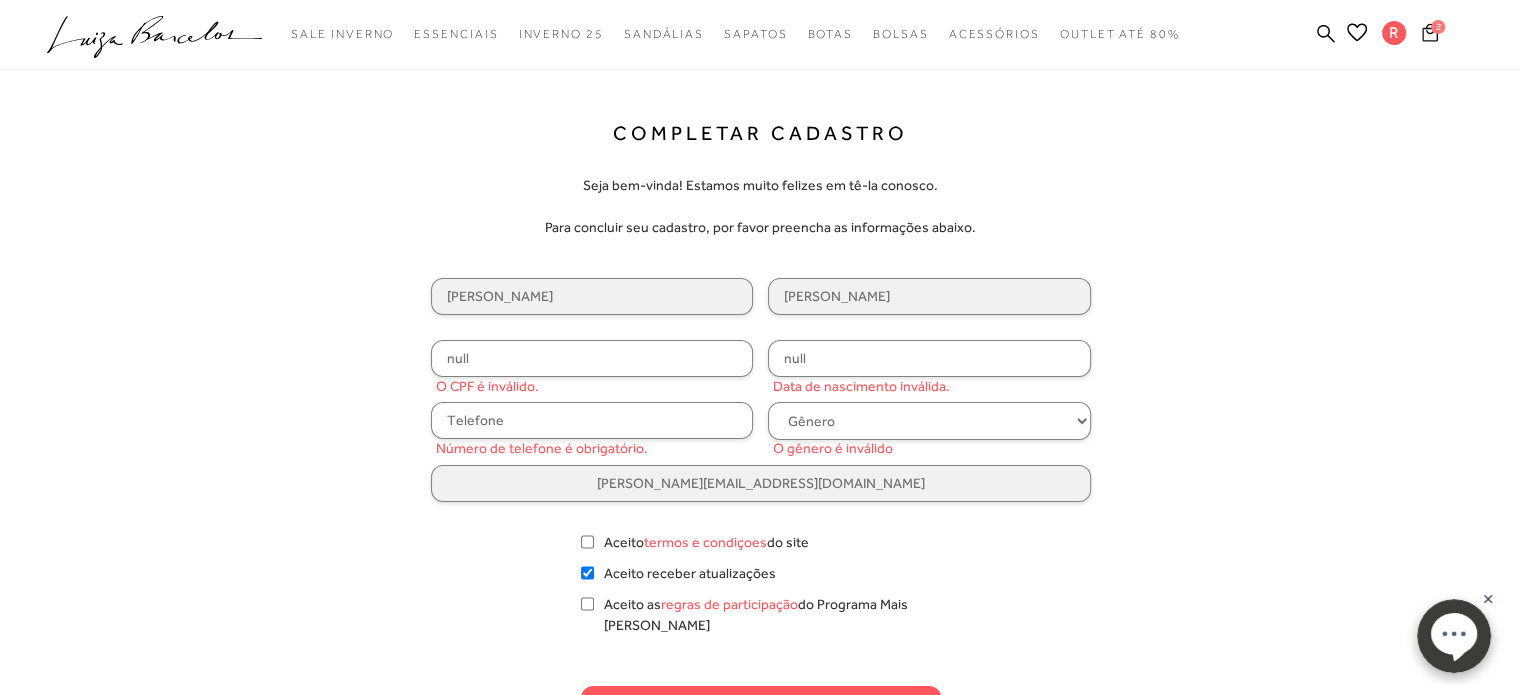 click 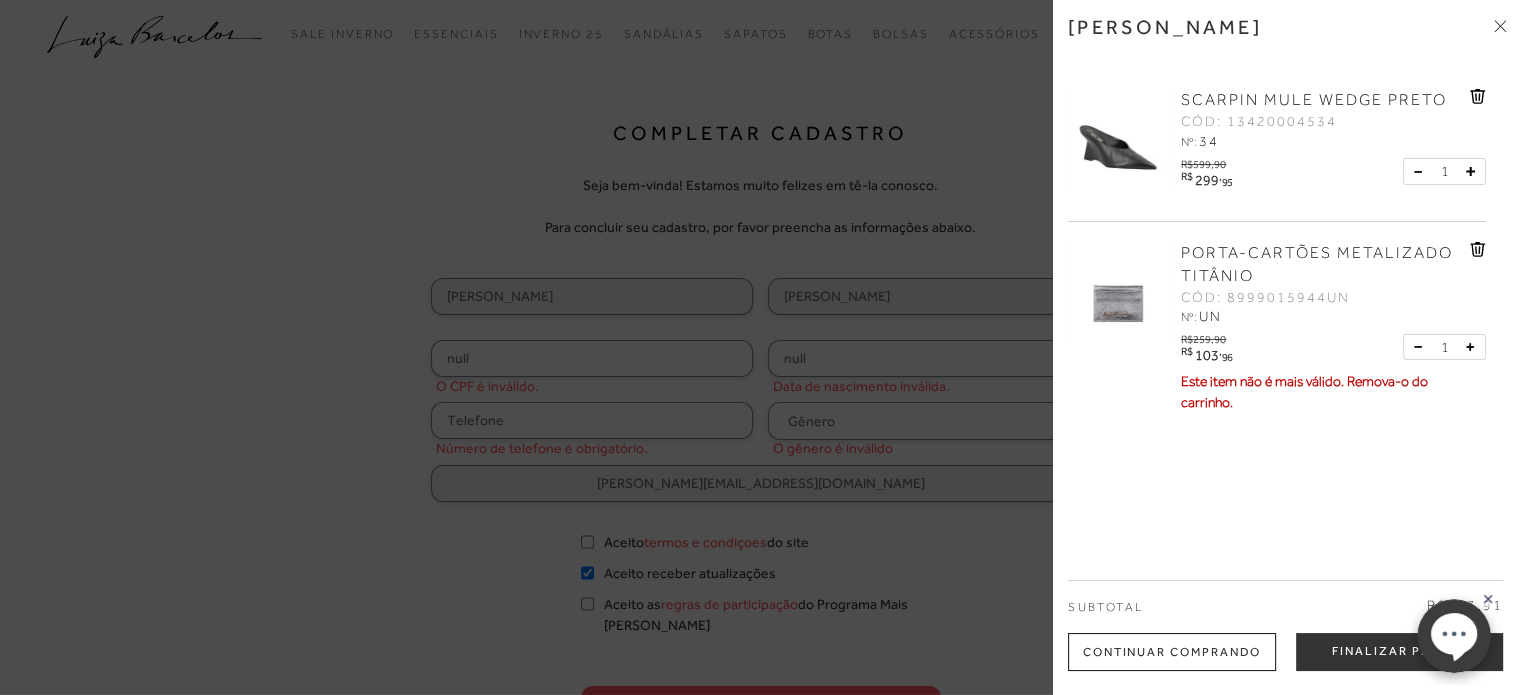 click 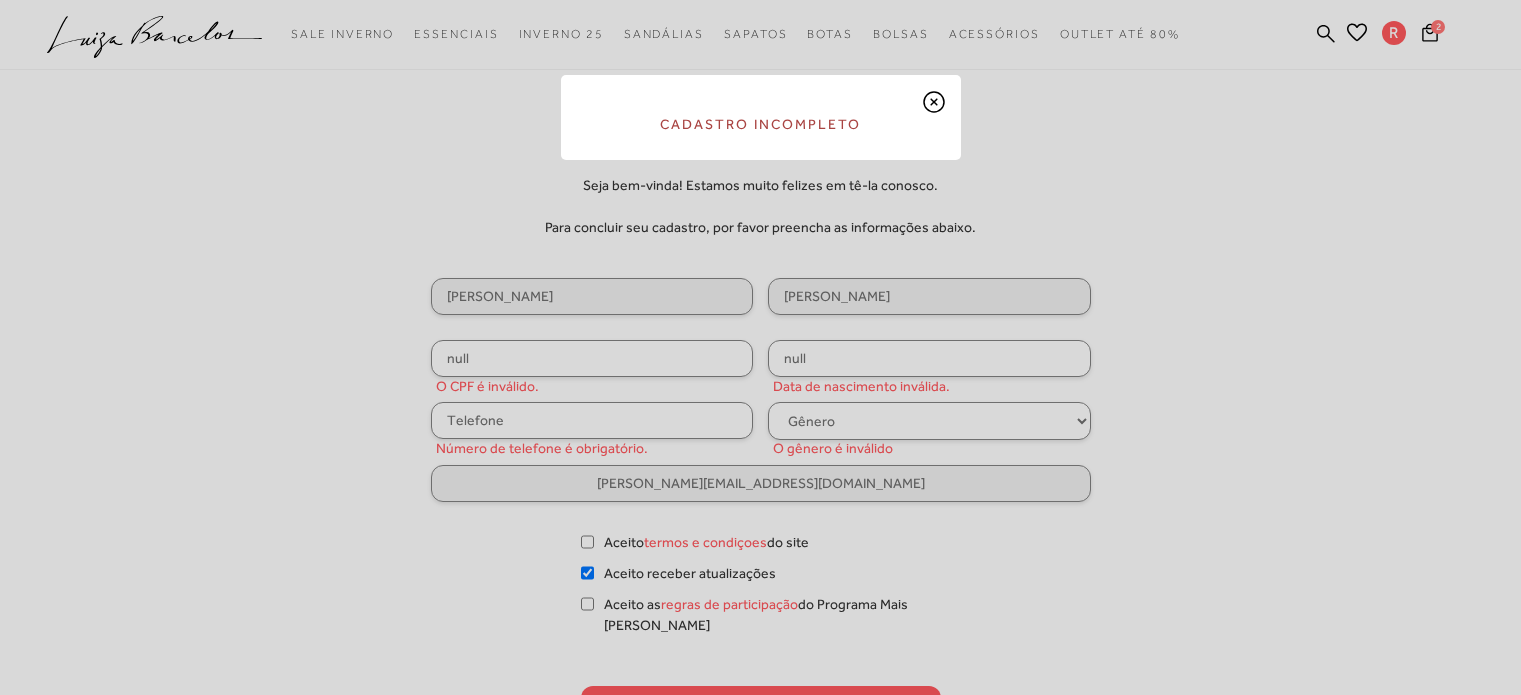 scroll, scrollTop: 0, scrollLeft: 0, axis: both 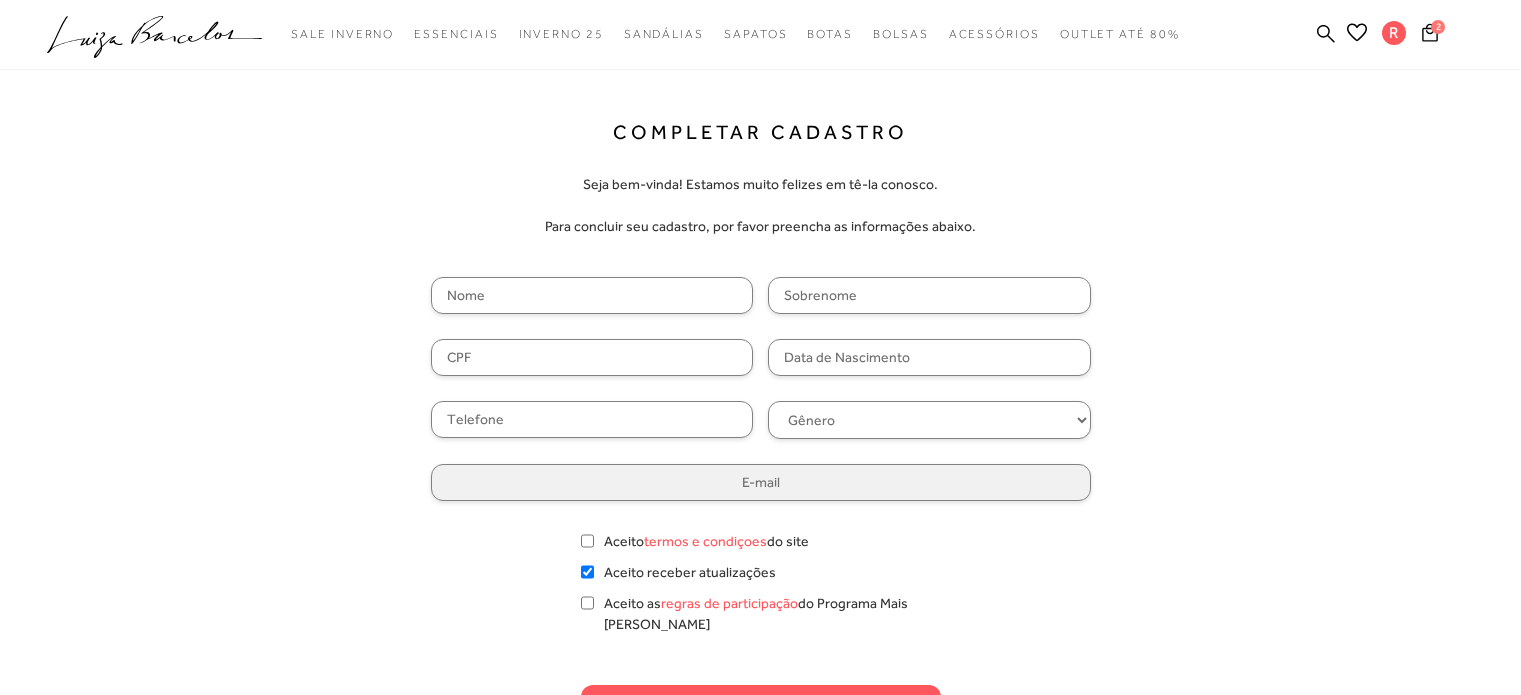 type on "[PERSON_NAME]" 